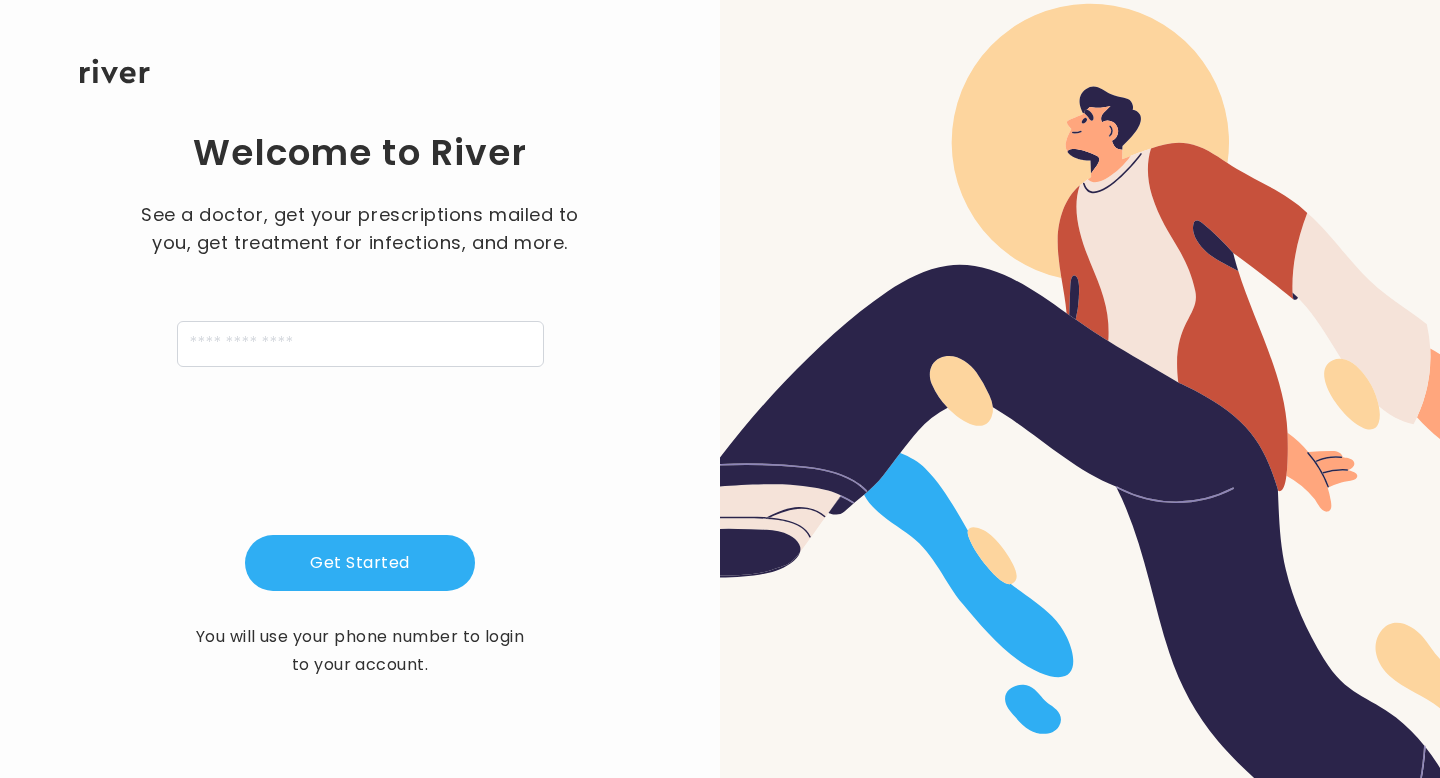 scroll, scrollTop: 0, scrollLeft: 0, axis: both 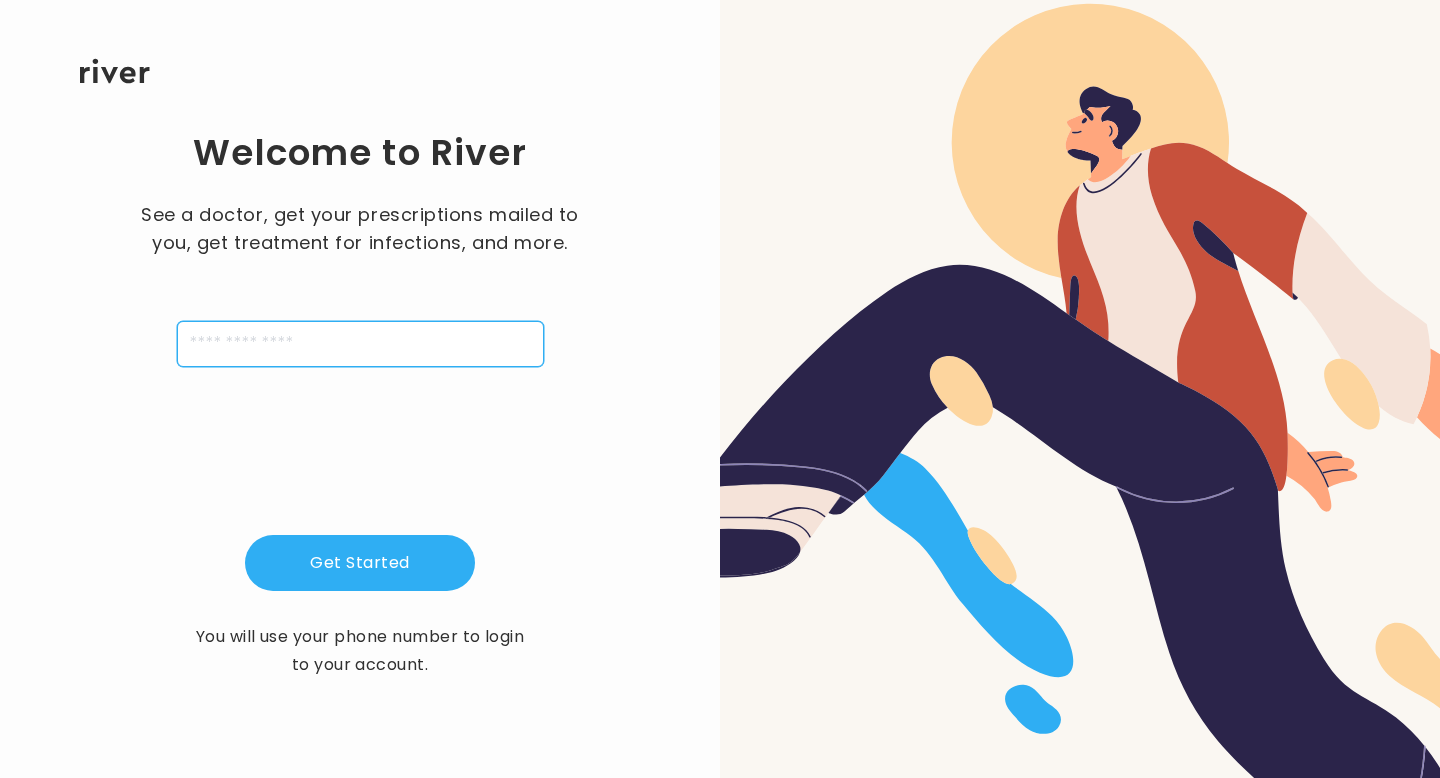 click at bounding box center (360, 344) 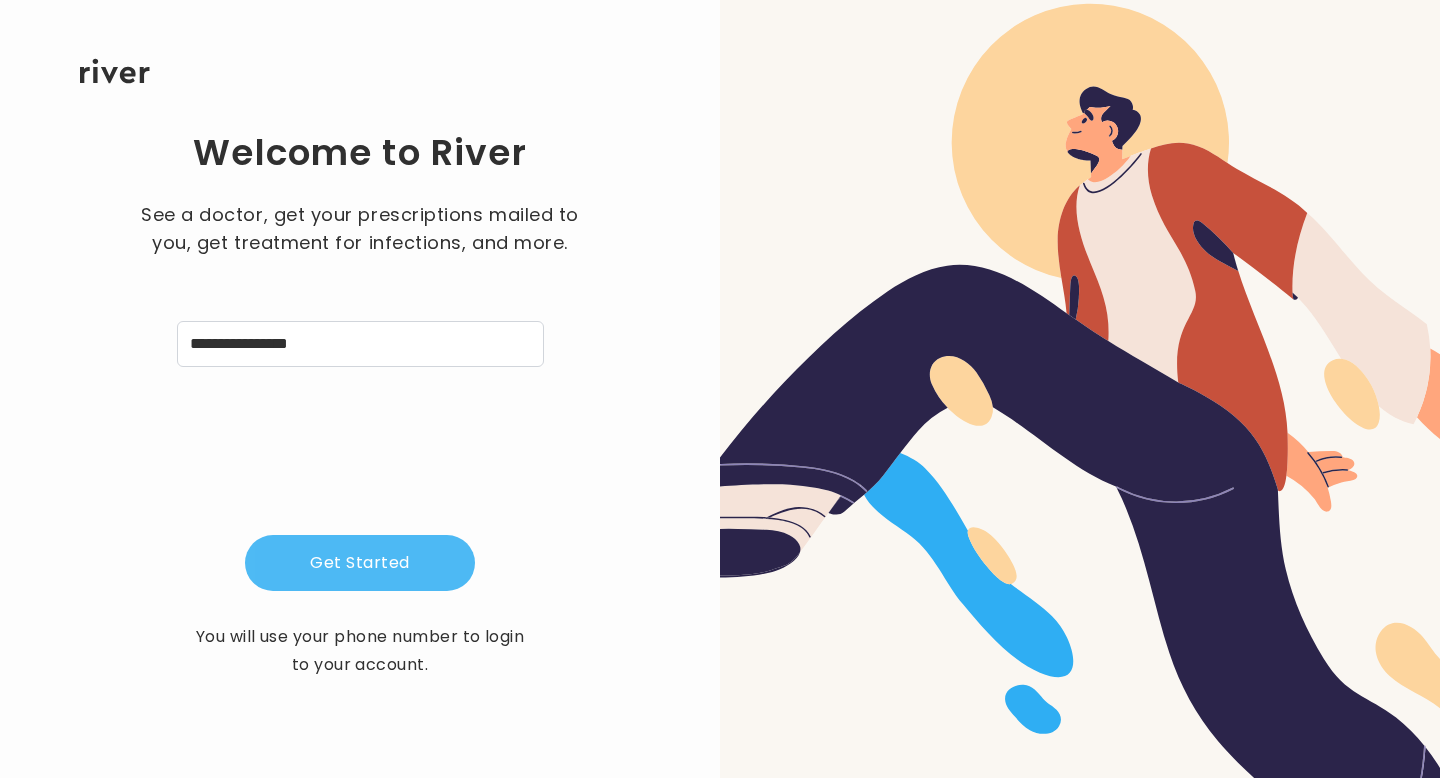 click on "Get Started" at bounding box center [360, 563] 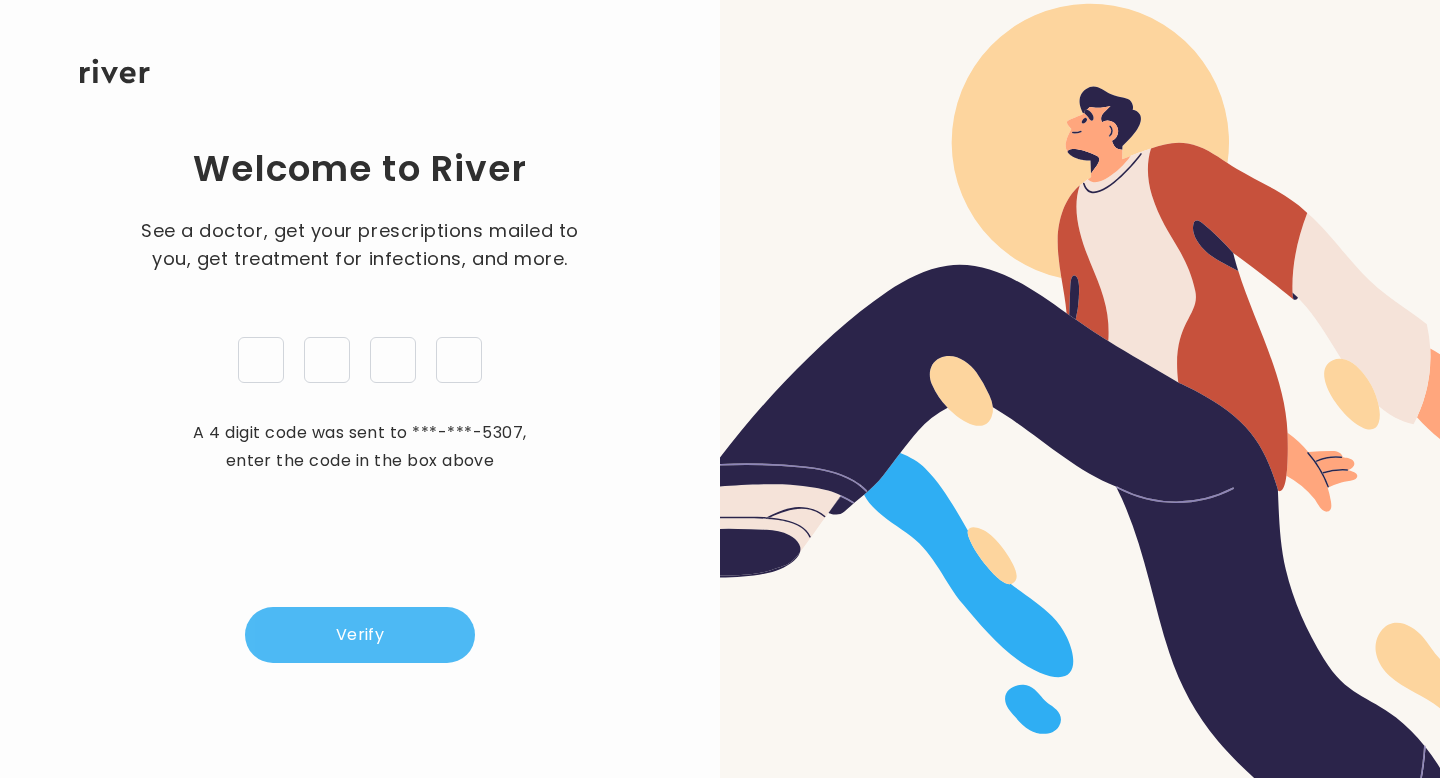 type on "*" 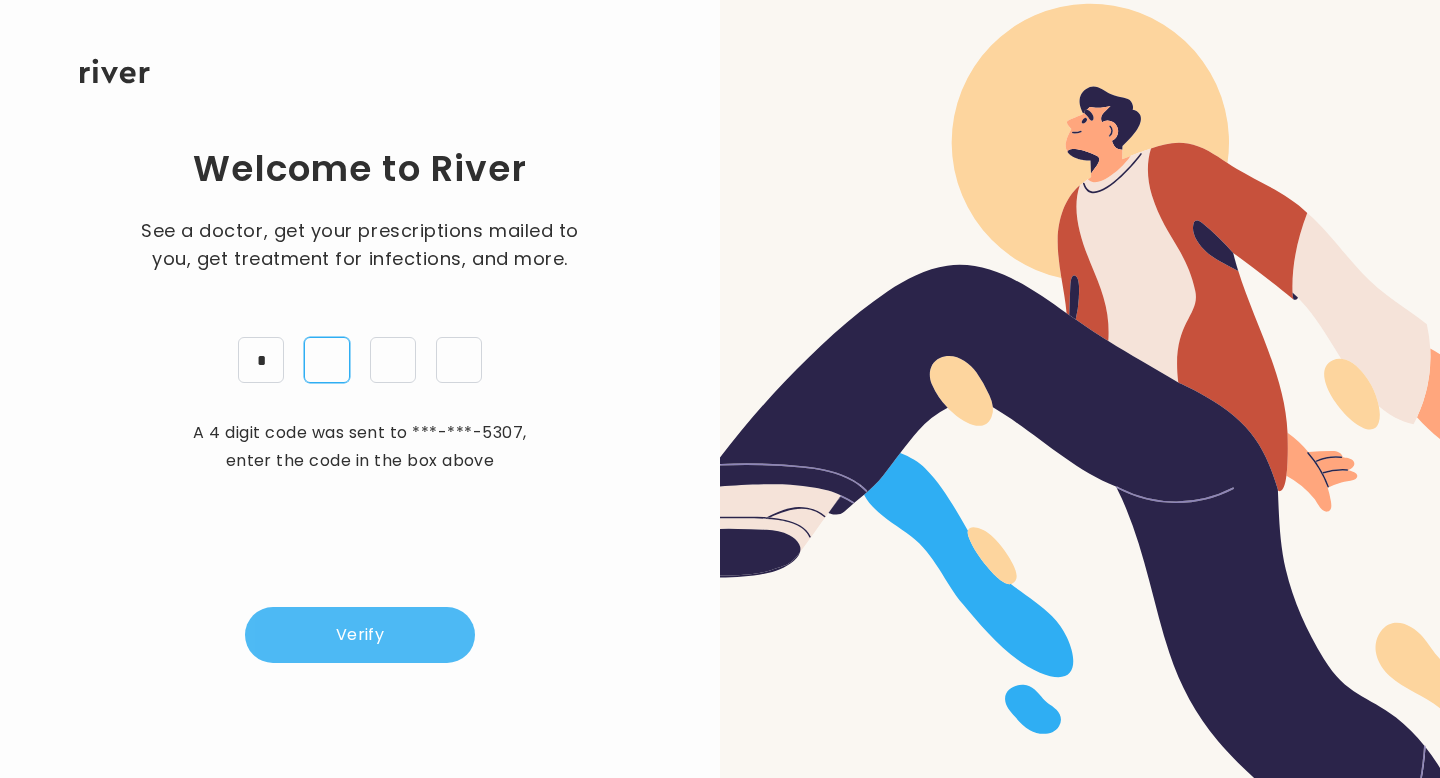 type on "*" 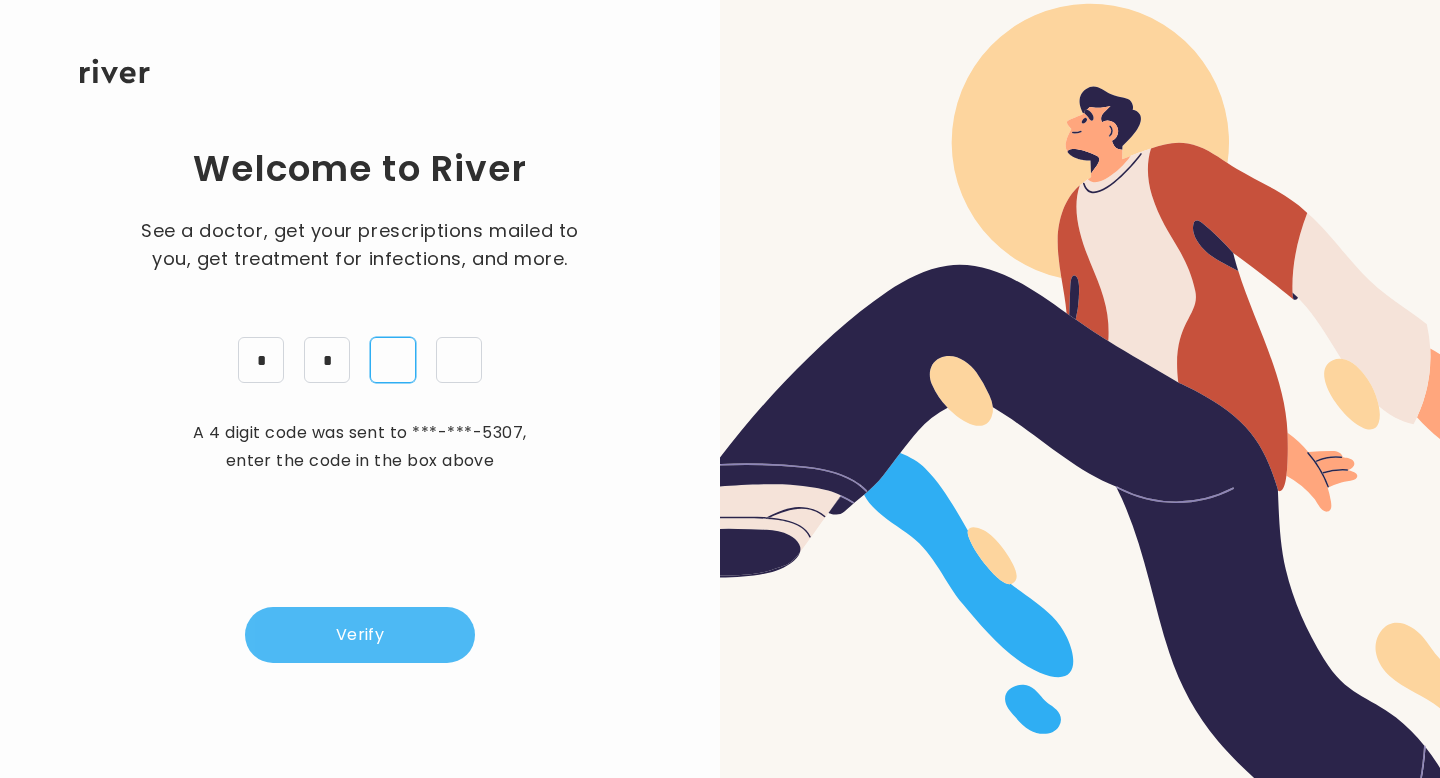 type on "*" 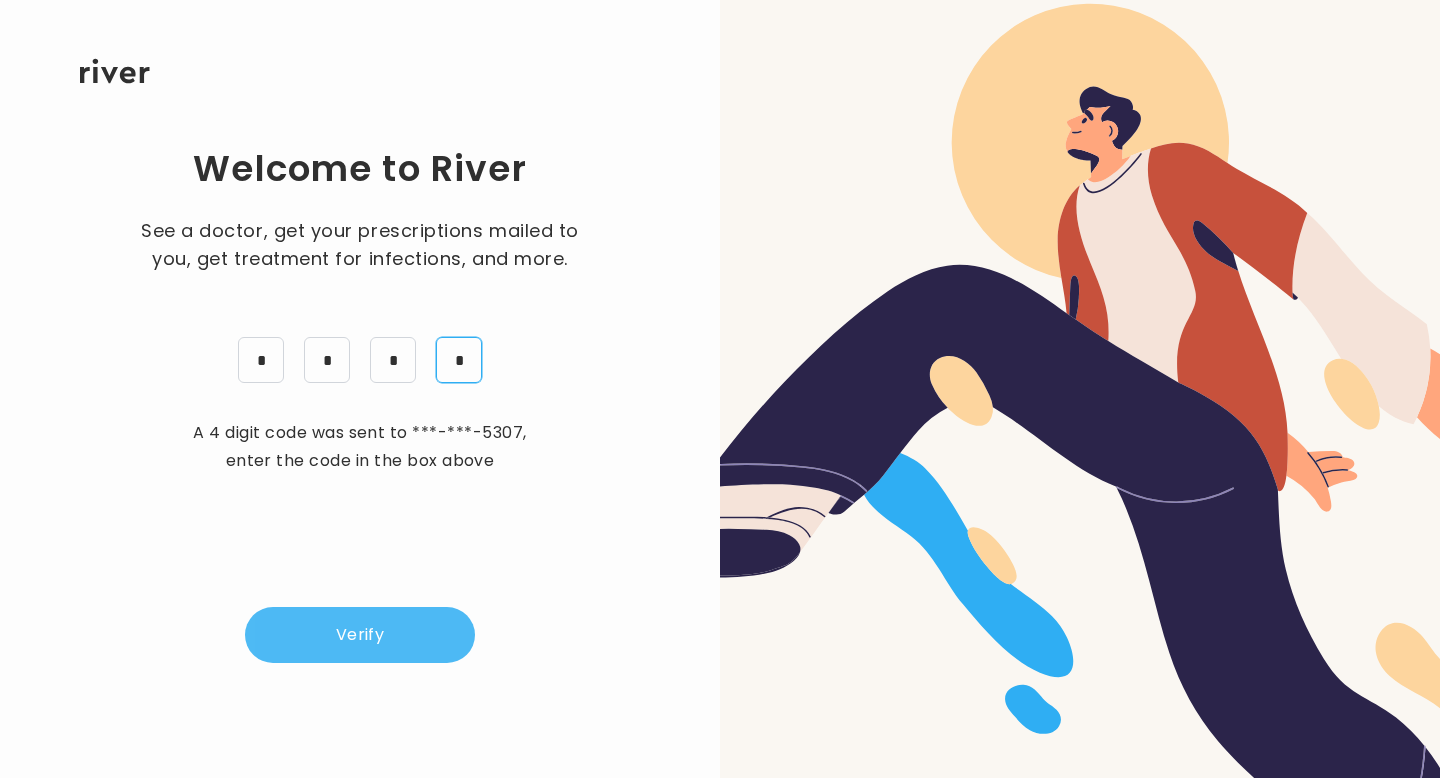 type on "*" 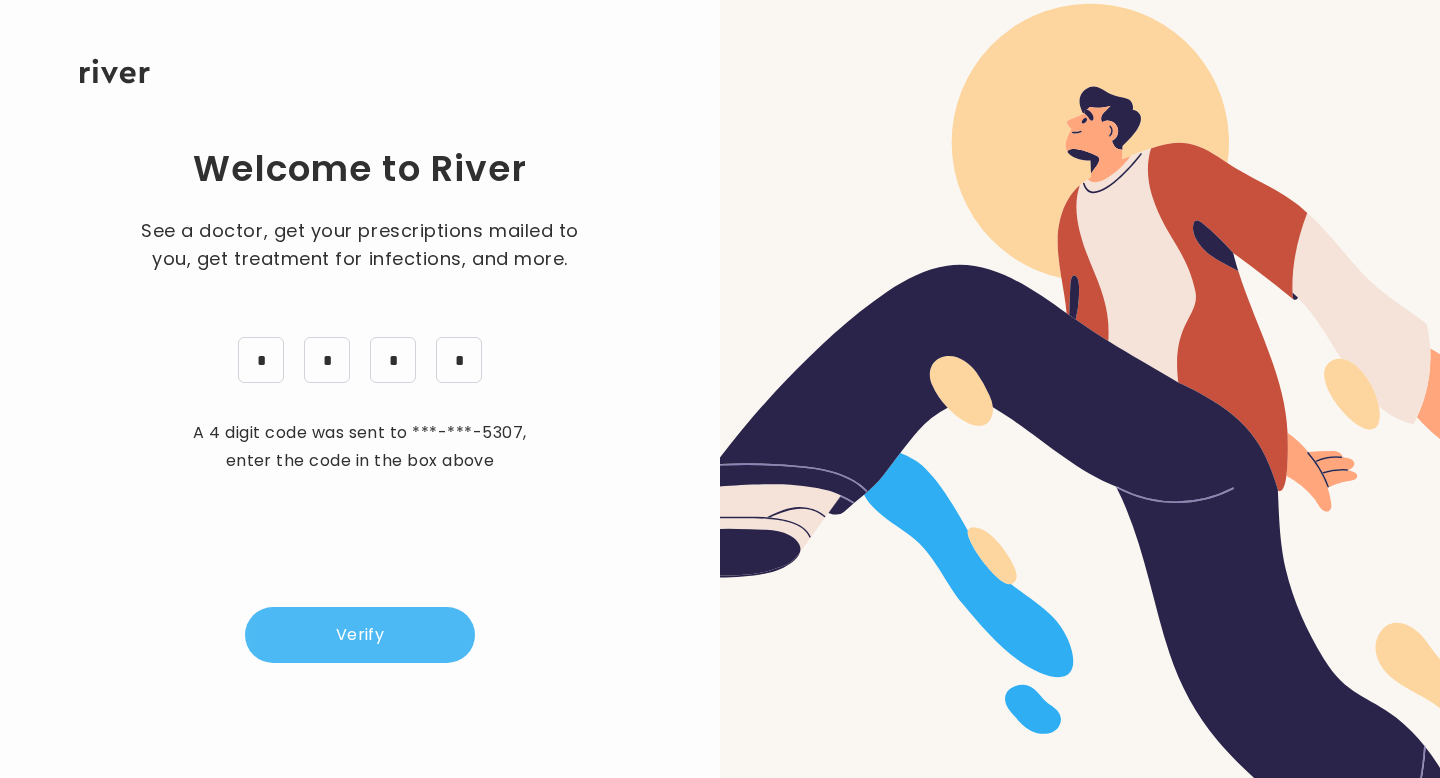 click on "Verify" at bounding box center [360, 635] 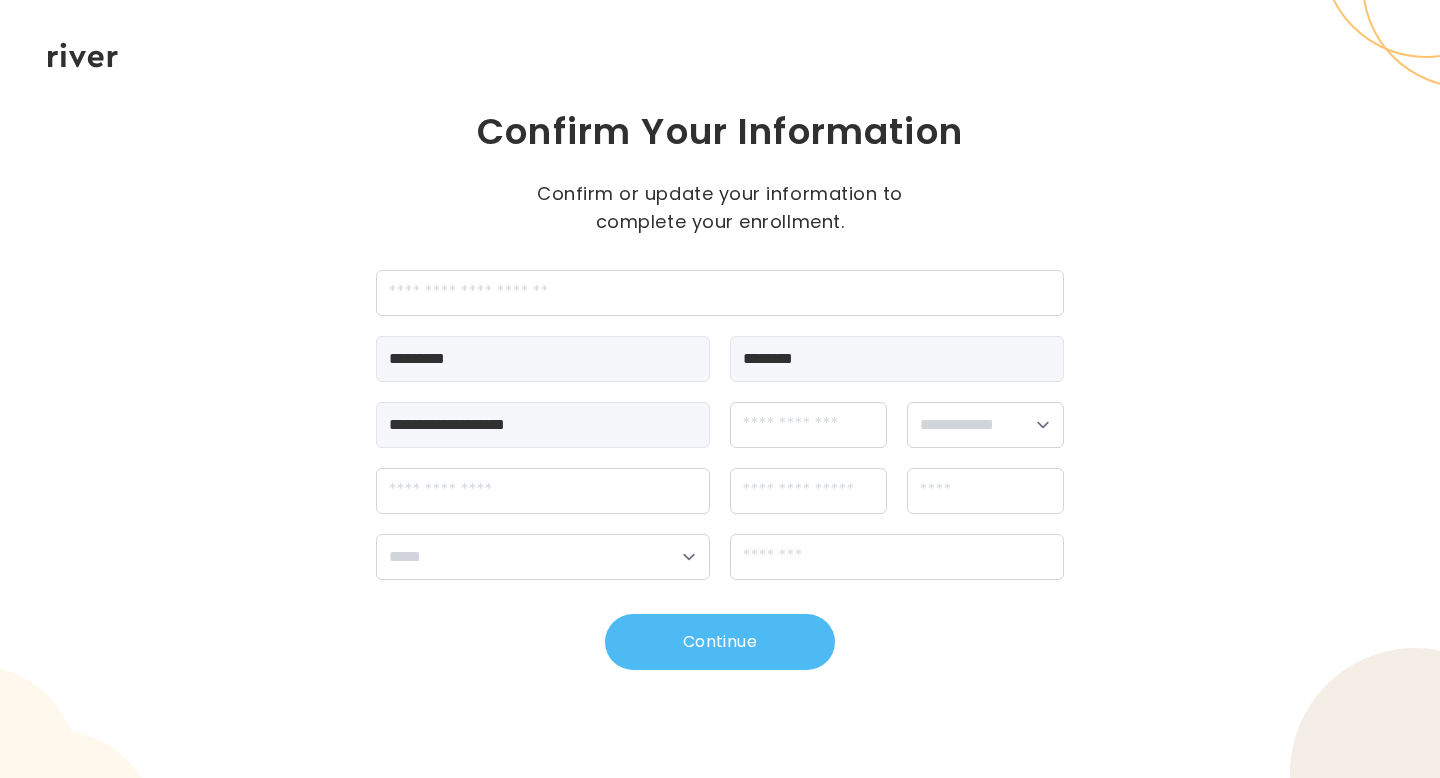 click on "Continue" at bounding box center [720, 642] 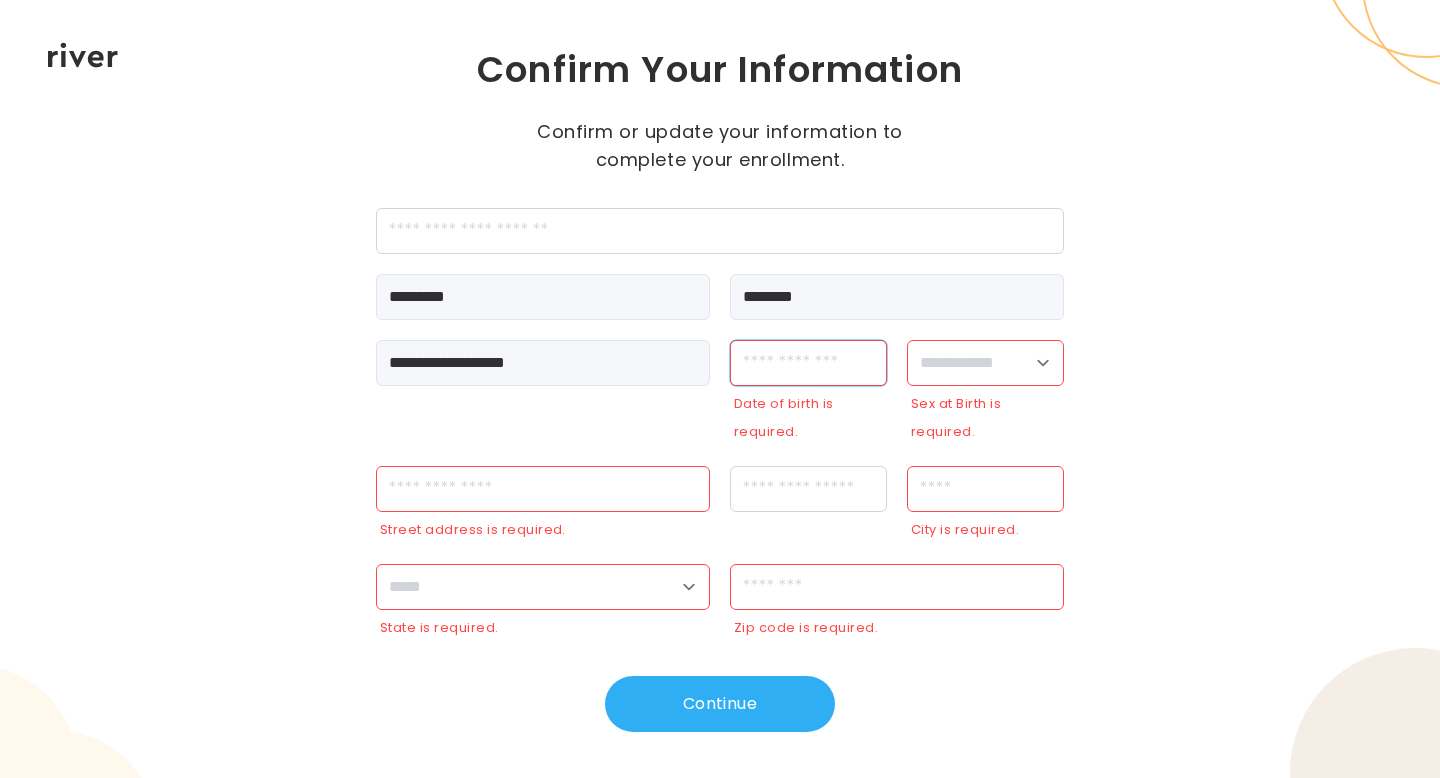 click at bounding box center (808, 363) 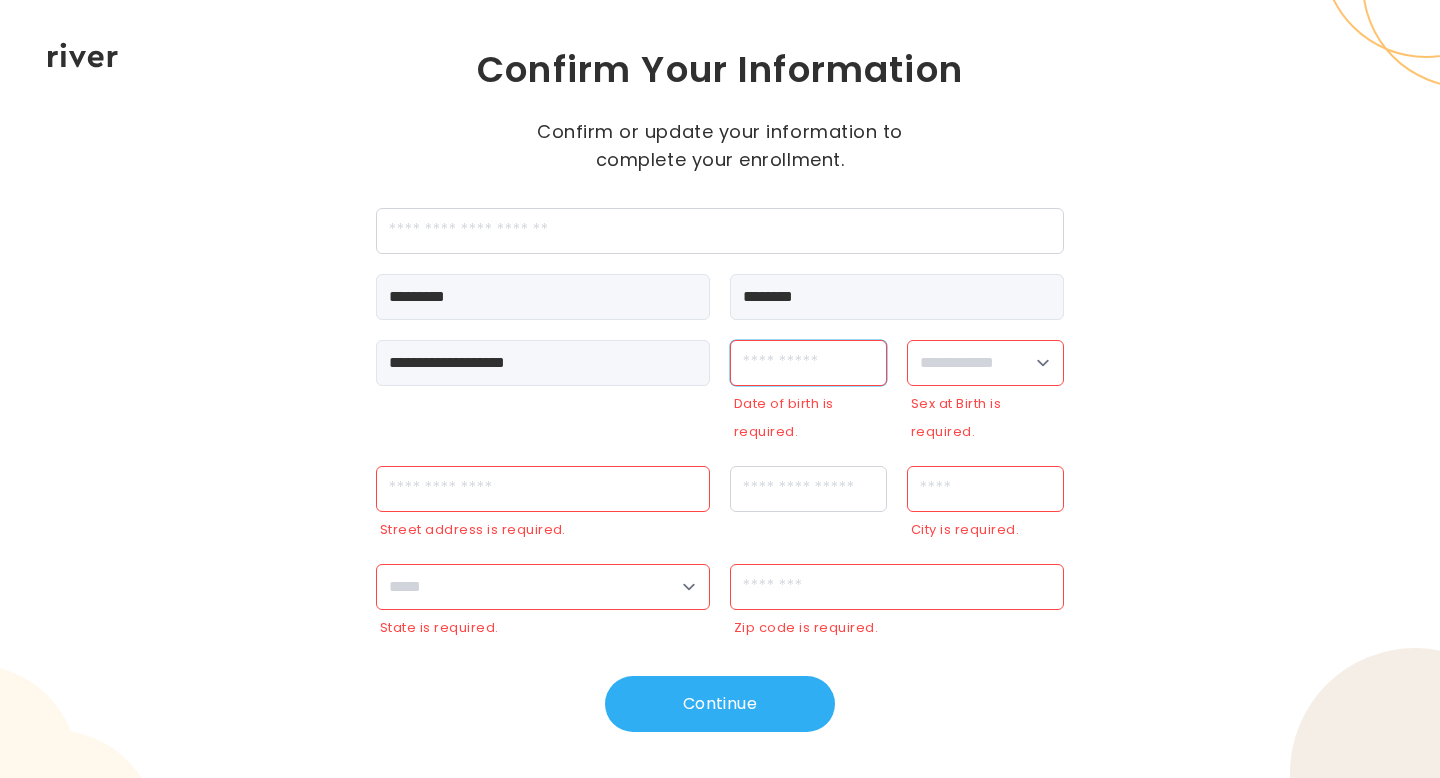 type on "**********" 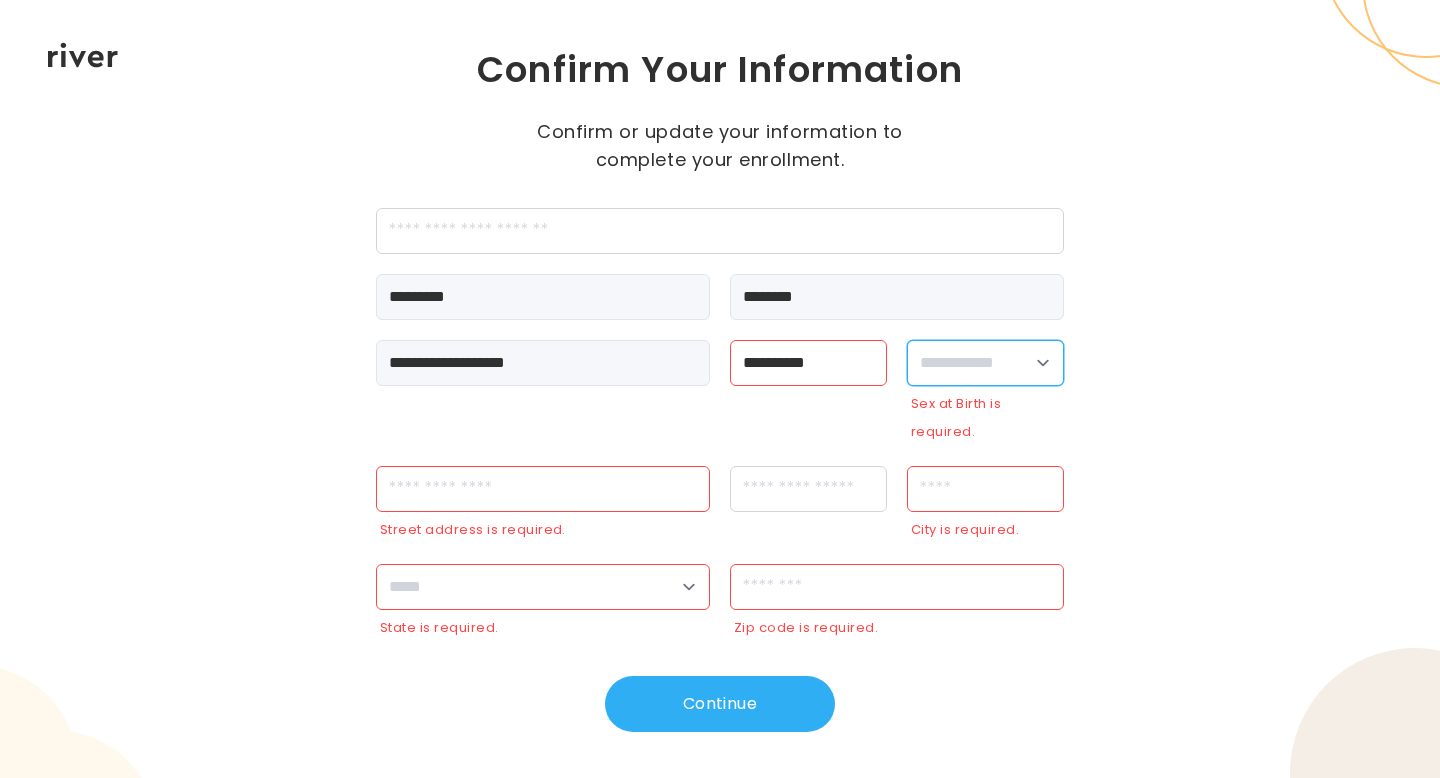 click on "**********" at bounding box center [985, 363] 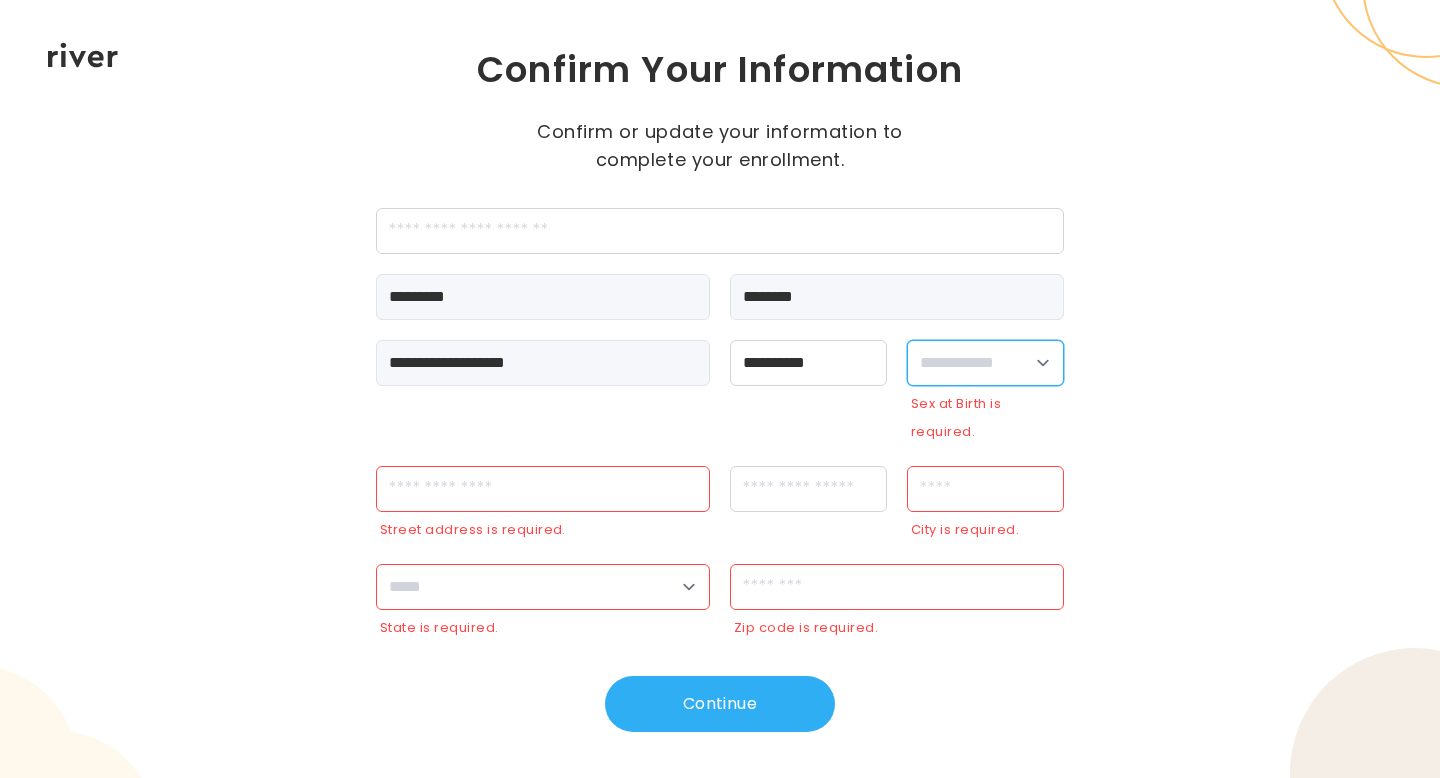 select on "******" 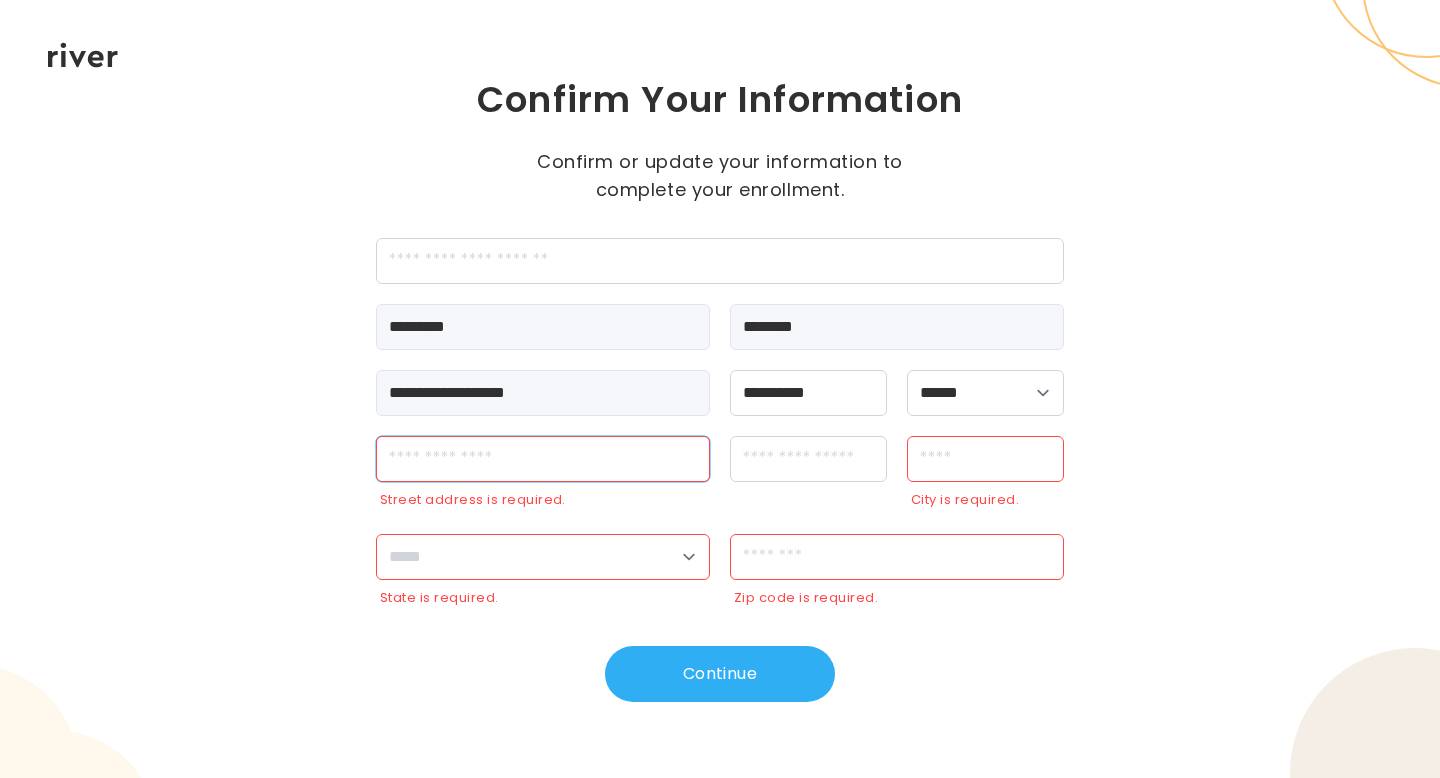 click at bounding box center (543, 459) 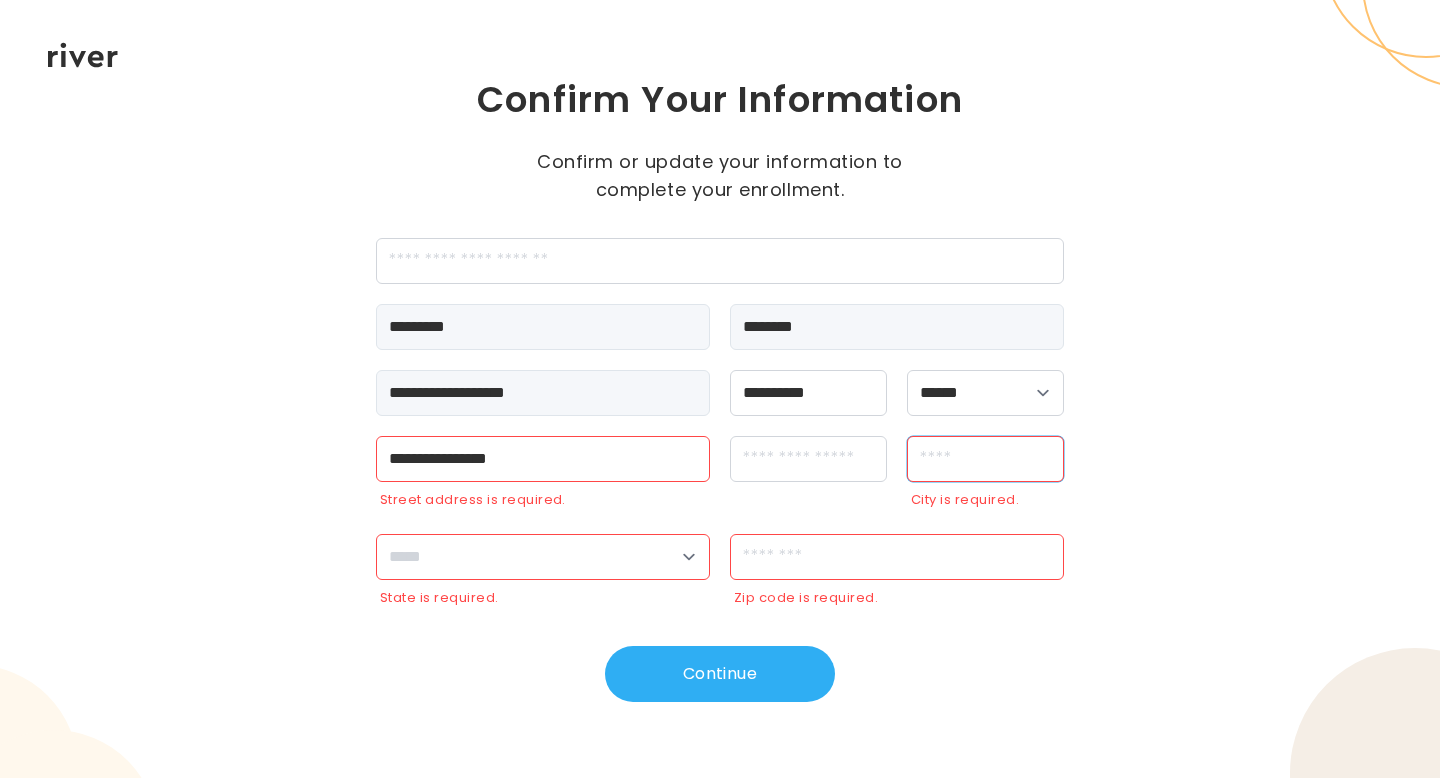 type on "**********" 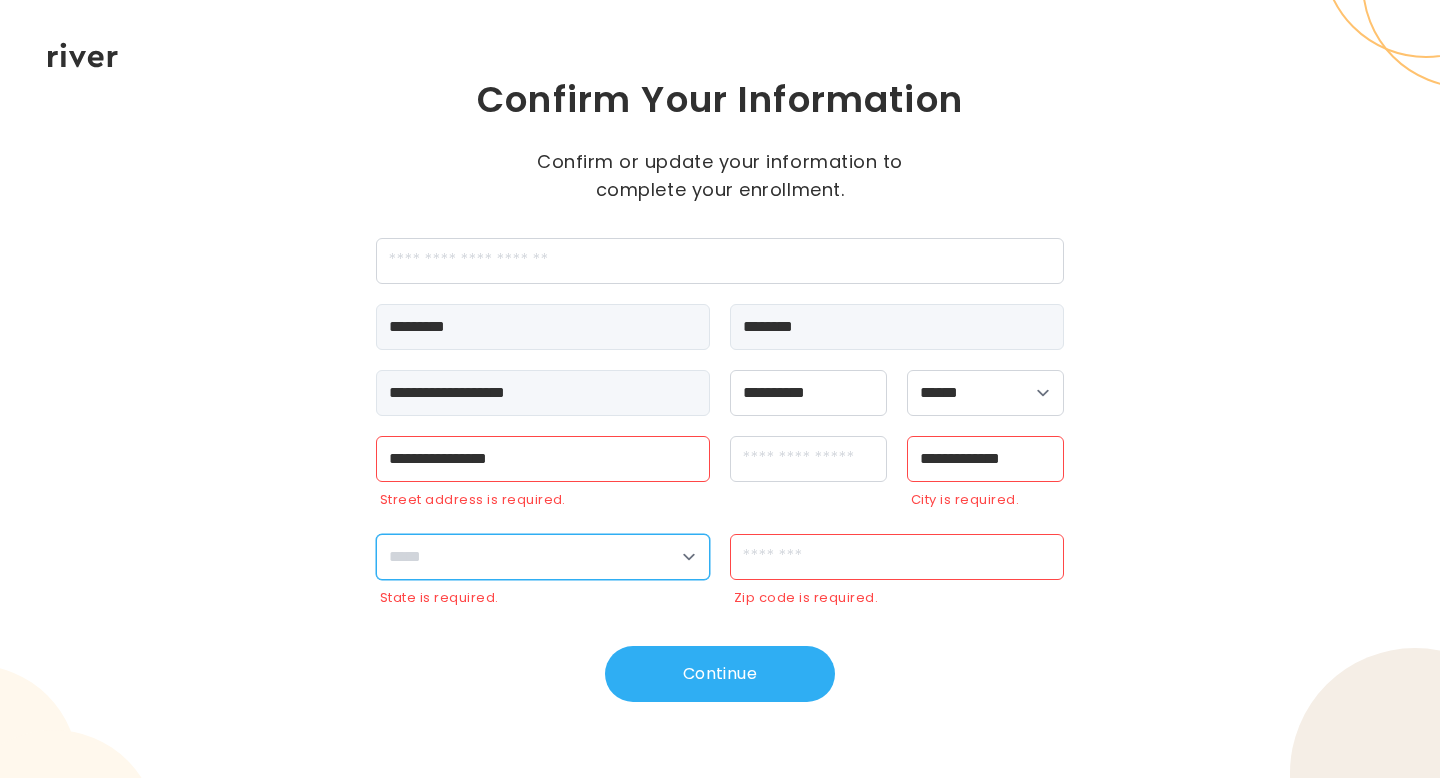 select on "**" 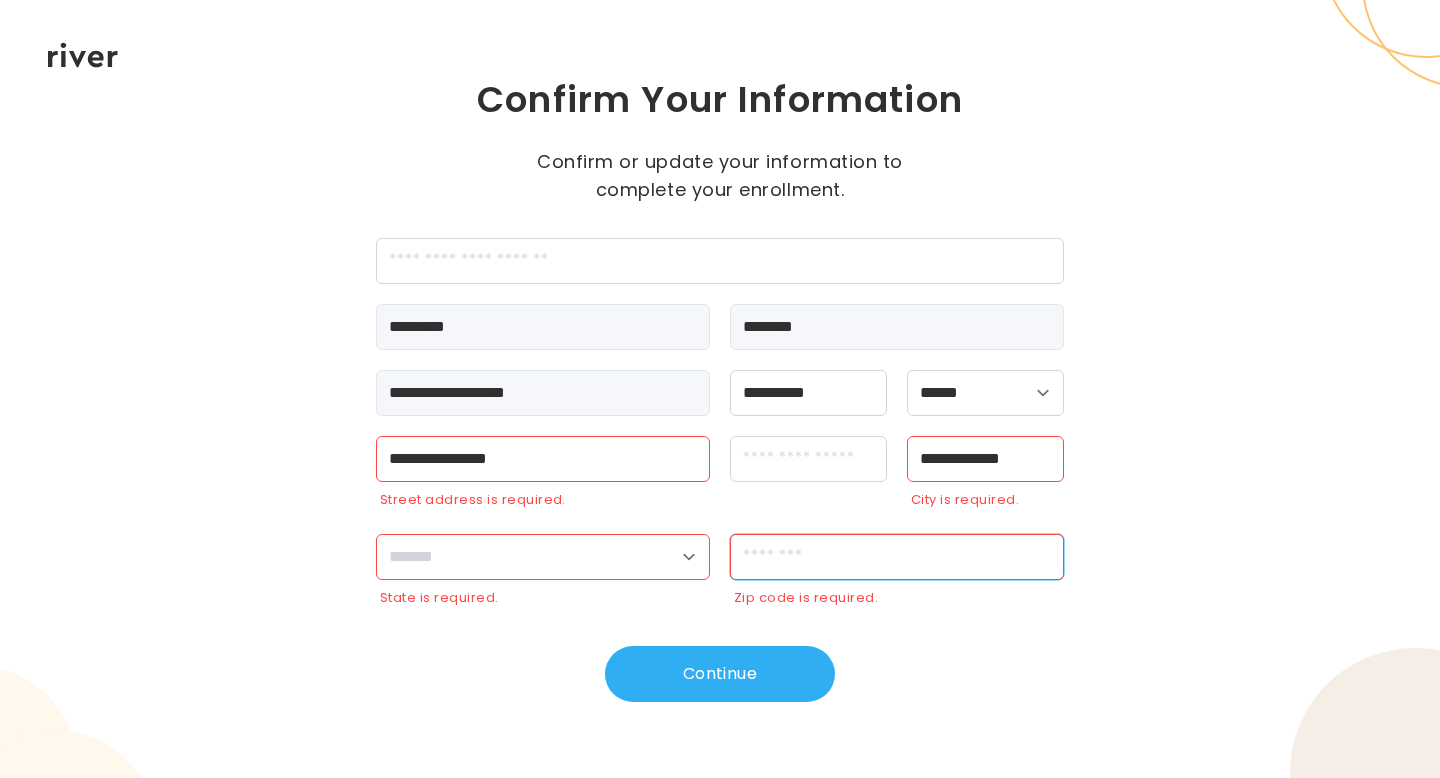 type on "*****" 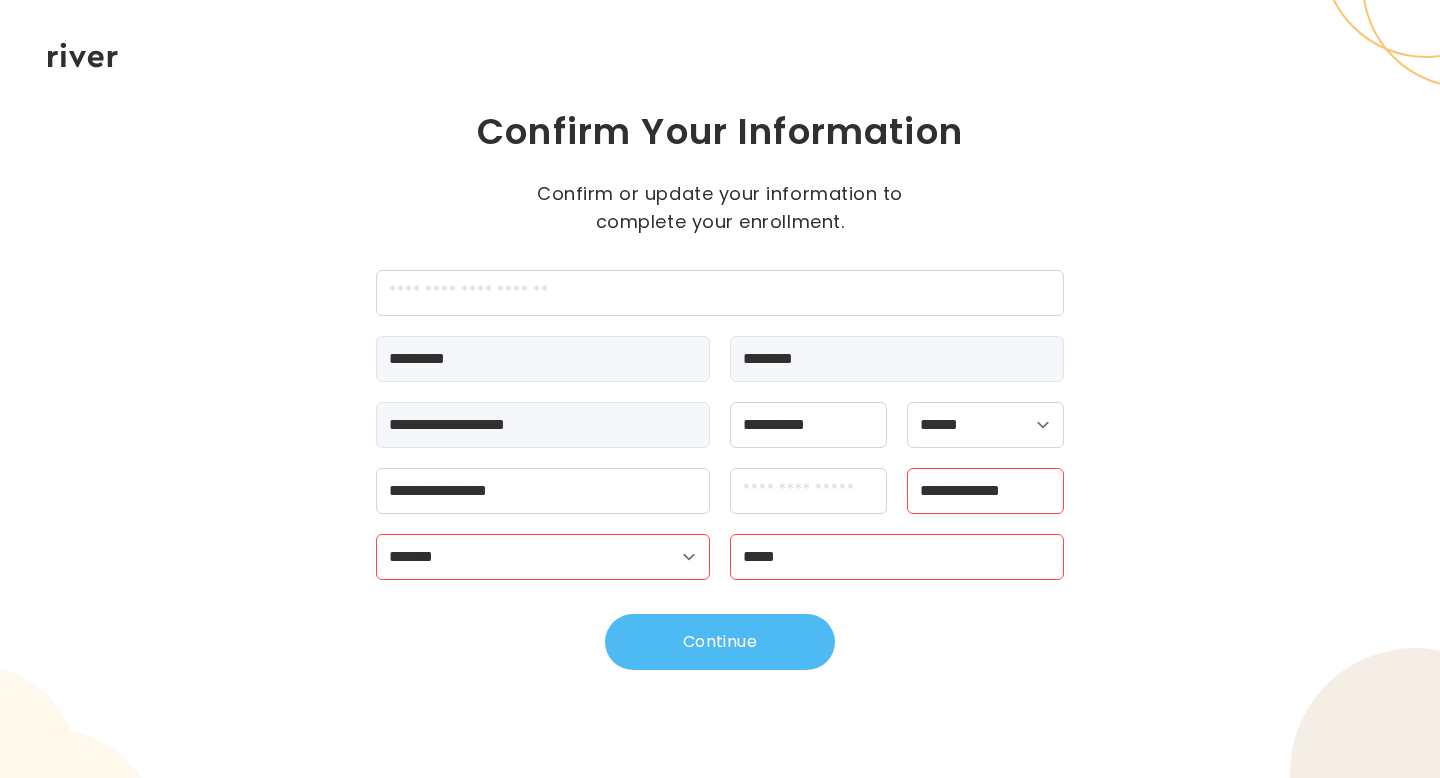 click on "Continue" at bounding box center [720, 642] 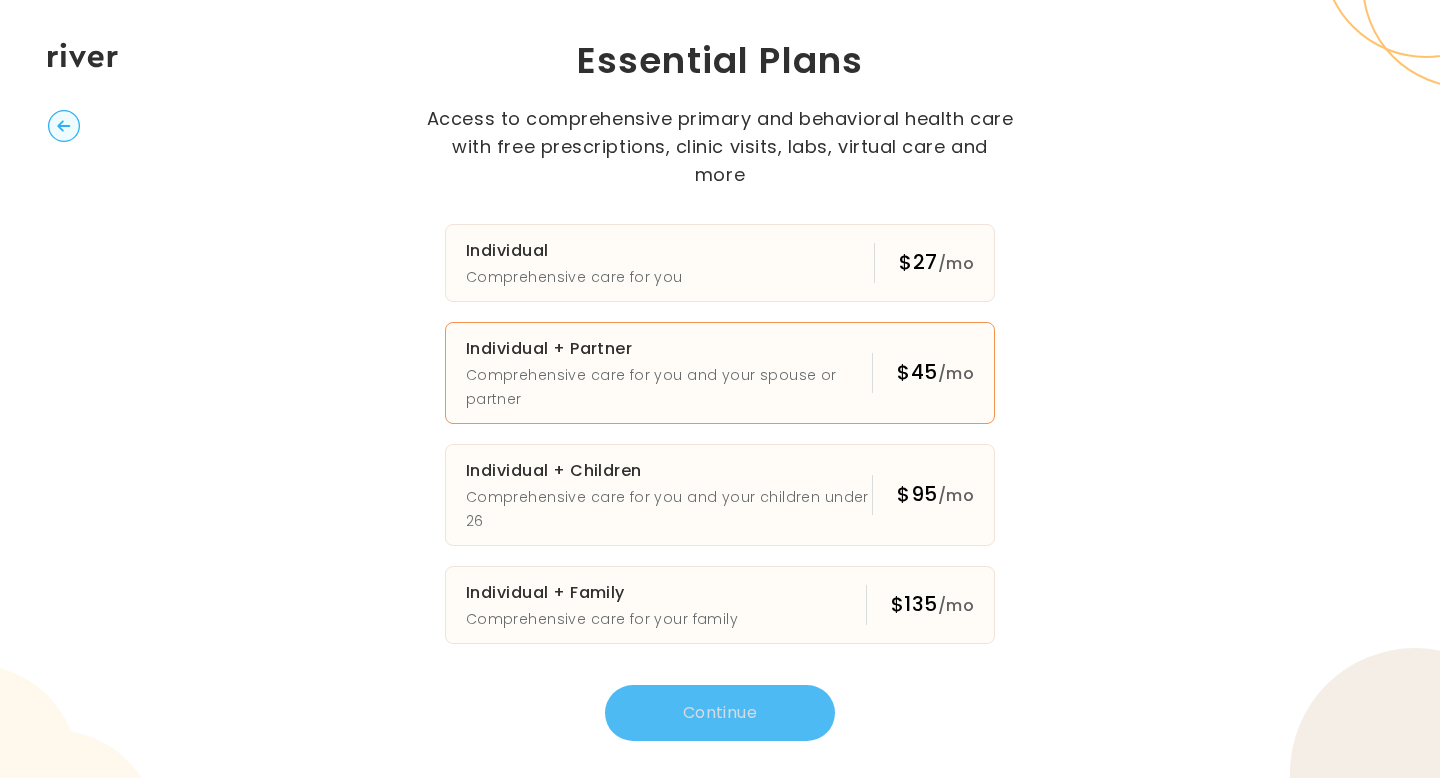 click on "Comprehensive care for you and your spouse or partner" at bounding box center (669, 387) 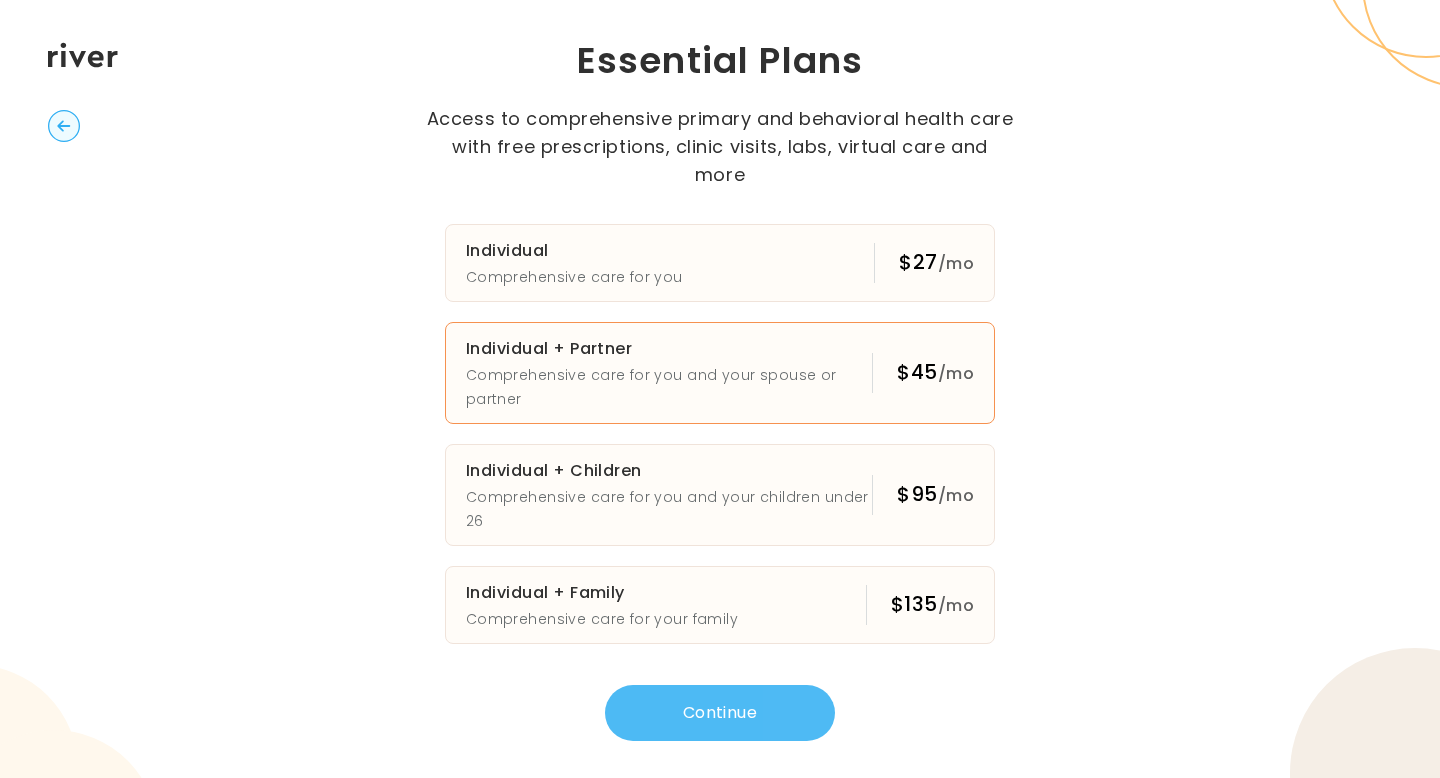 click on "Continue" at bounding box center (720, 713) 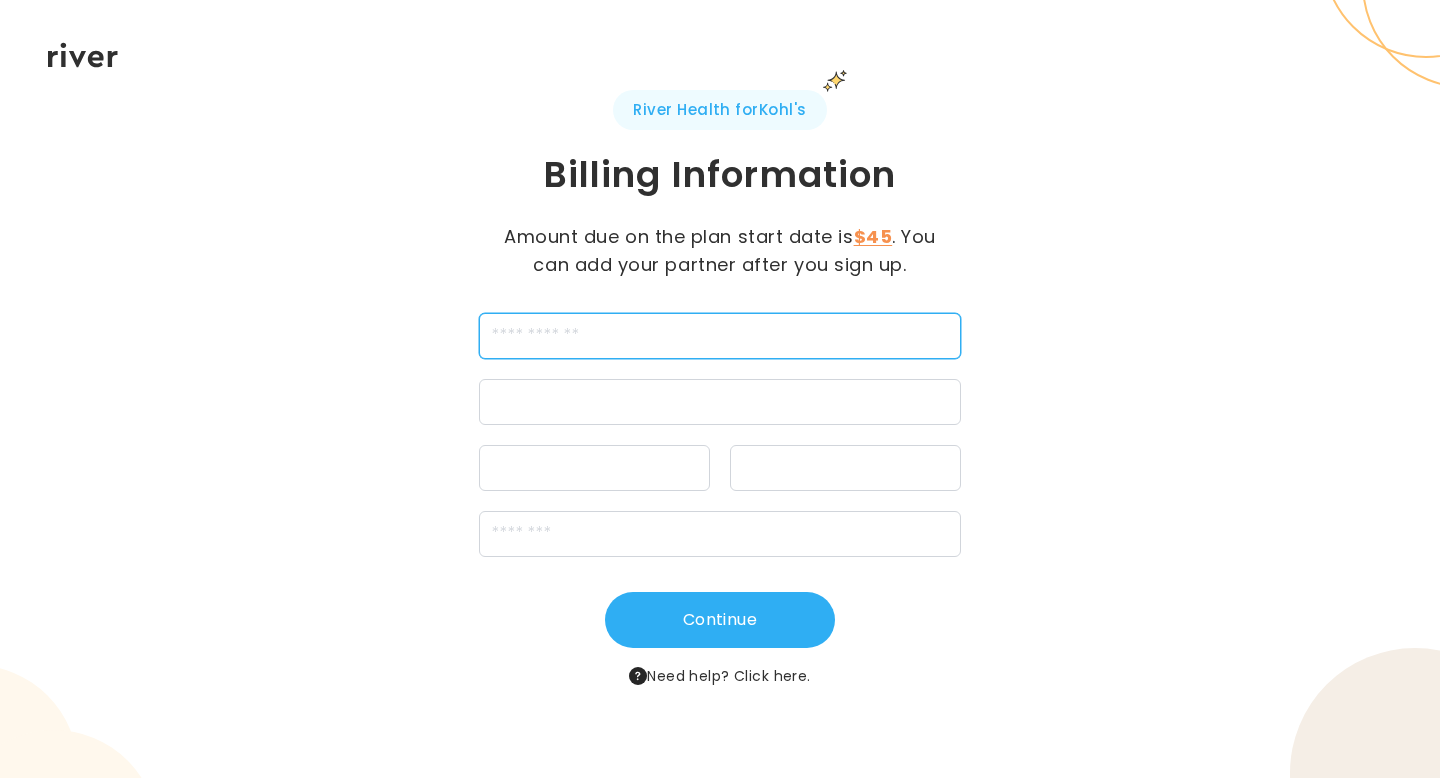 click at bounding box center [720, 336] 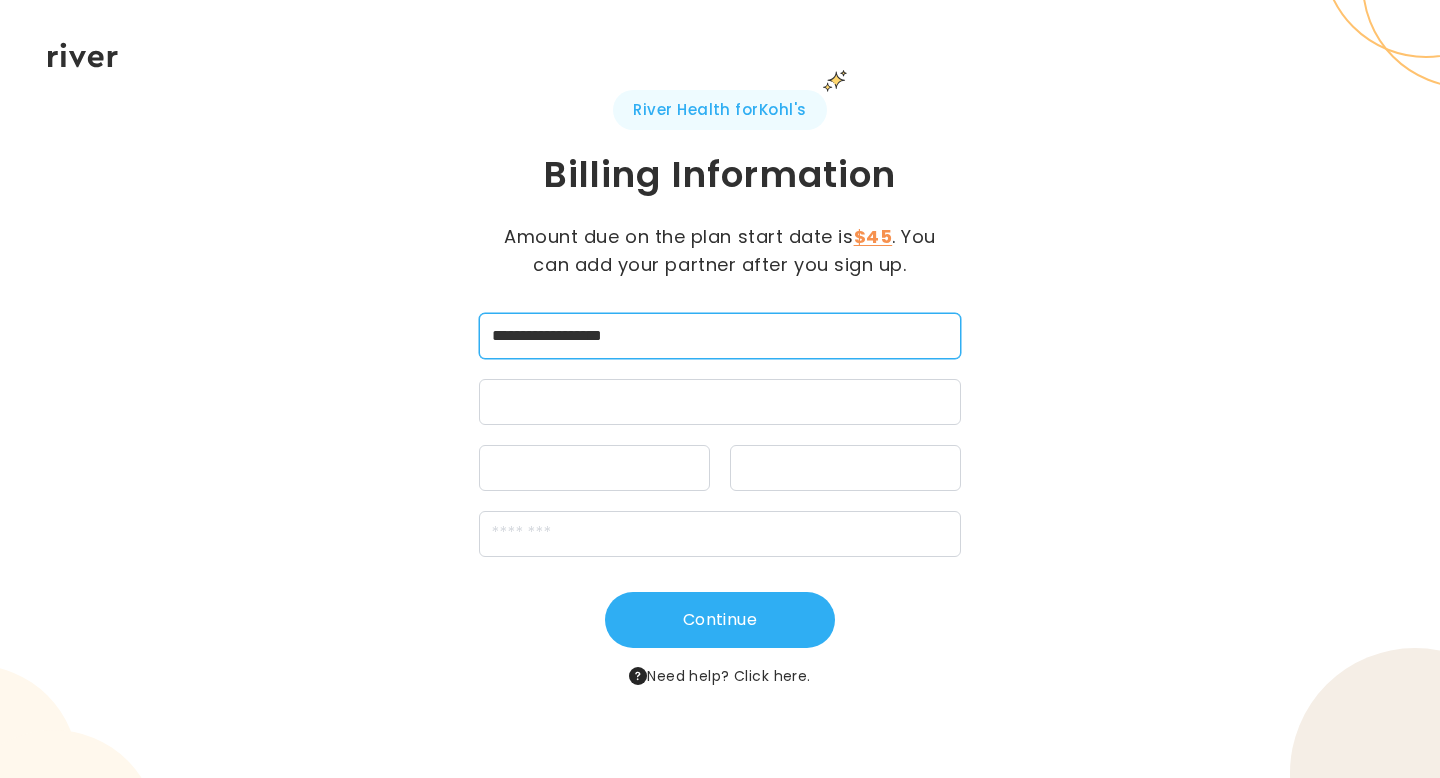 type on "**********" 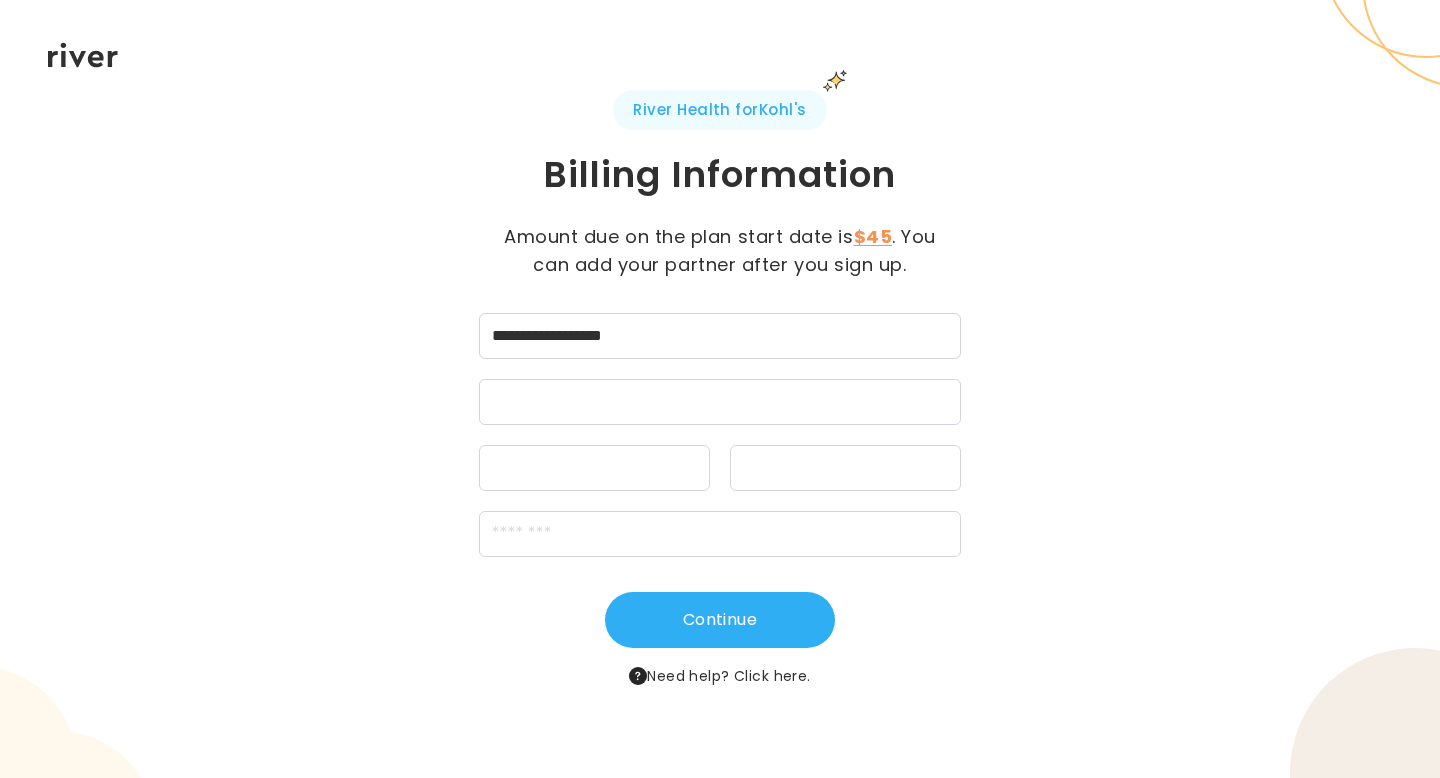 click on "**********" at bounding box center (720, 388) 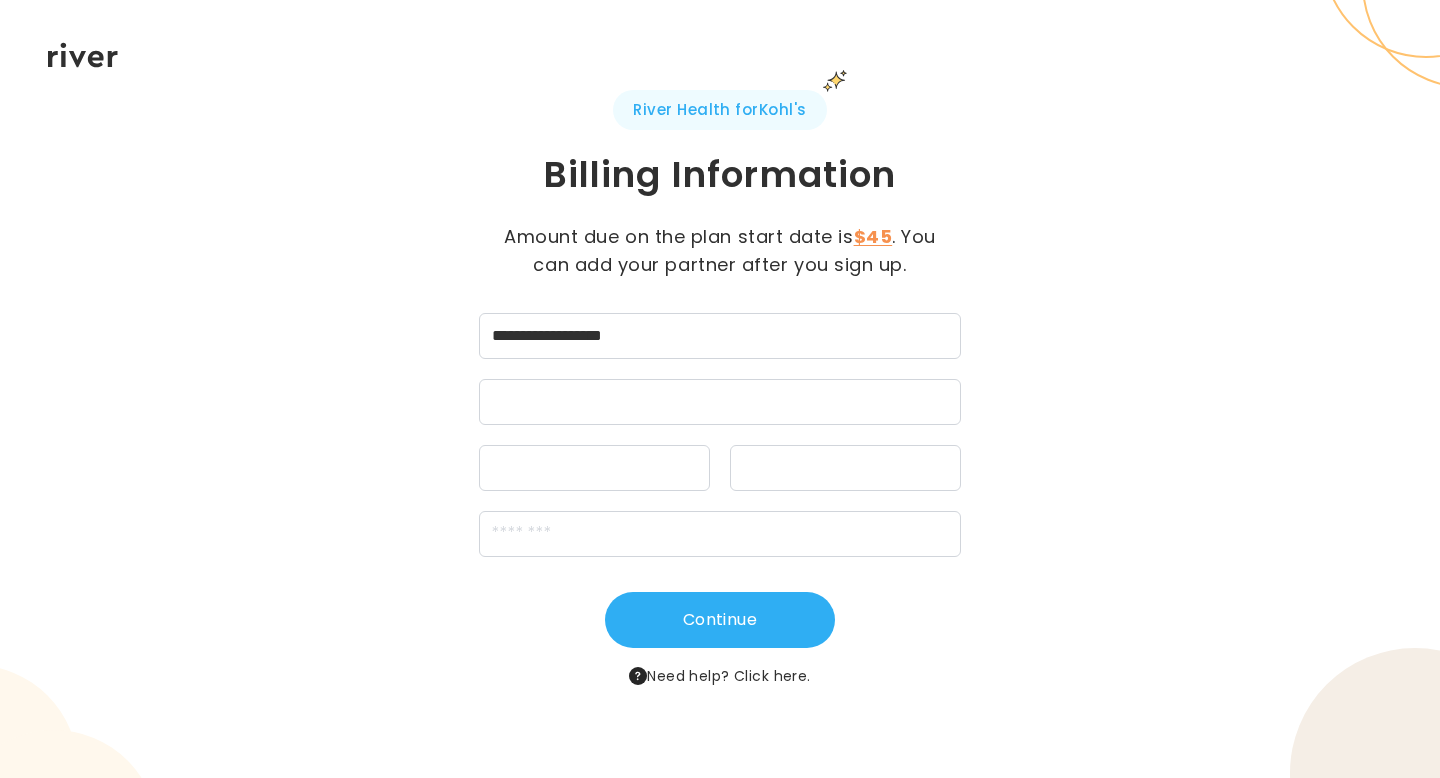 click at bounding box center (594, 468) 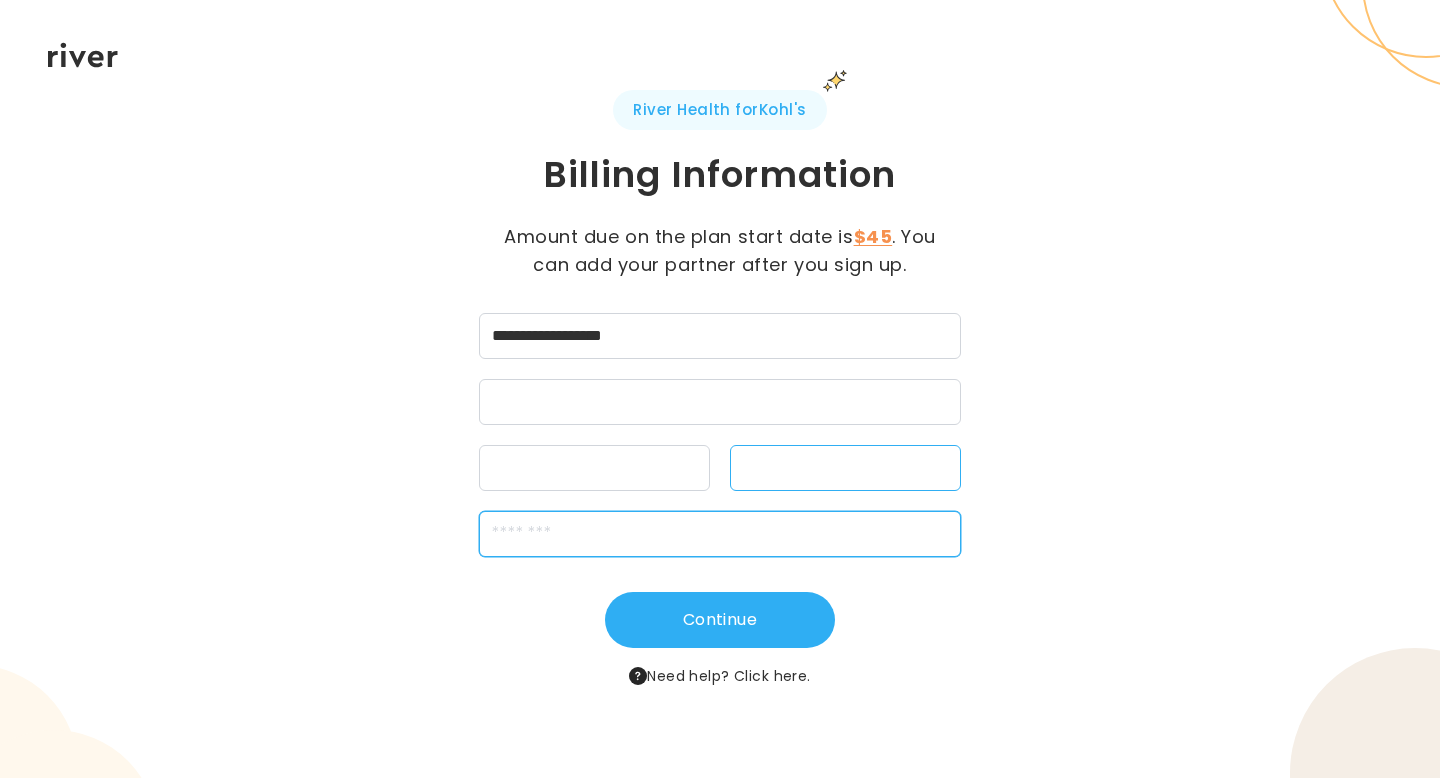 click at bounding box center [720, 534] 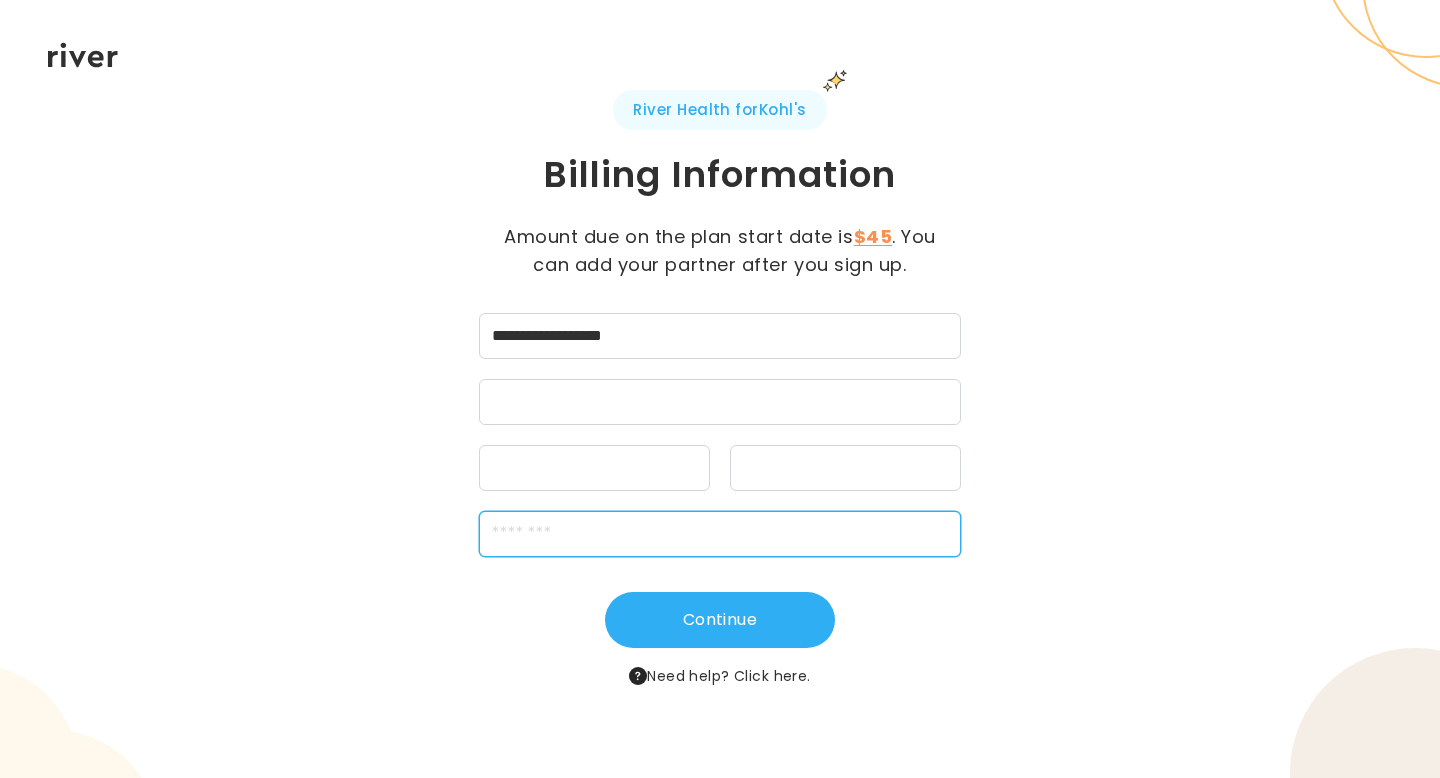 type on "*****" 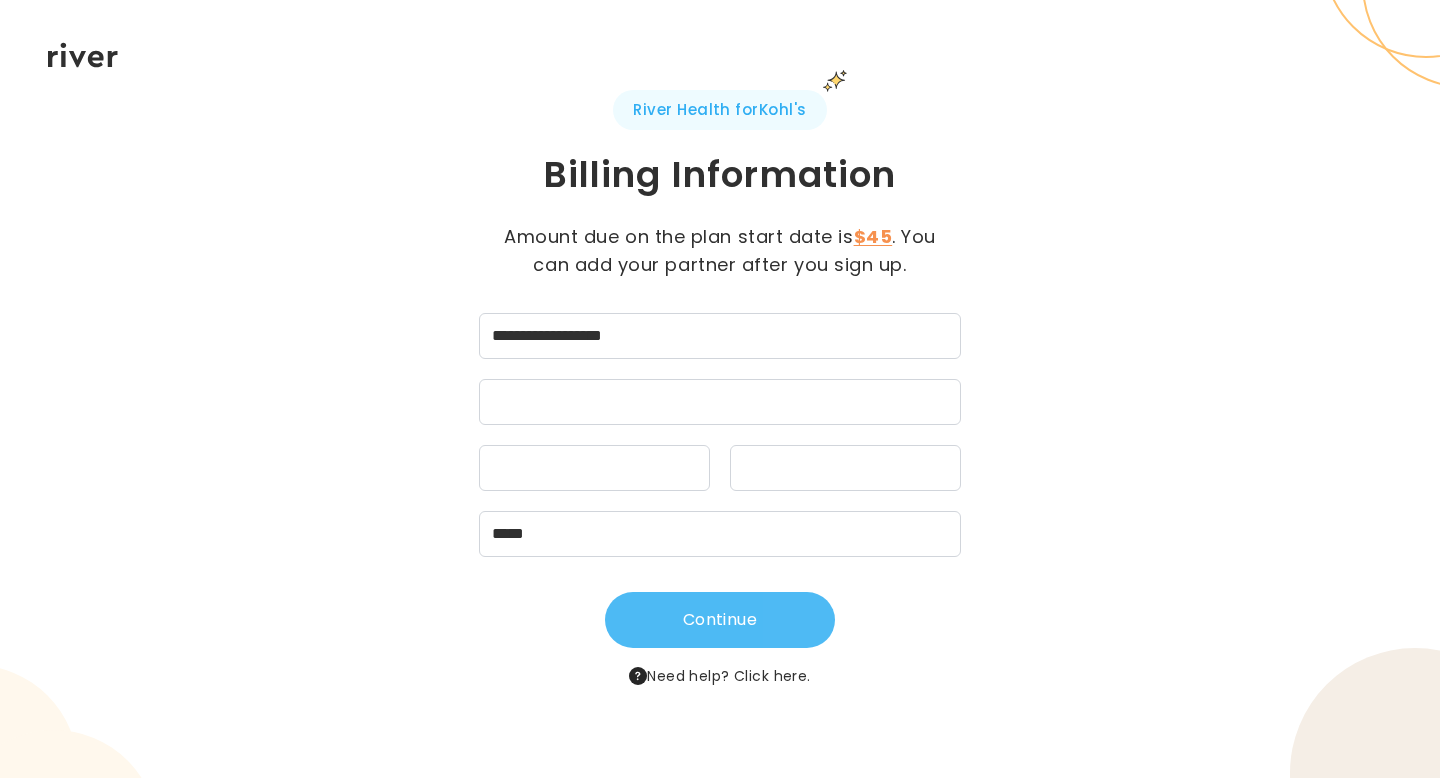click on "Continue" at bounding box center [720, 620] 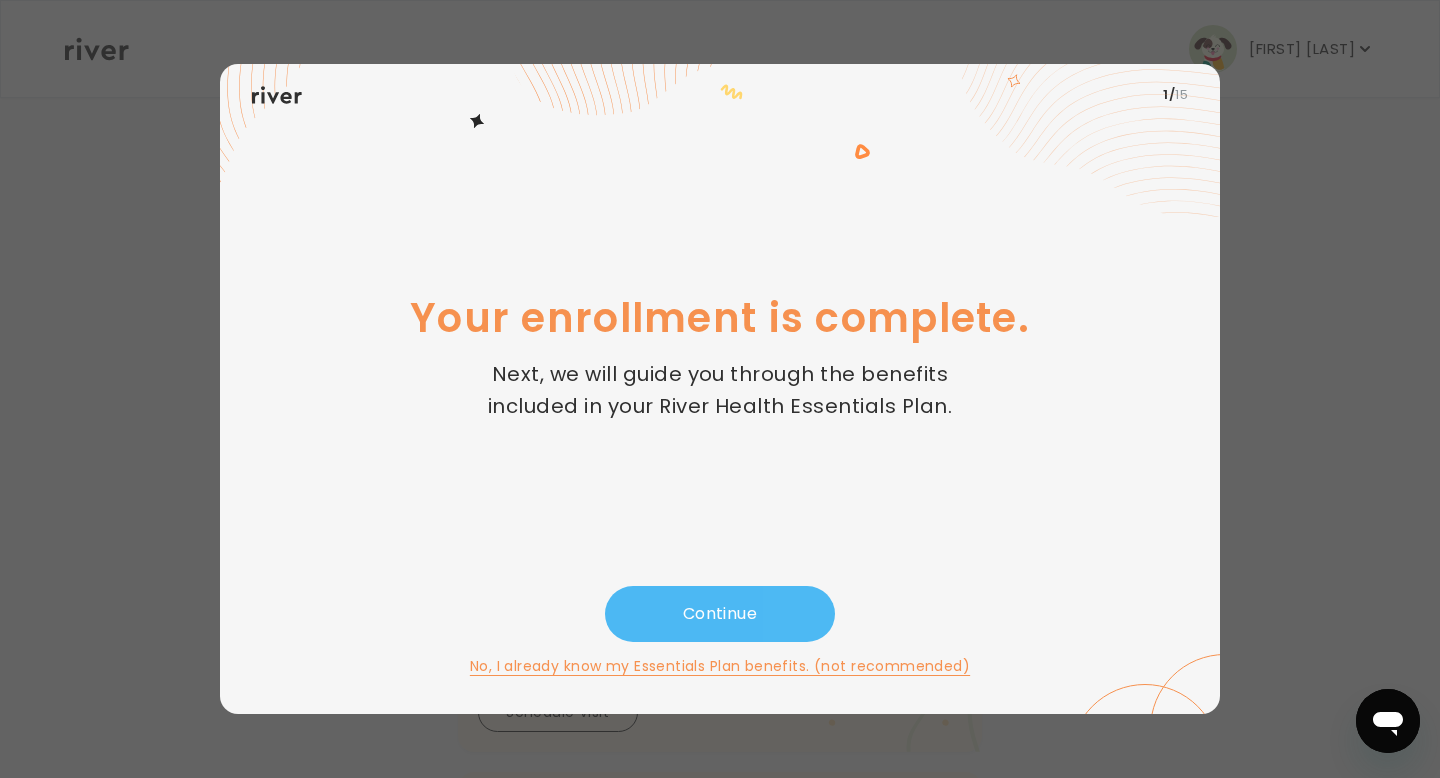 click on "Continue" at bounding box center (720, 614) 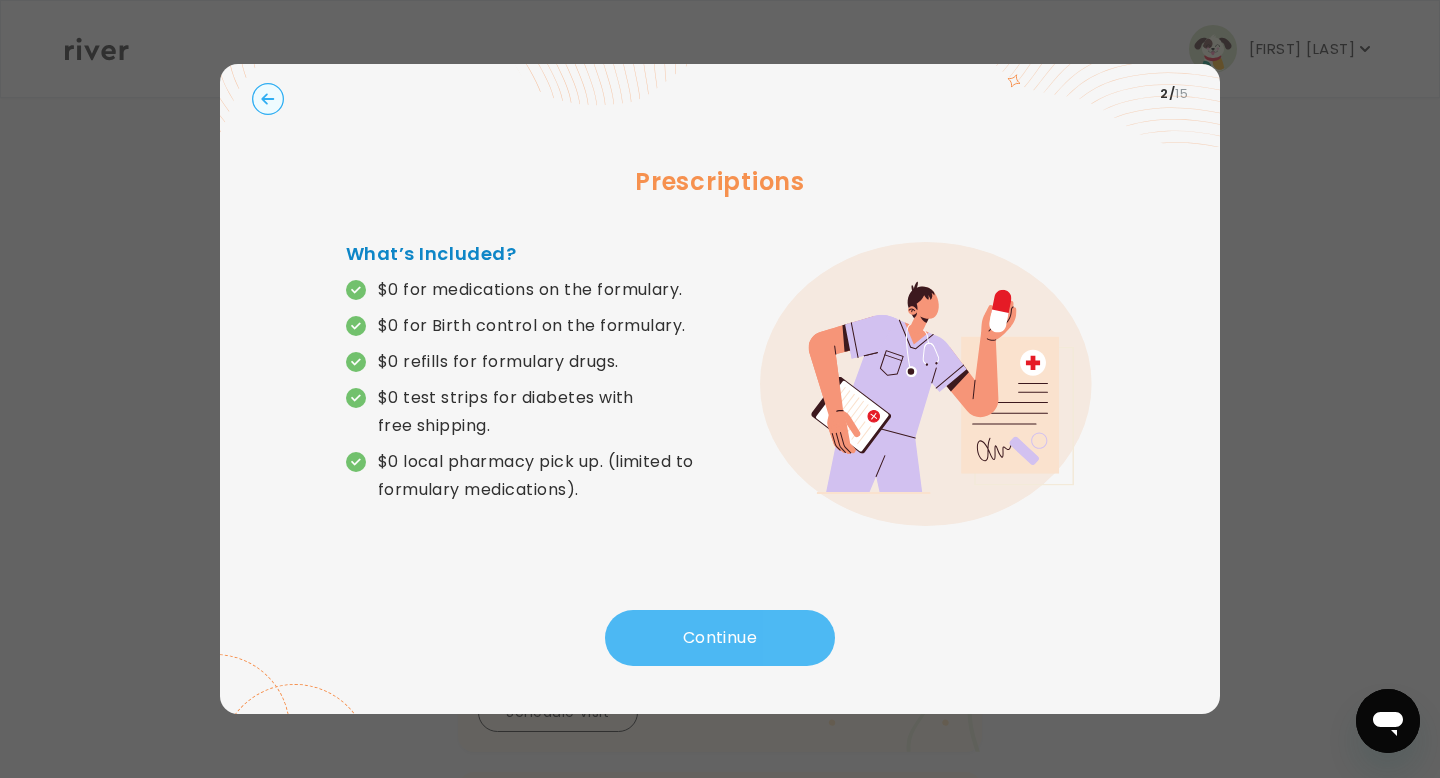 click on "Continue" at bounding box center (720, 638) 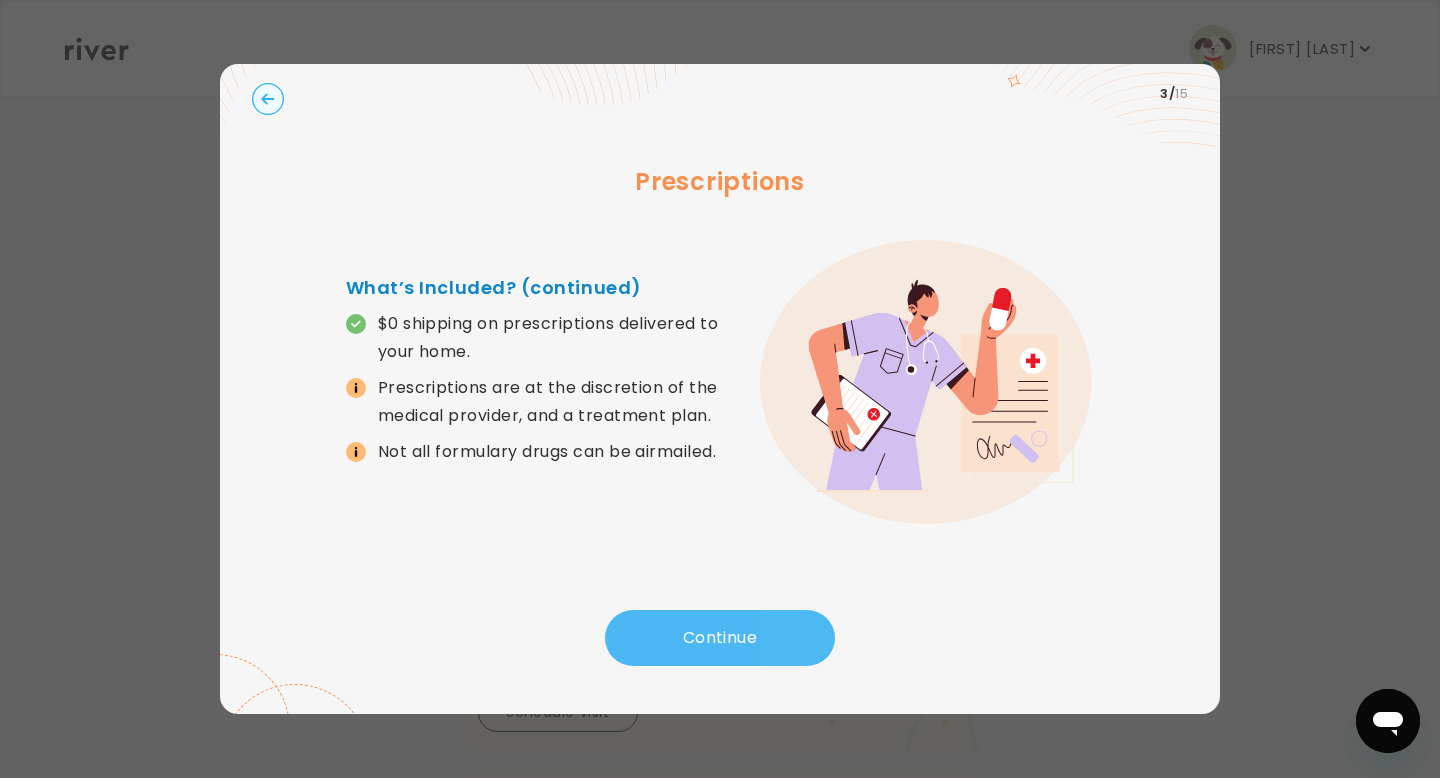 click on "Continue" at bounding box center (720, 638) 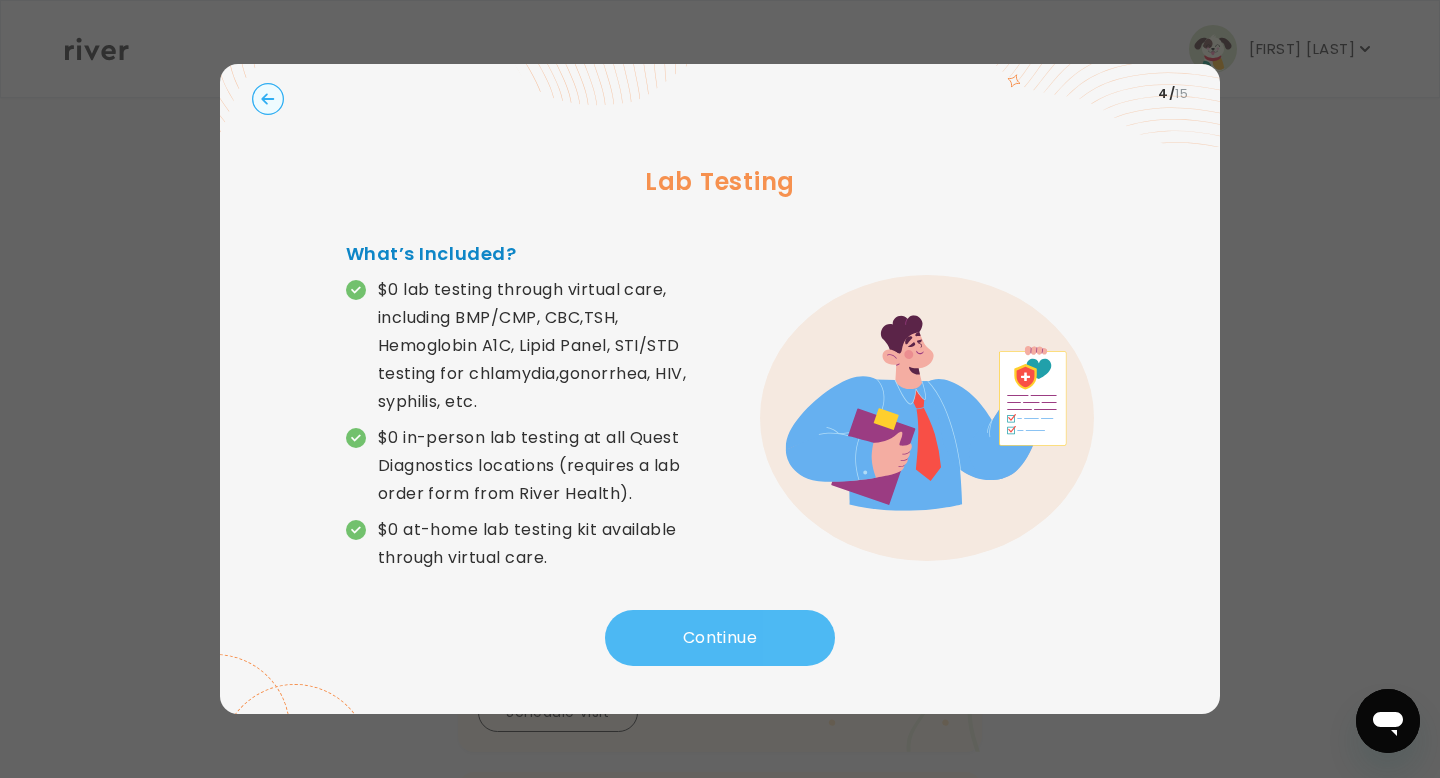click on "Continue" at bounding box center [720, 638] 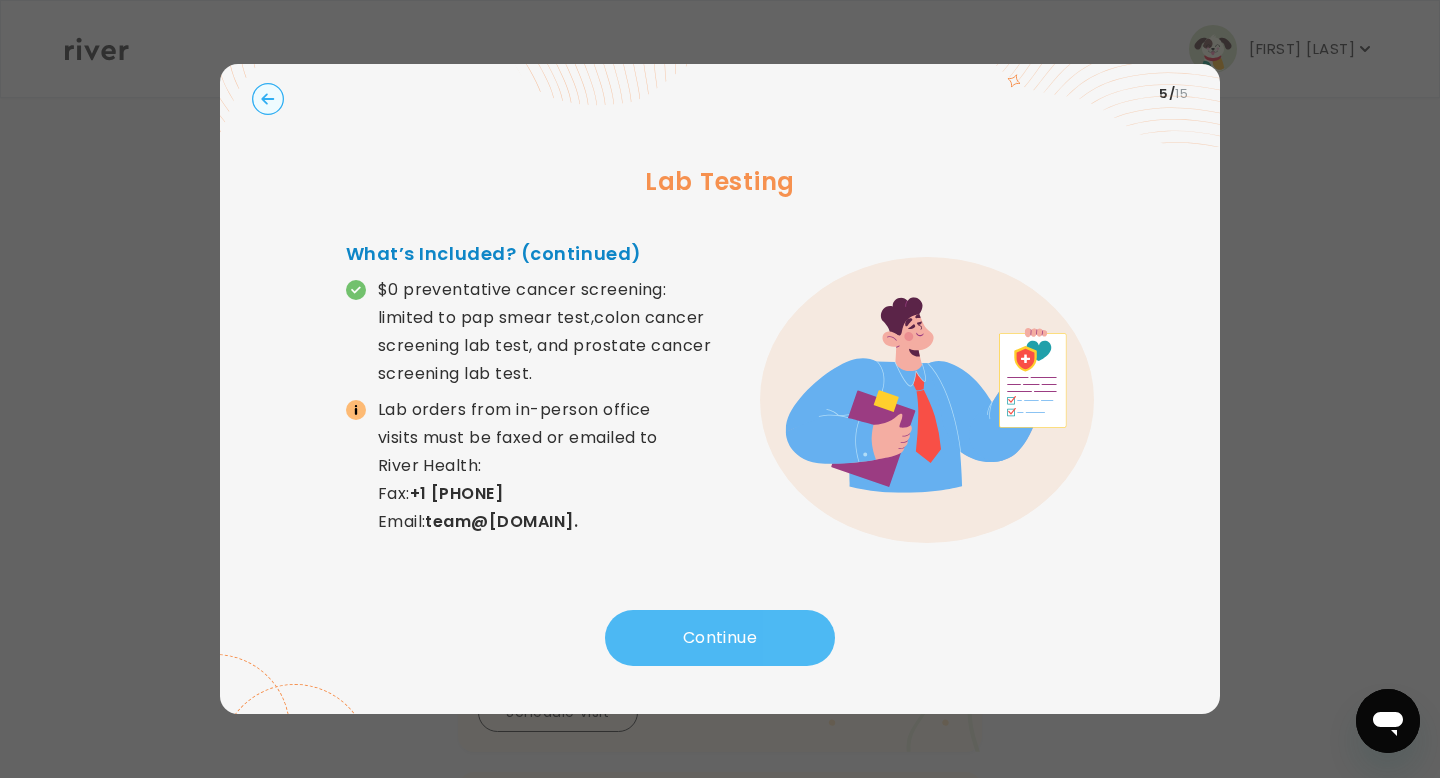 click on "Continue" at bounding box center (720, 638) 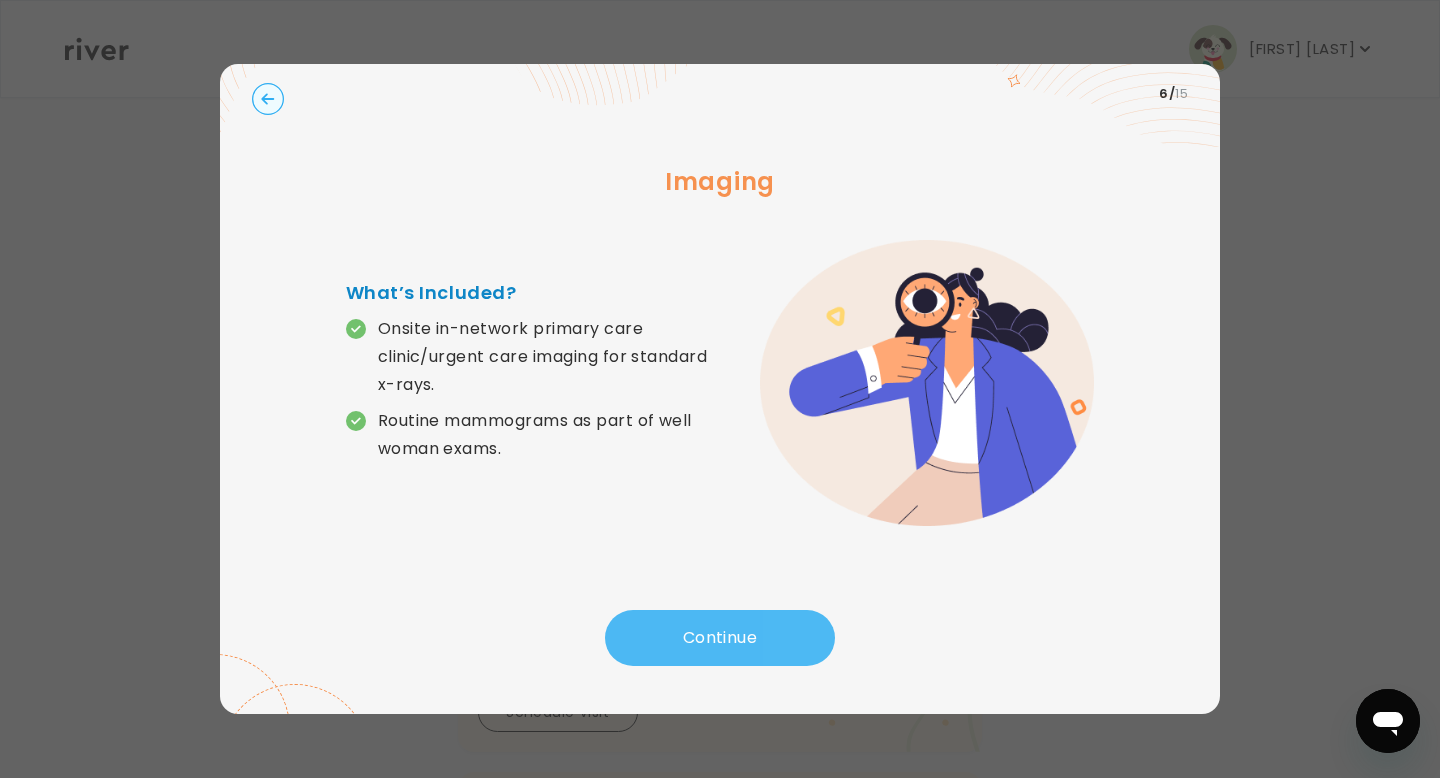 click on "Continue" at bounding box center [720, 638] 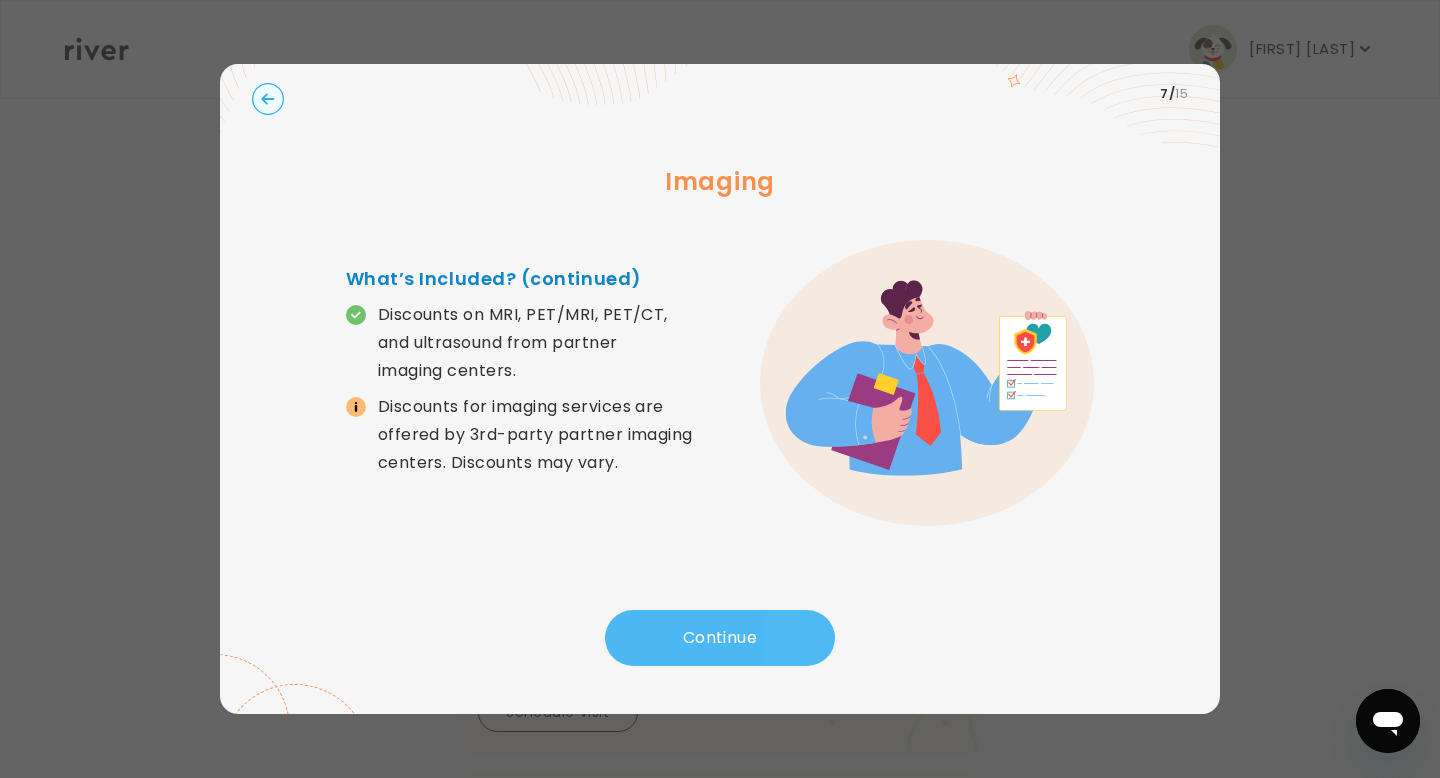 click on "Continue" at bounding box center [720, 638] 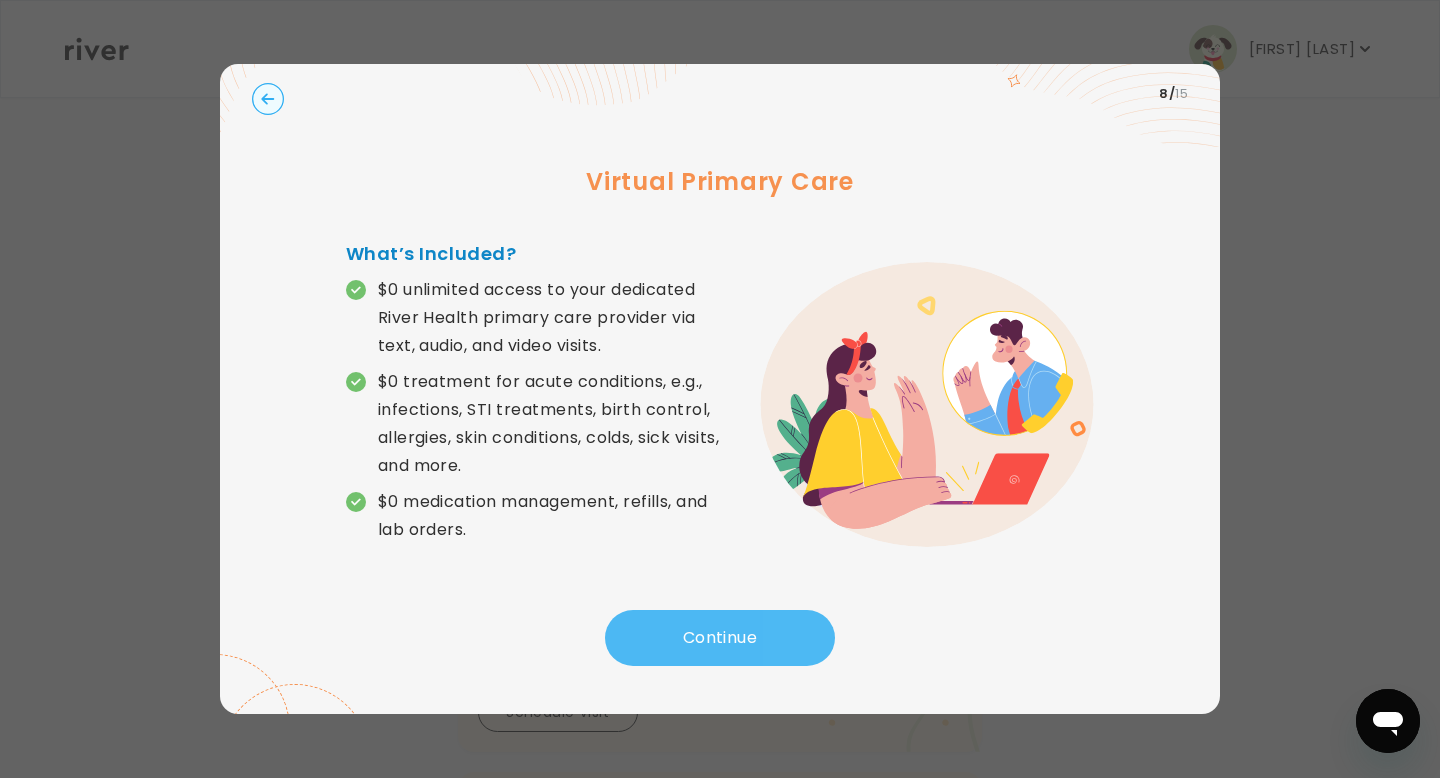 click on "Continue" at bounding box center (720, 638) 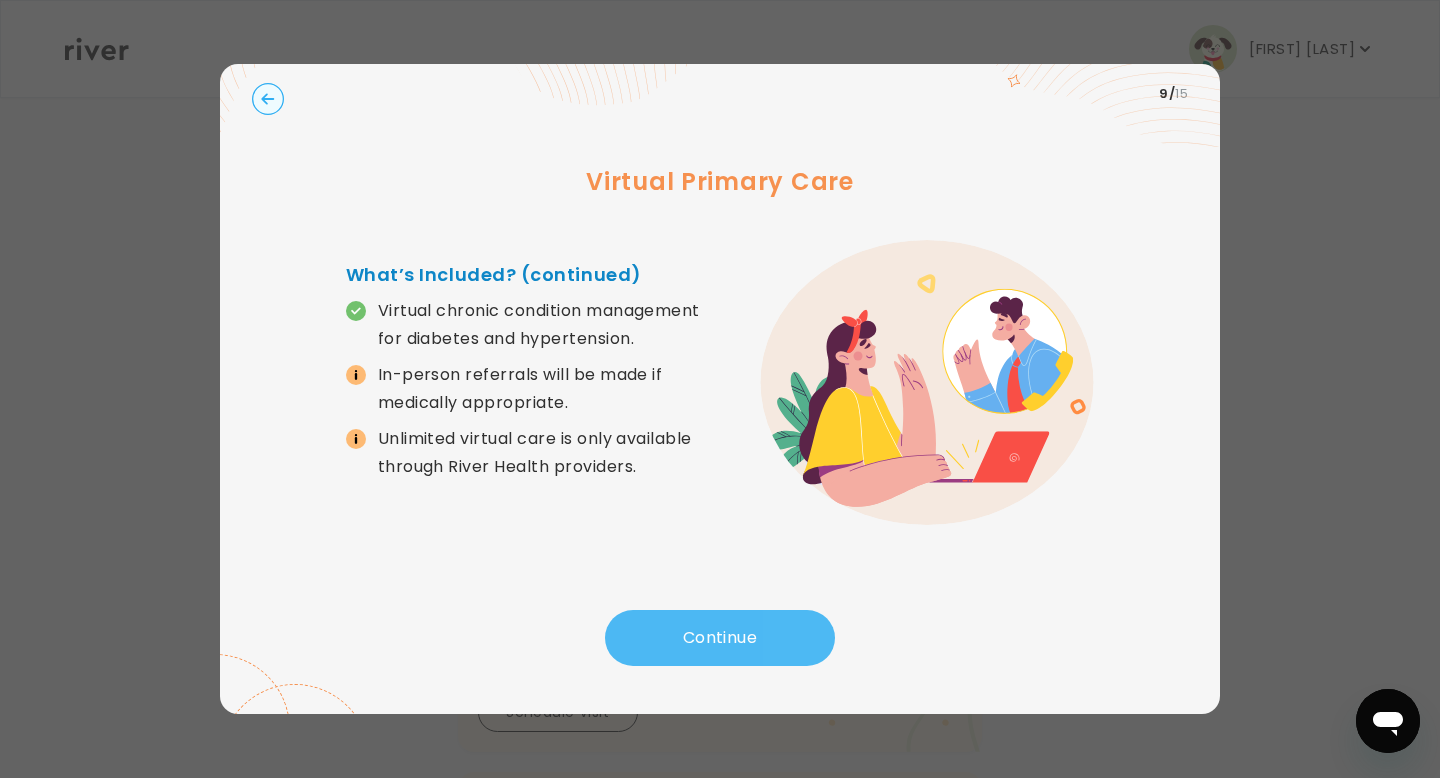 click on "Continue" at bounding box center (720, 638) 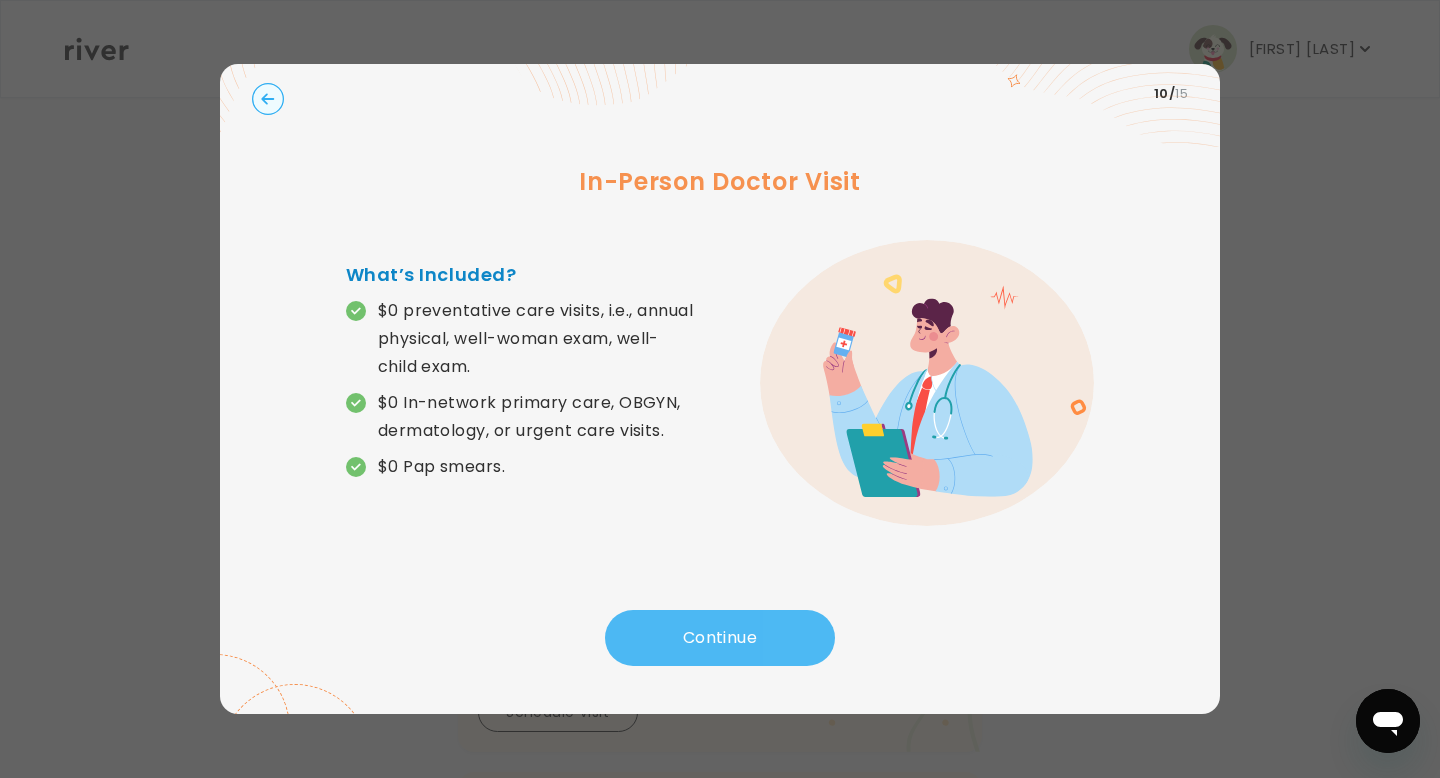 click on "Continue" at bounding box center [720, 638] 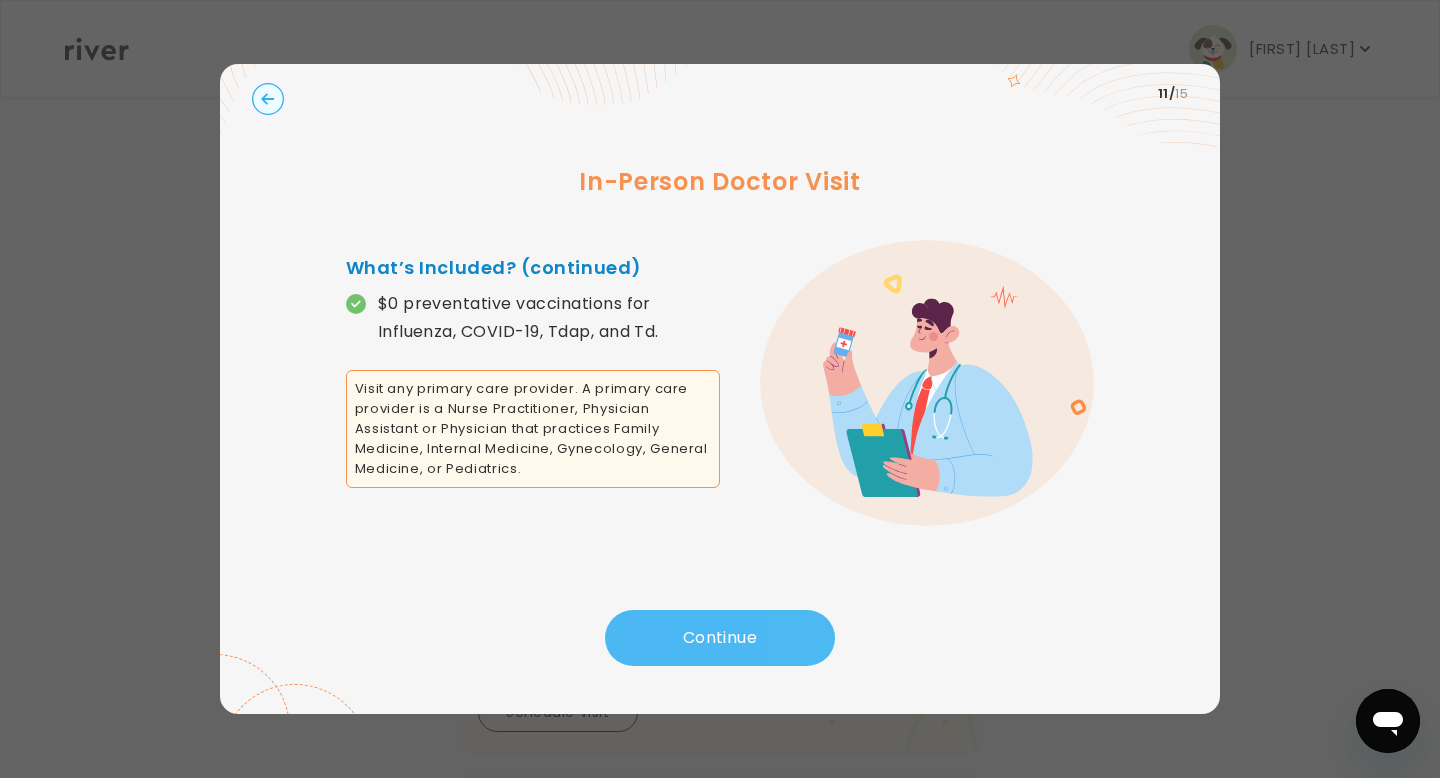 click on "Continue" at bounding box center [720, 638] 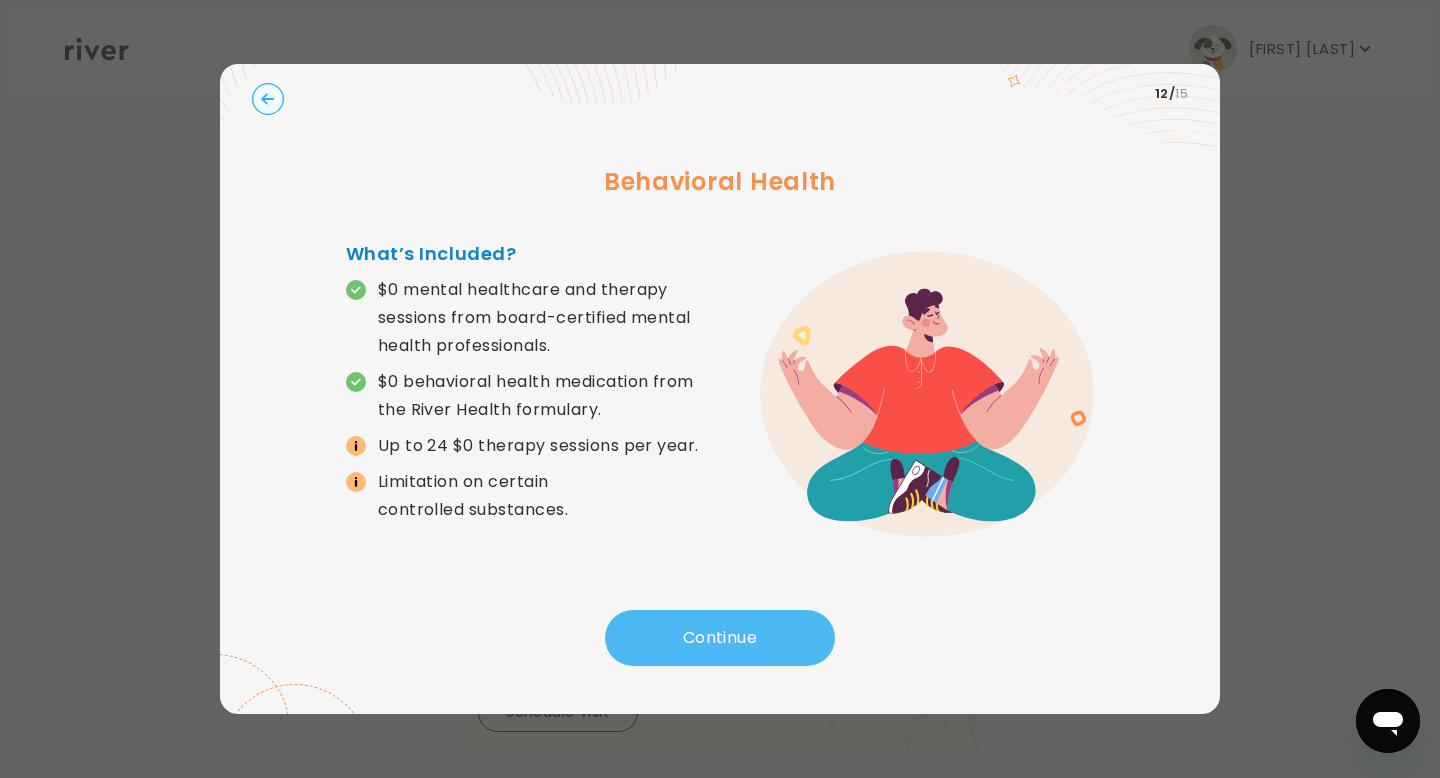 click on "Continue" at bounding box center (720, 638) 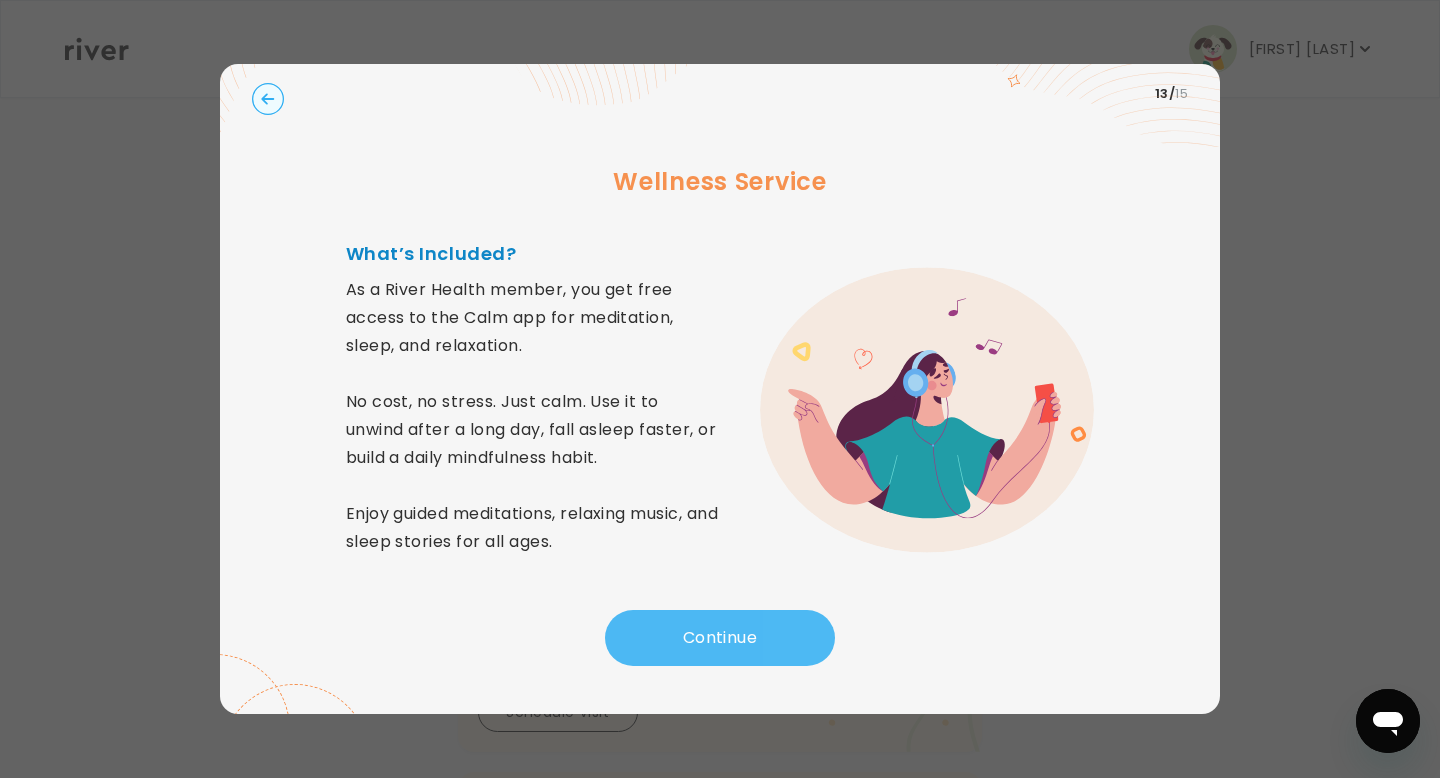 click on "Continue" at bounding box center (720, 638) 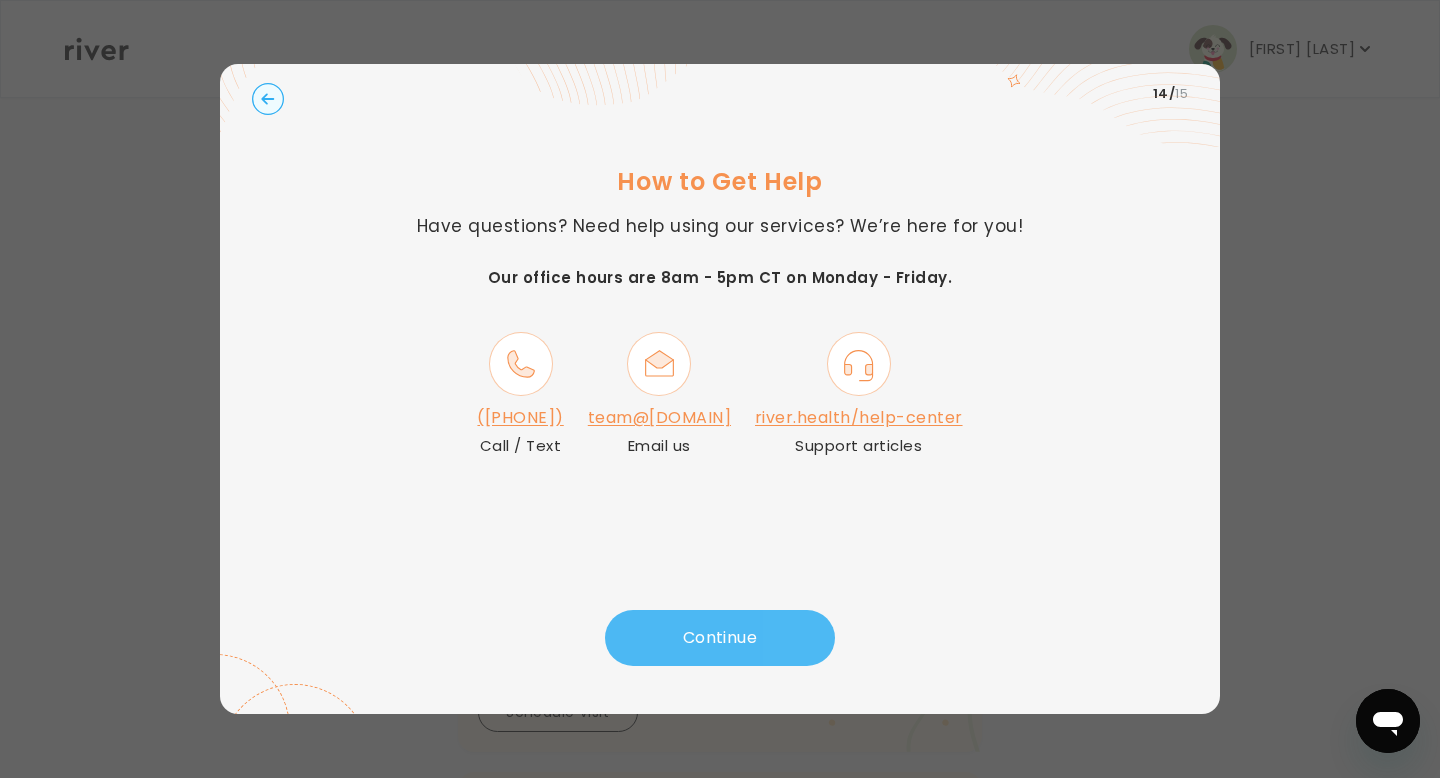 click on "Continue" at bounding box center [720, 638] 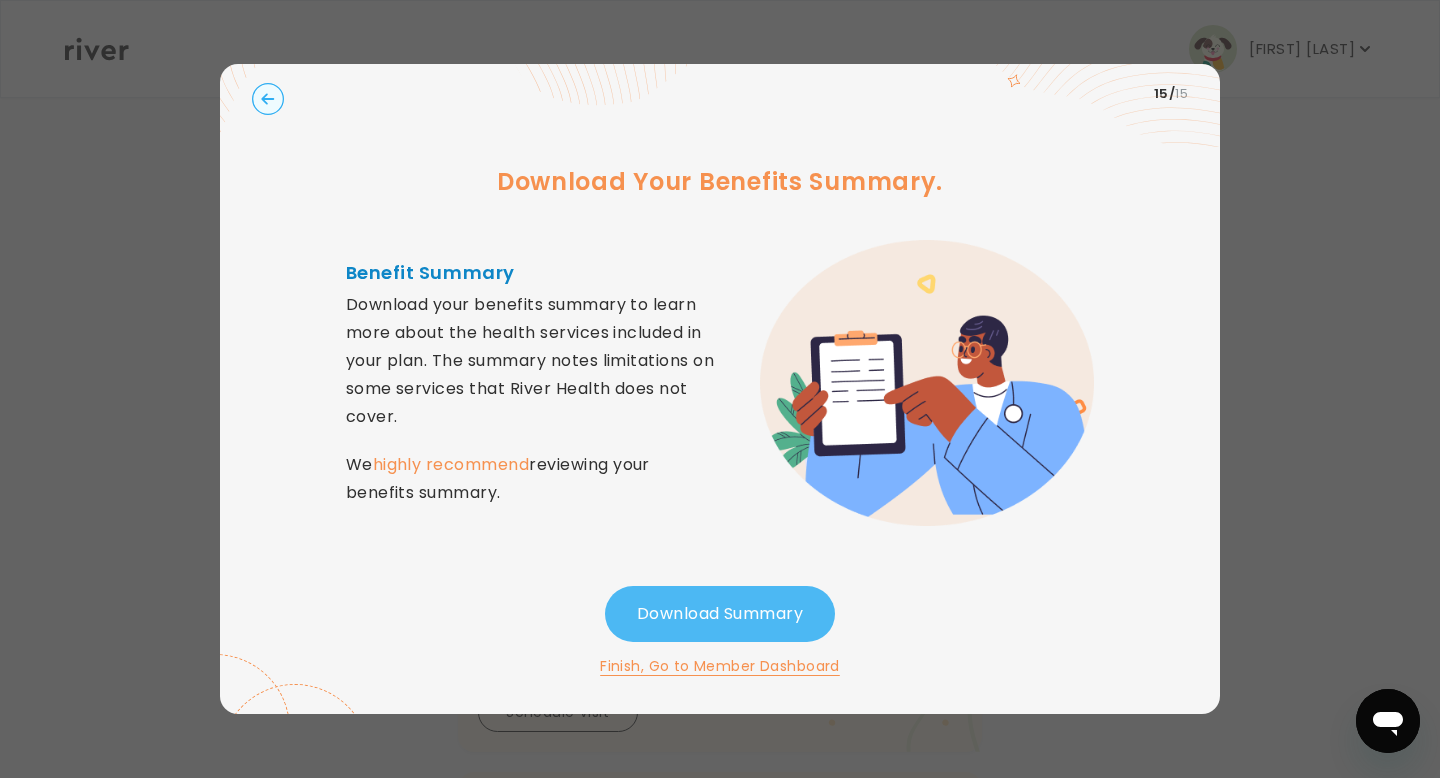 click on "Download Summary" at bounding box center [720, 614] 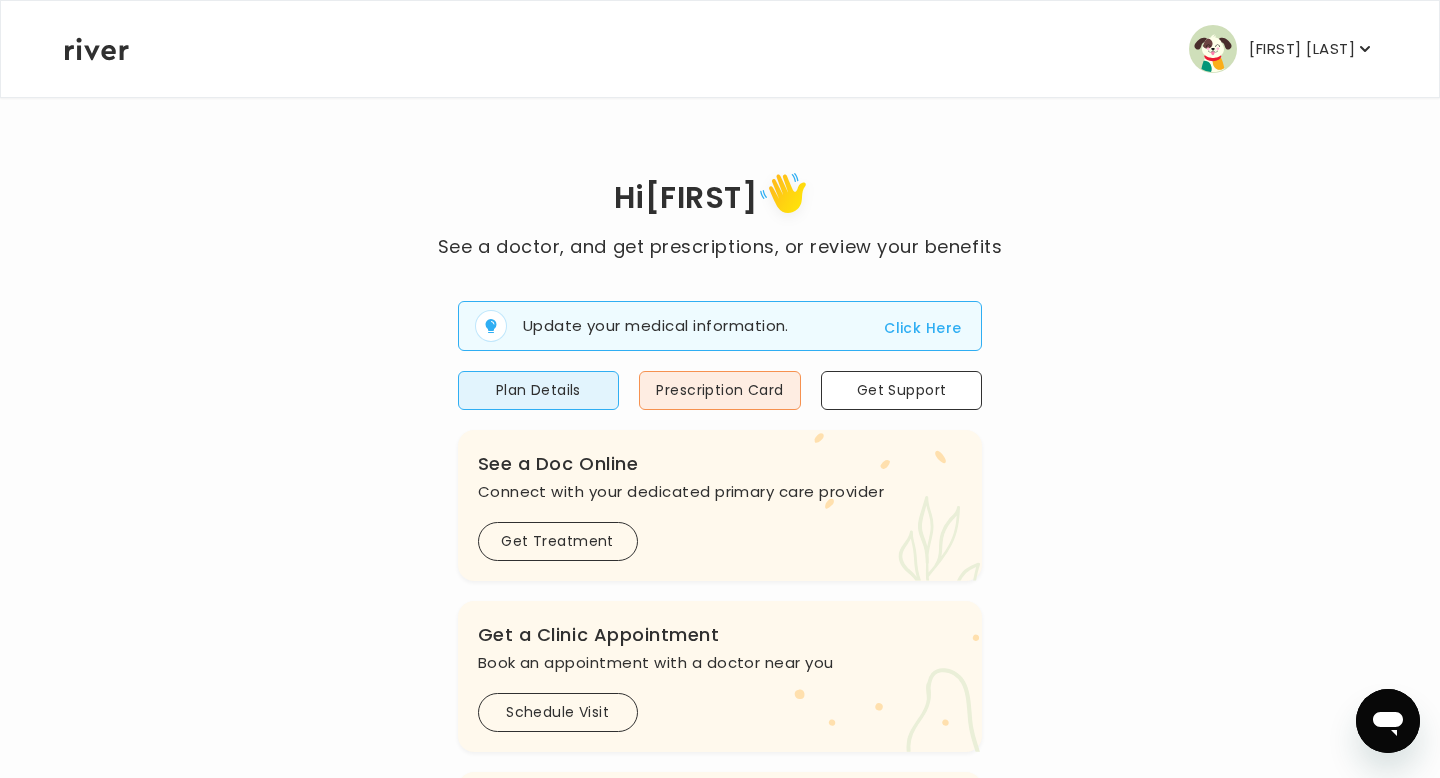 click on "Click Here" at bounding box center [922, 328] 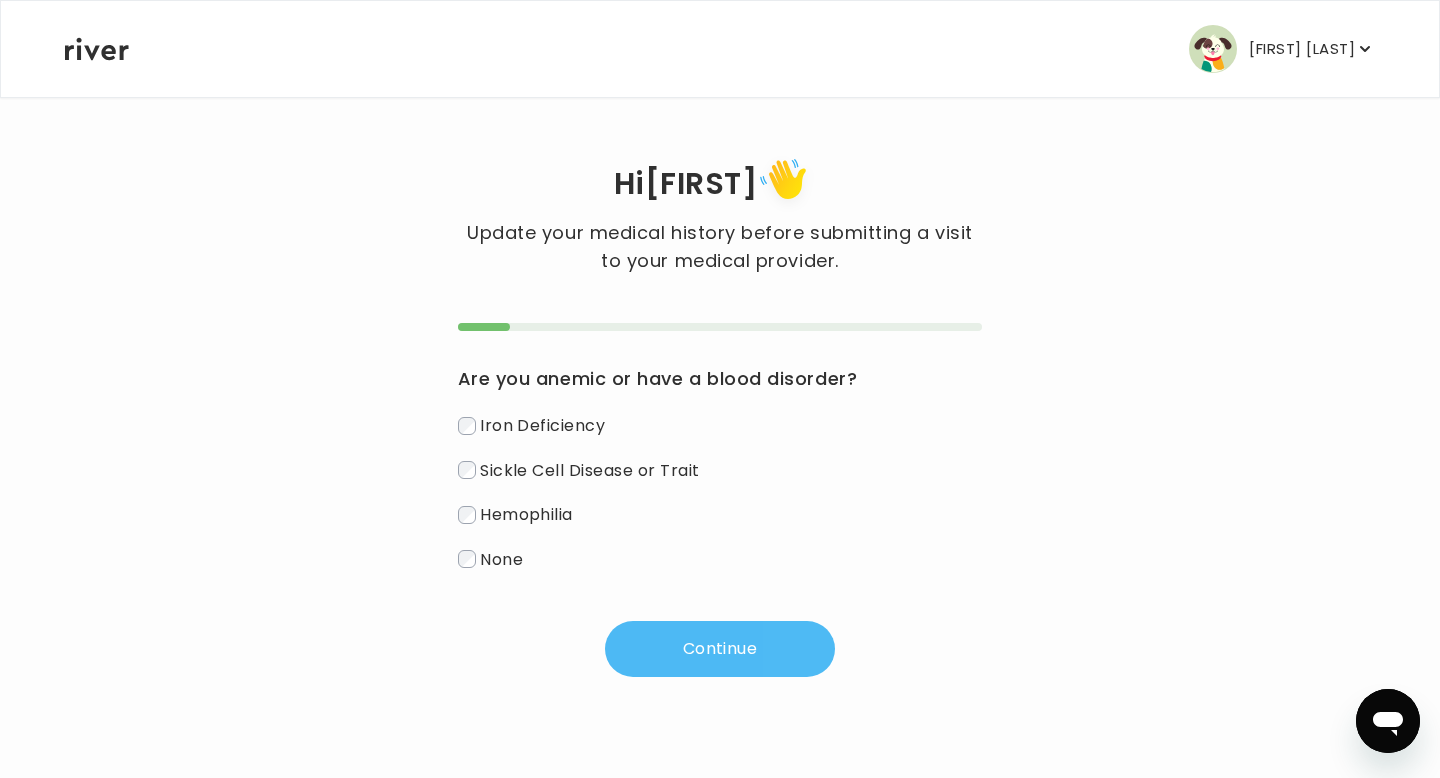 click on "Continue" at bounding box center (720, 649) 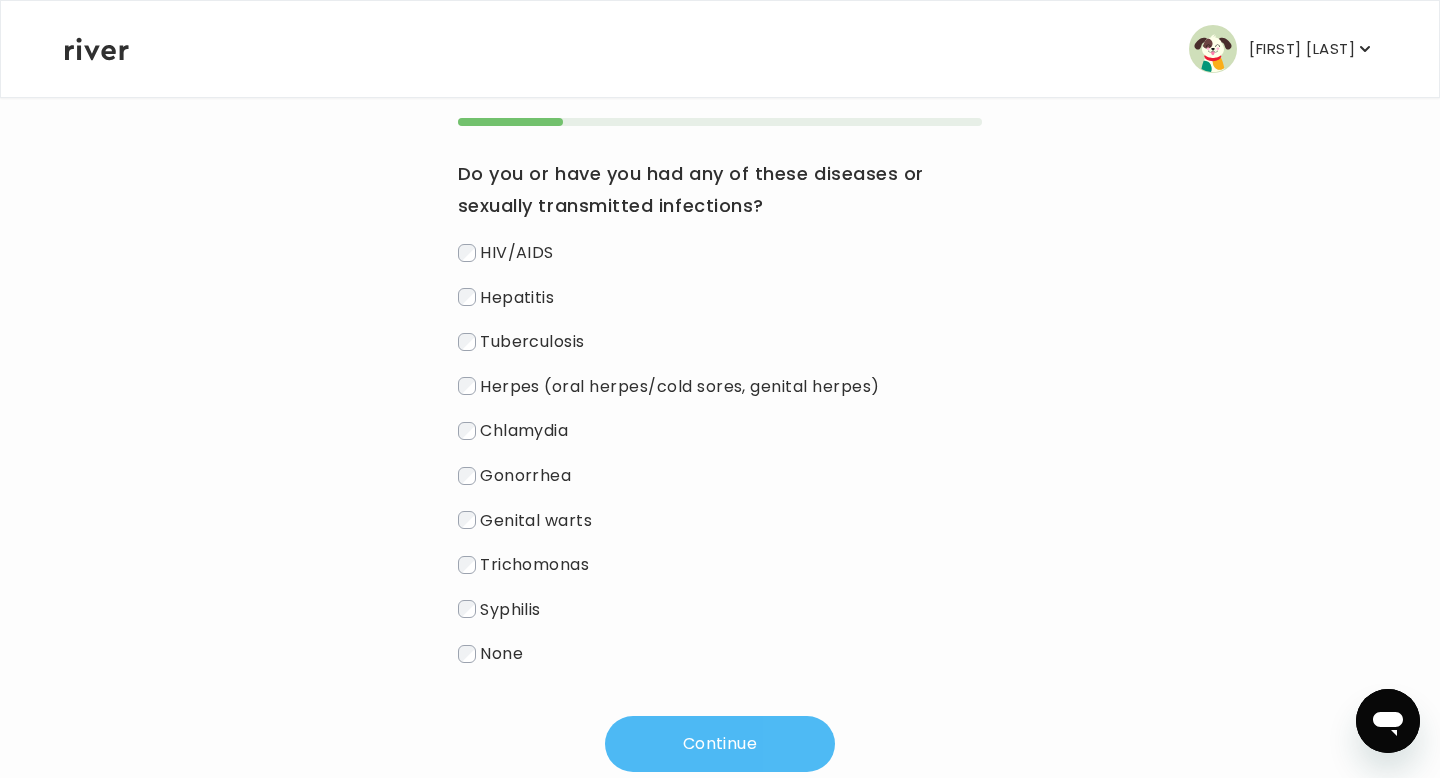 scroll, scrollTop: 211, scrollLeft: 0, axis: vertical 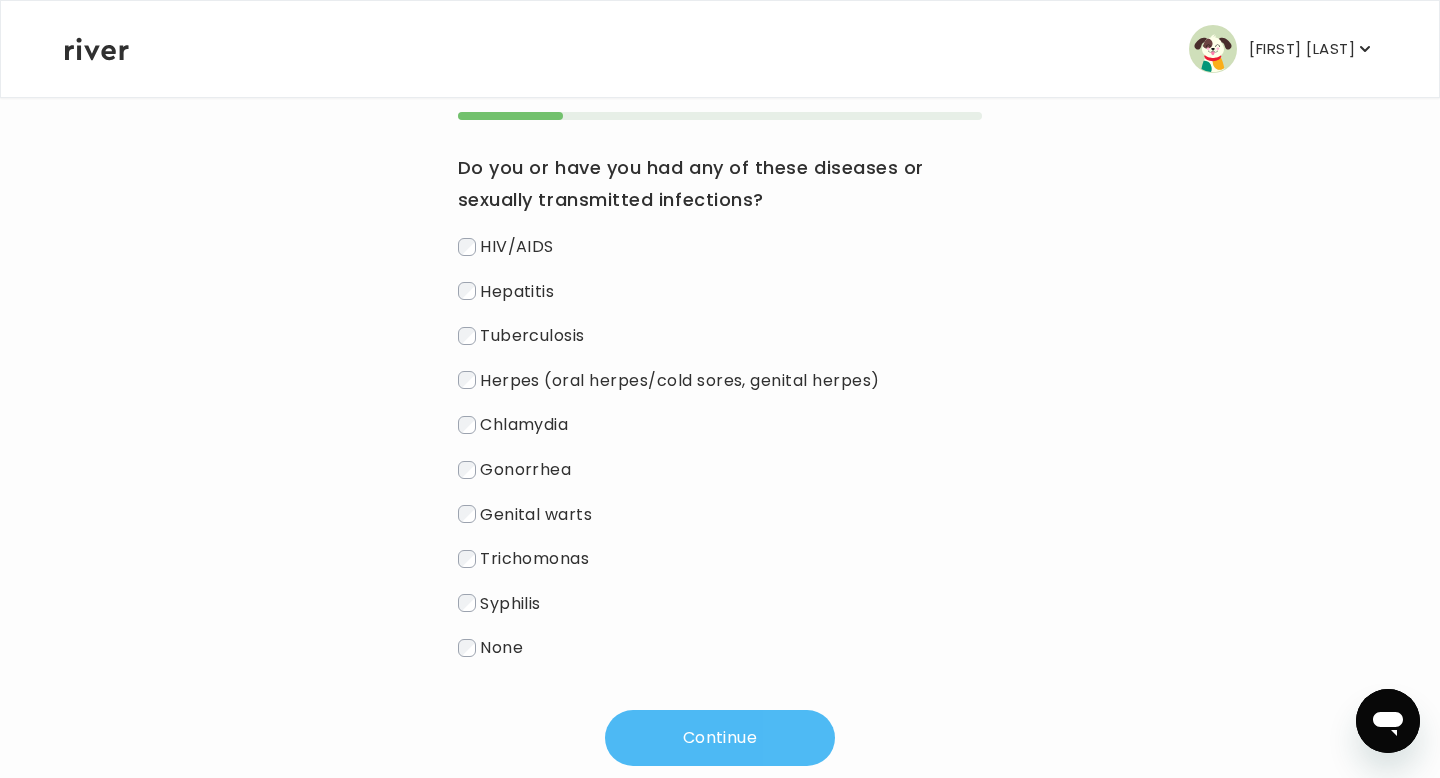 click on "Continue" at bounding box center [720, 738] 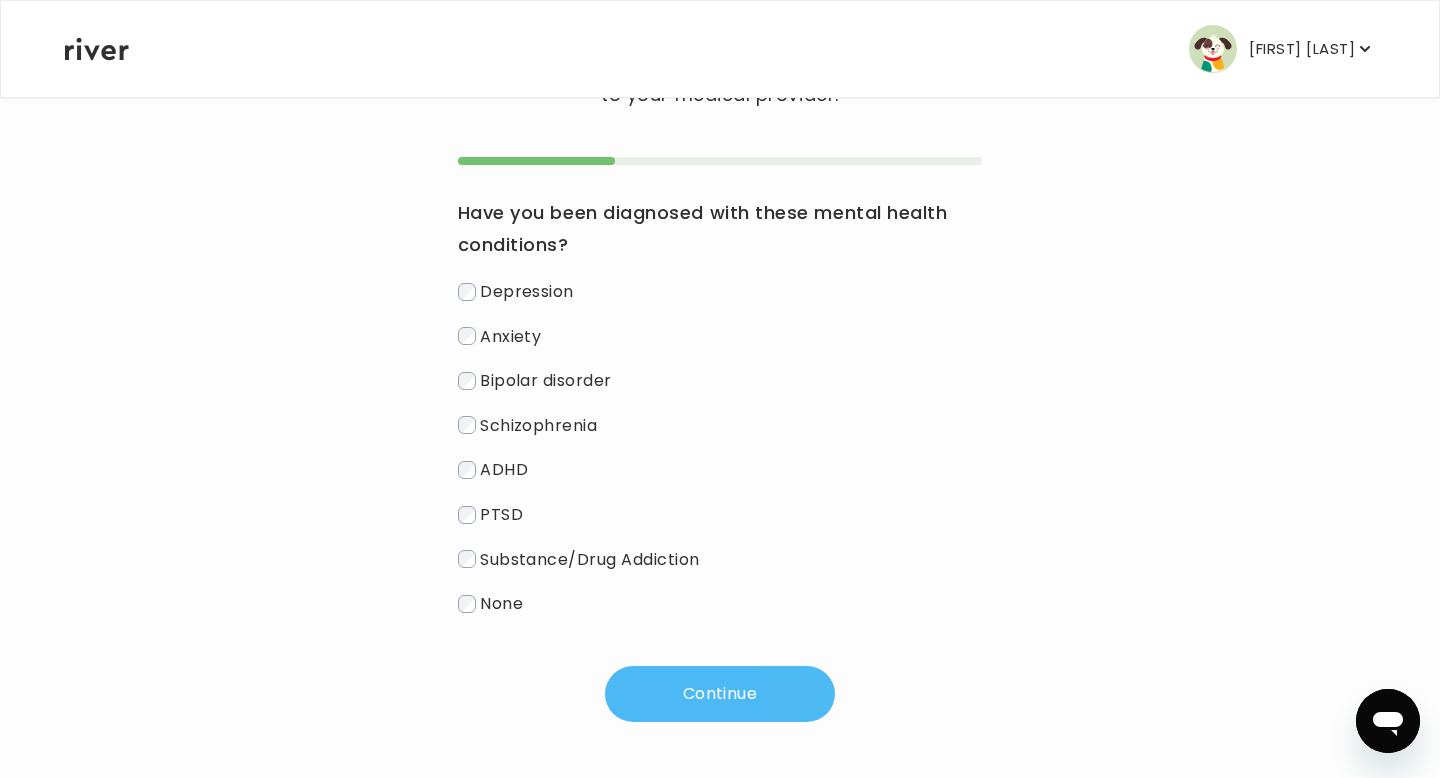 click on "Continue" at bounding box center (720, 694) 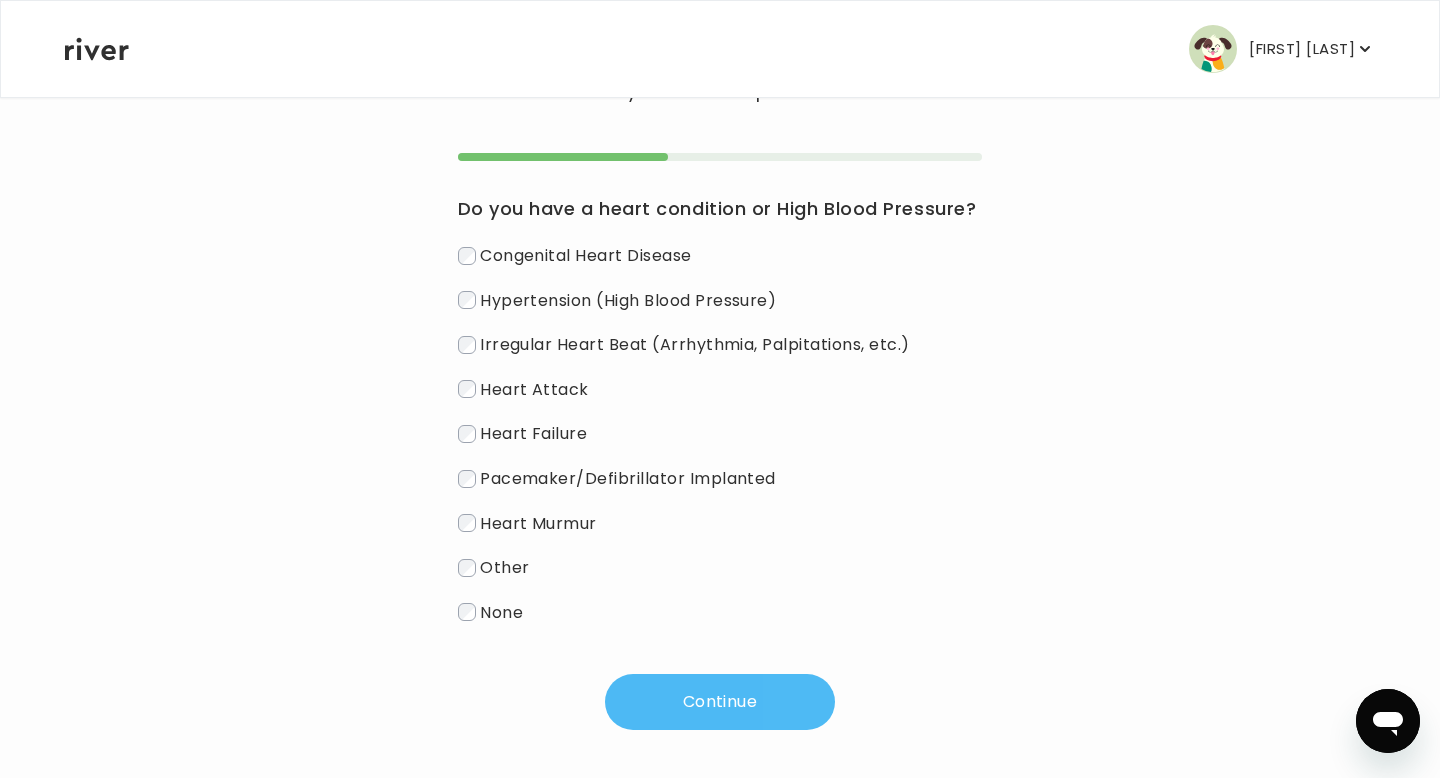 click on "Continue" at bounding box center (720, 702) 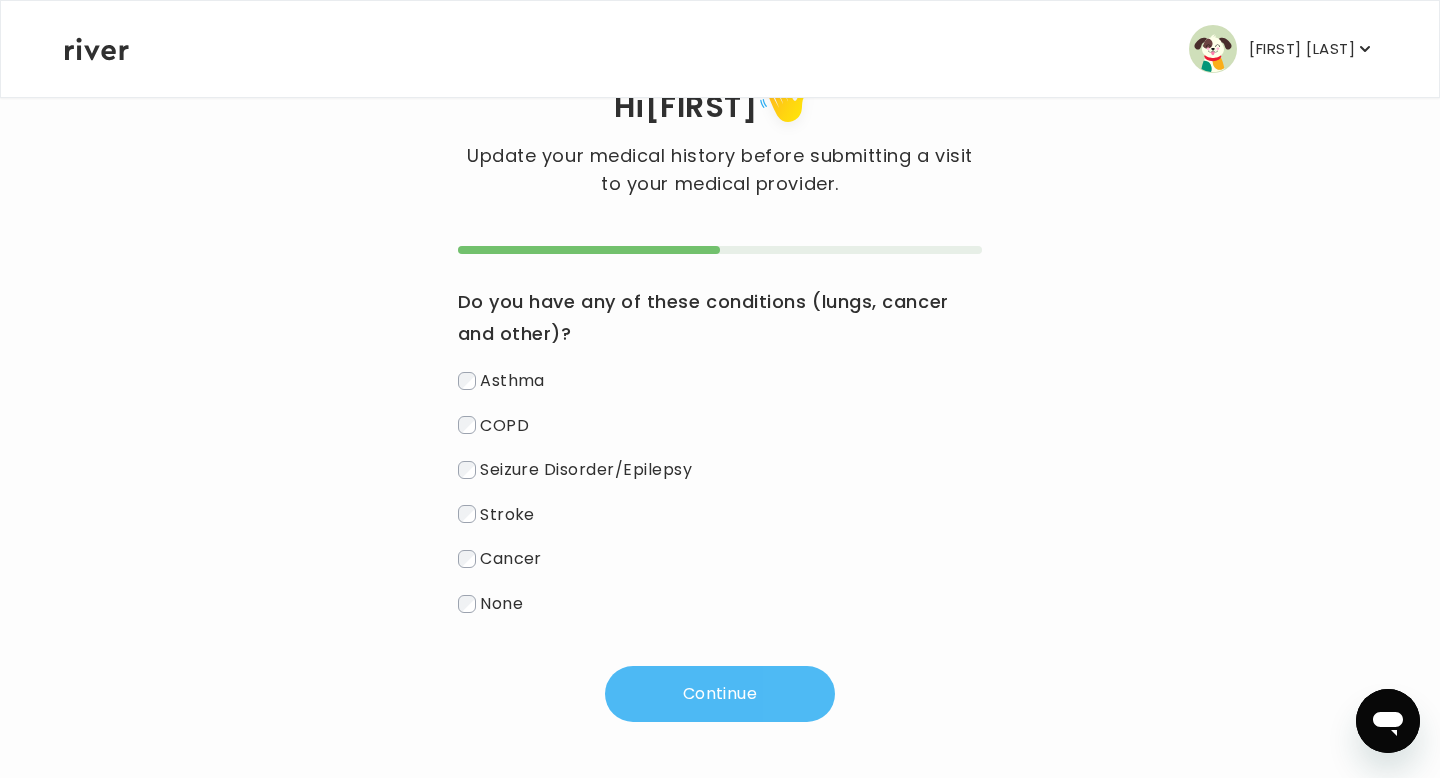 click on "Continue" at bounding box center [720, 694] 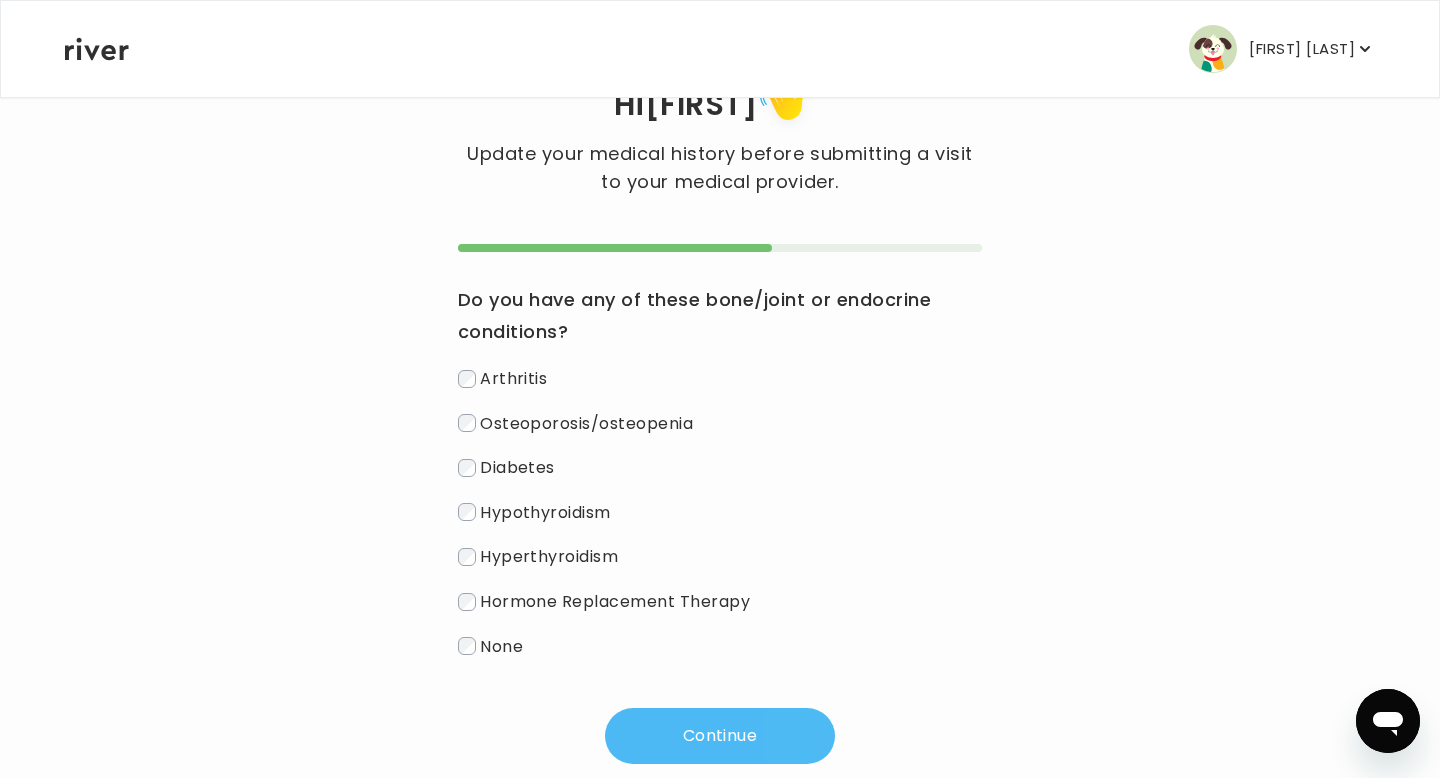 click on "Continue" at bounding box center (720, 736) 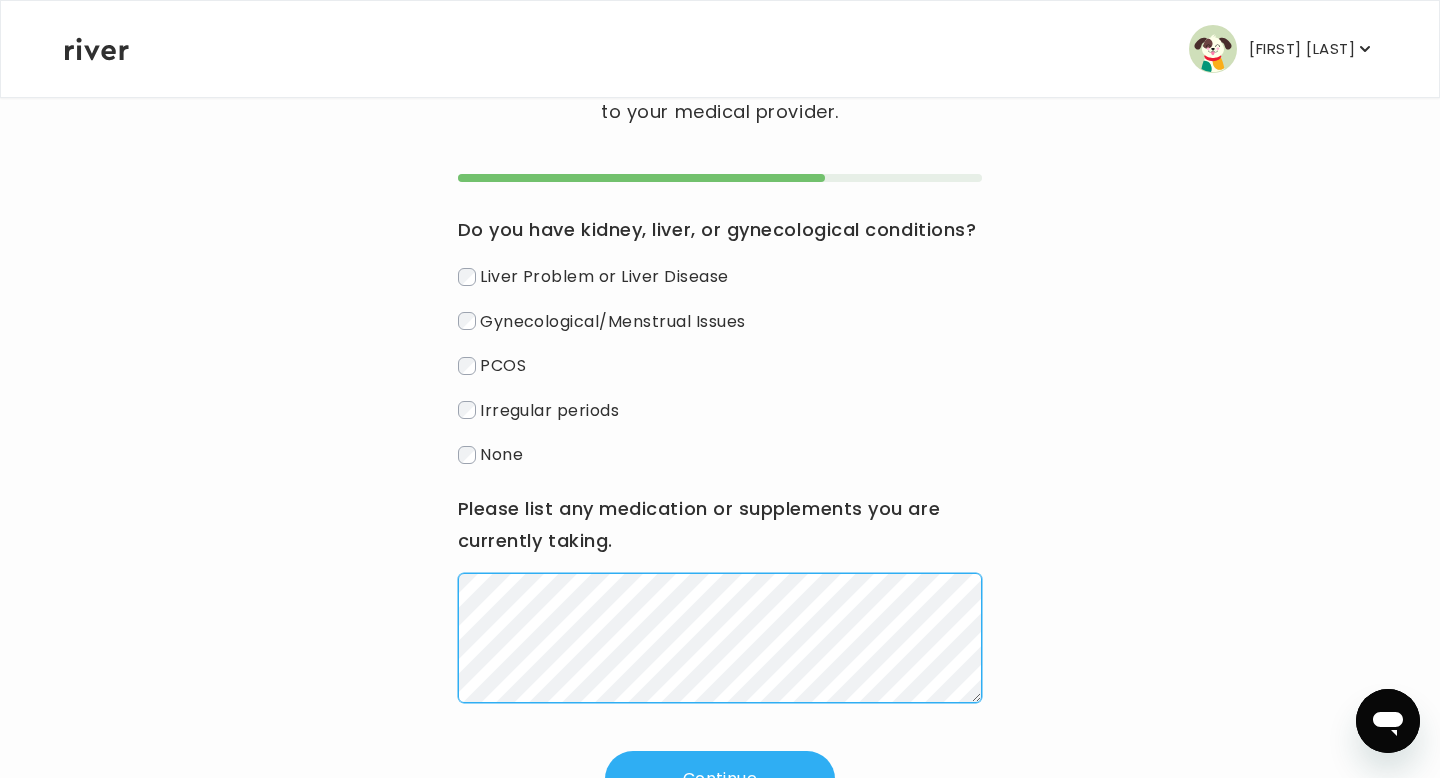 scroll, scrollTop: 236, scrollLeft: 0, axis: vertical 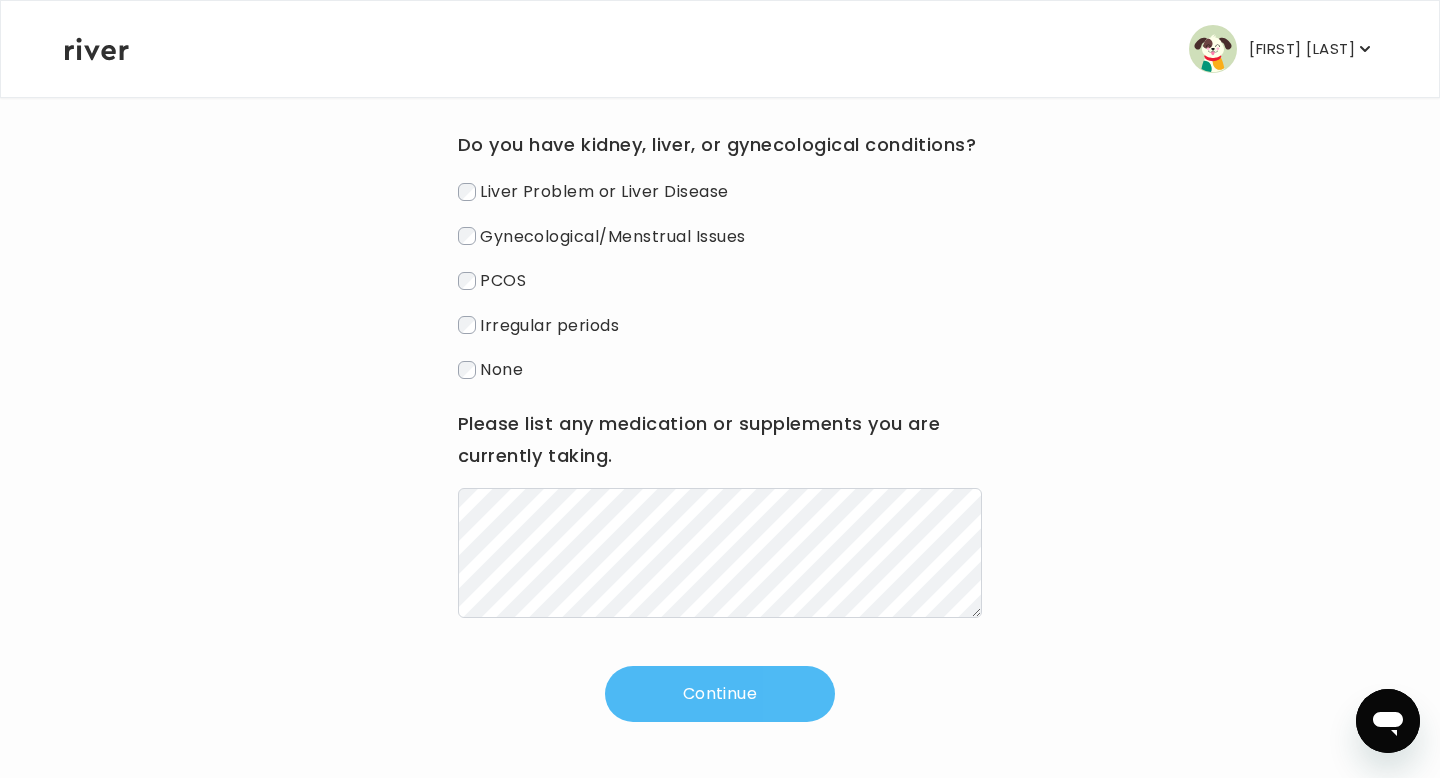 click on "Continue" at bounding box center [720, 694] 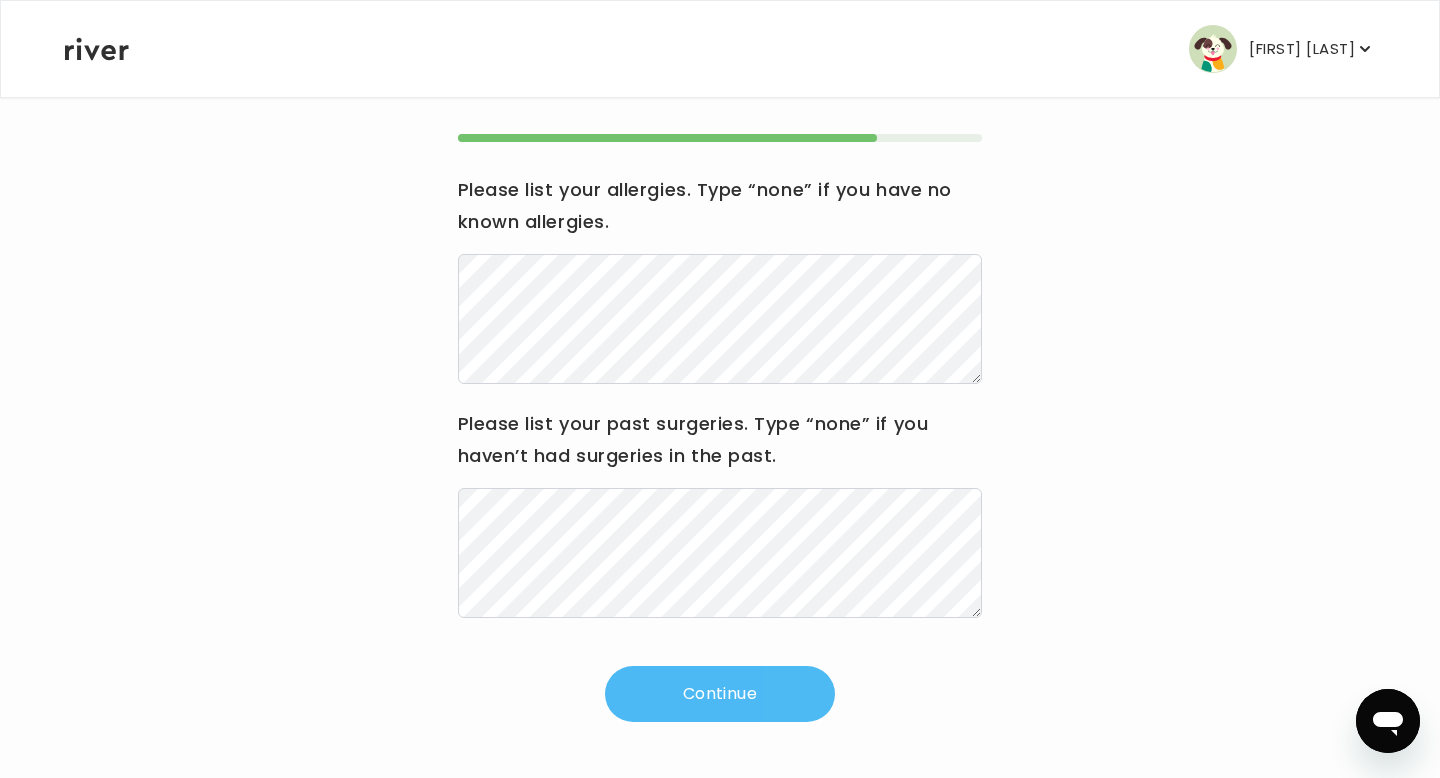 click on "Continue" at bounding box center [720, 694] 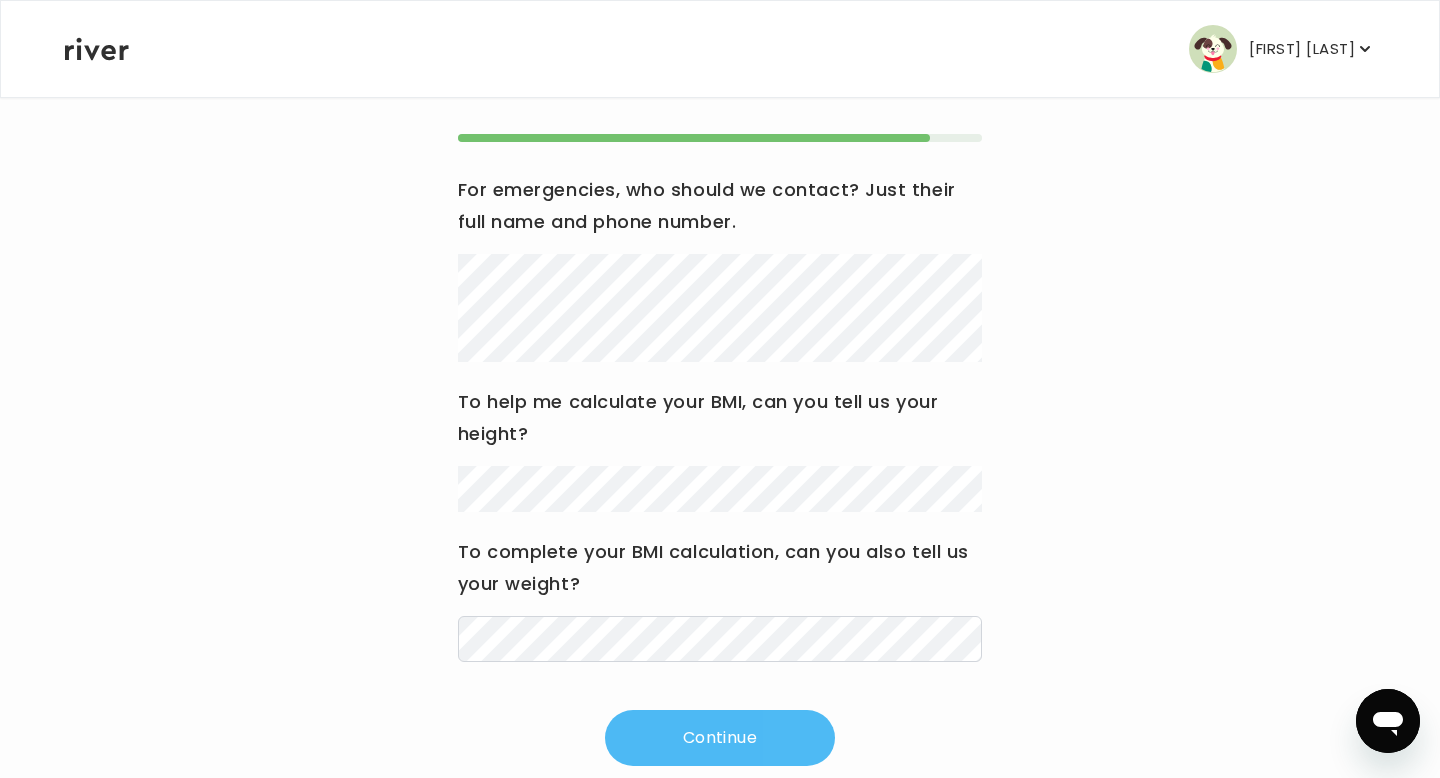 click on "Continue" at bounding box center (720, 738) 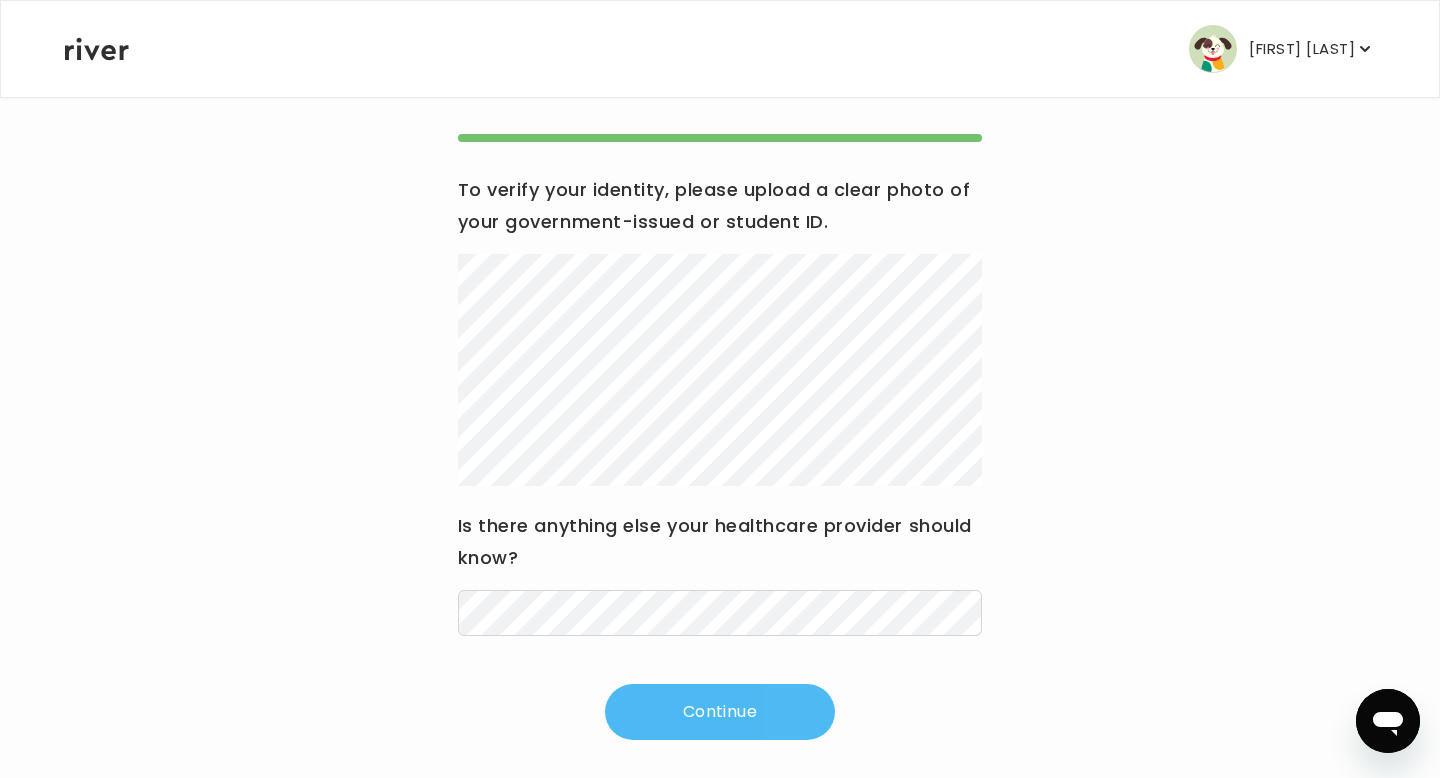 click on "Continue" at bounding box center (720, 712) 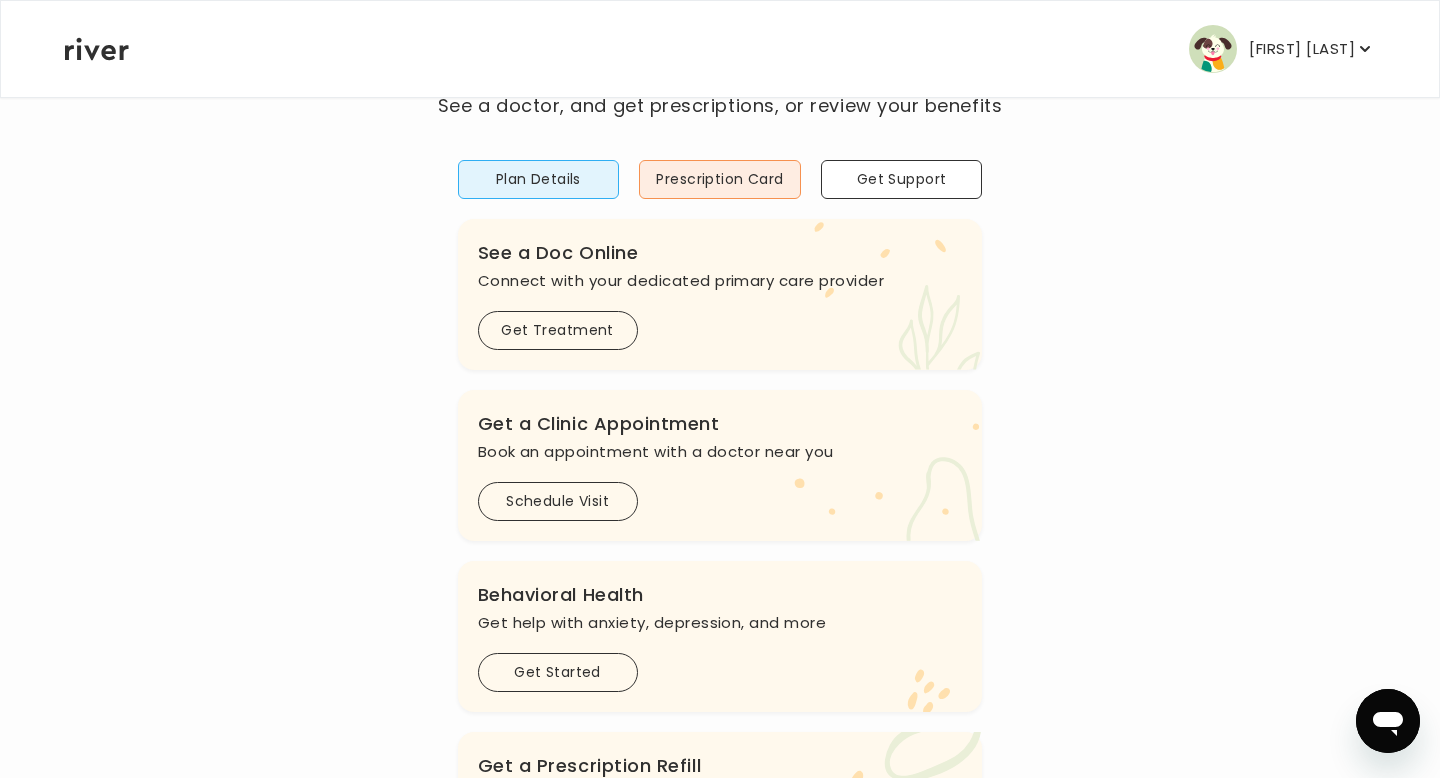 scroll, scrollTop: 0, scrollLeft: 0, axis: both 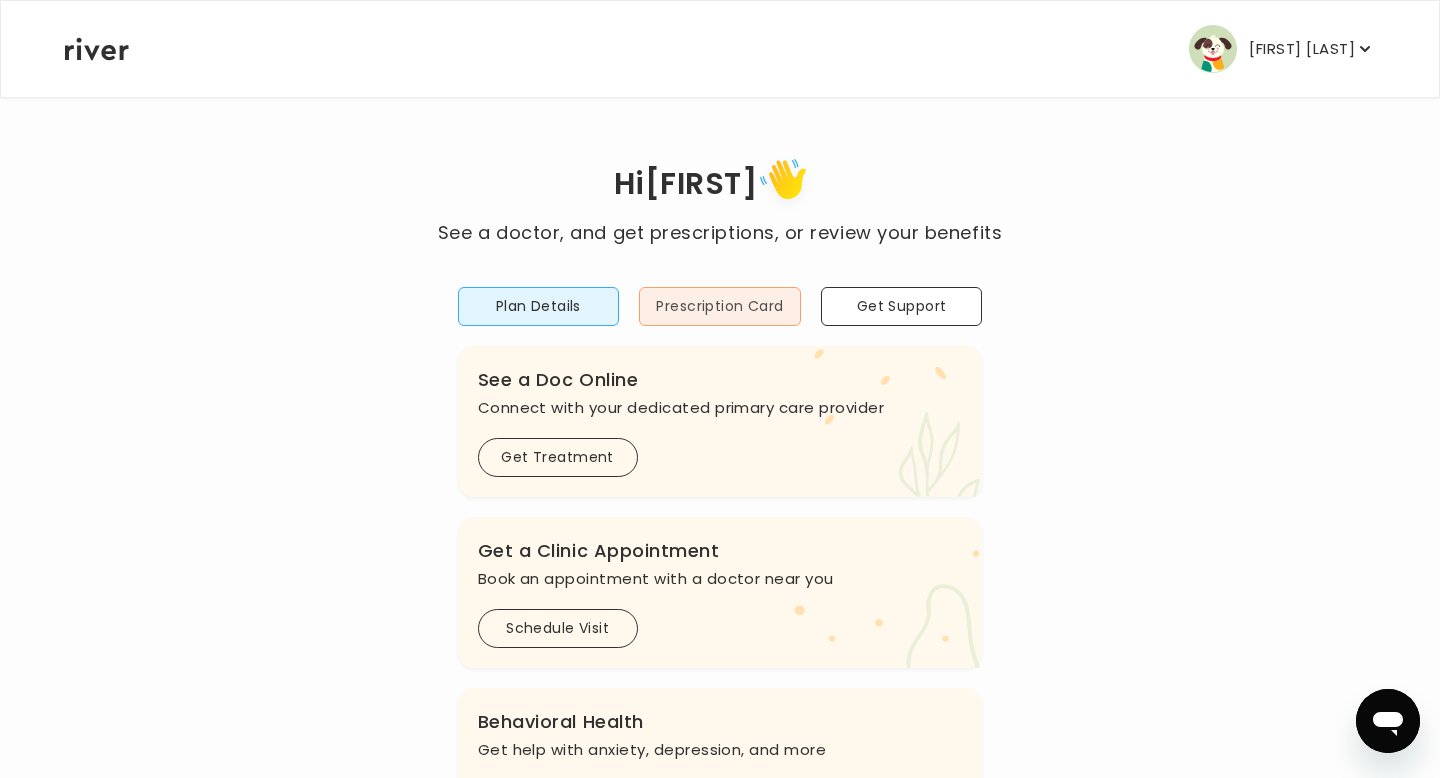 click on "Prescription Card" at bounding box center (720, 306) 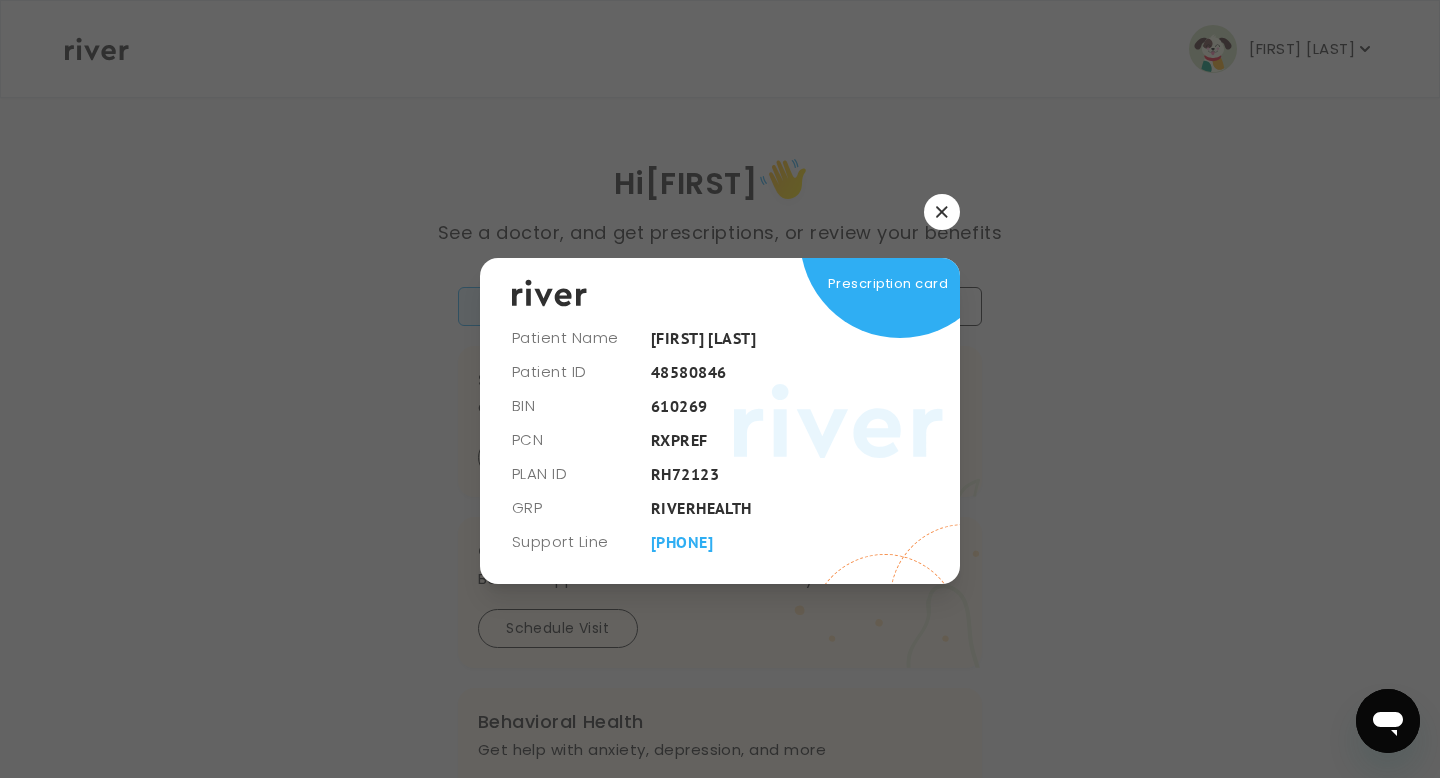 click at bounding box center (942, 212) 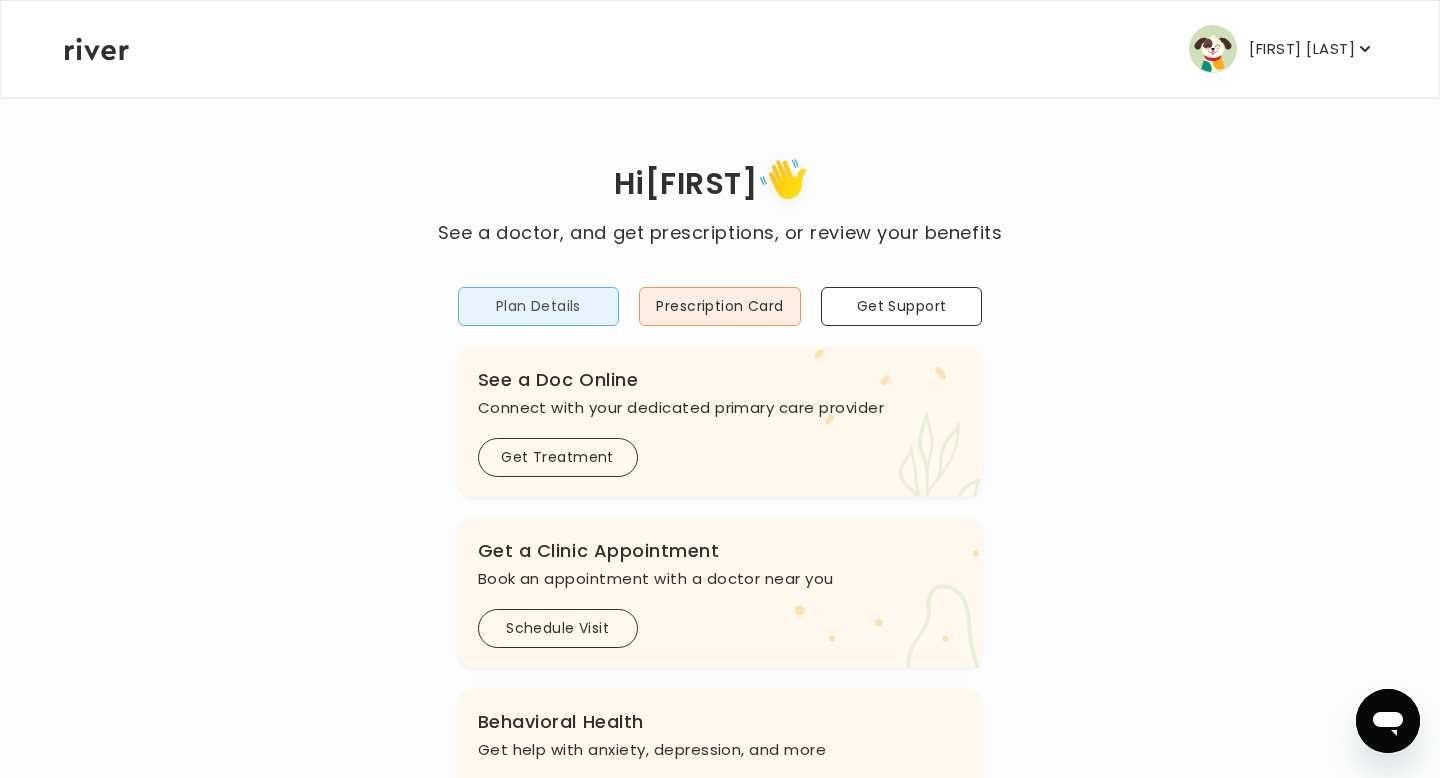 click on "Plan Details" at bounding box center [539, 306] 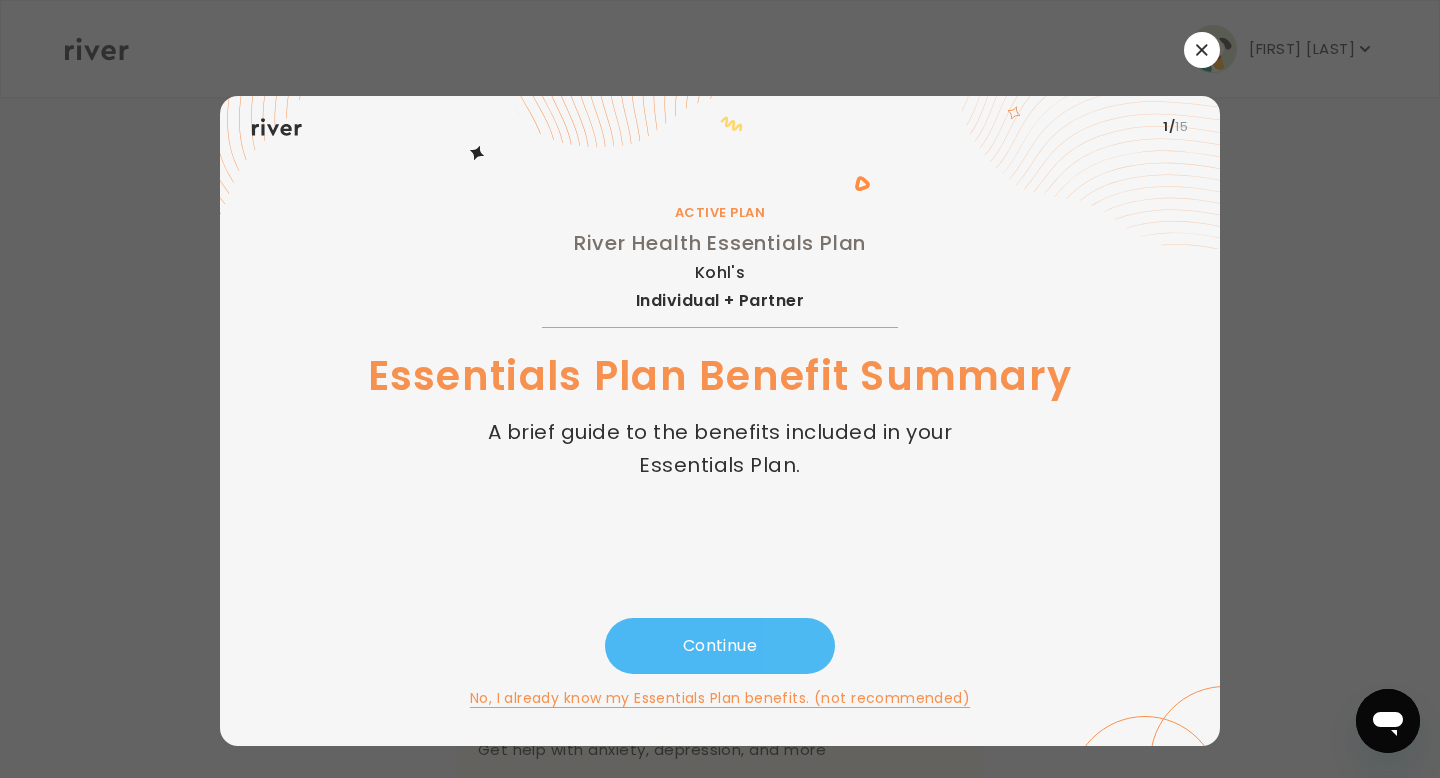 click on "Continue" at bounding box center (720, 646) 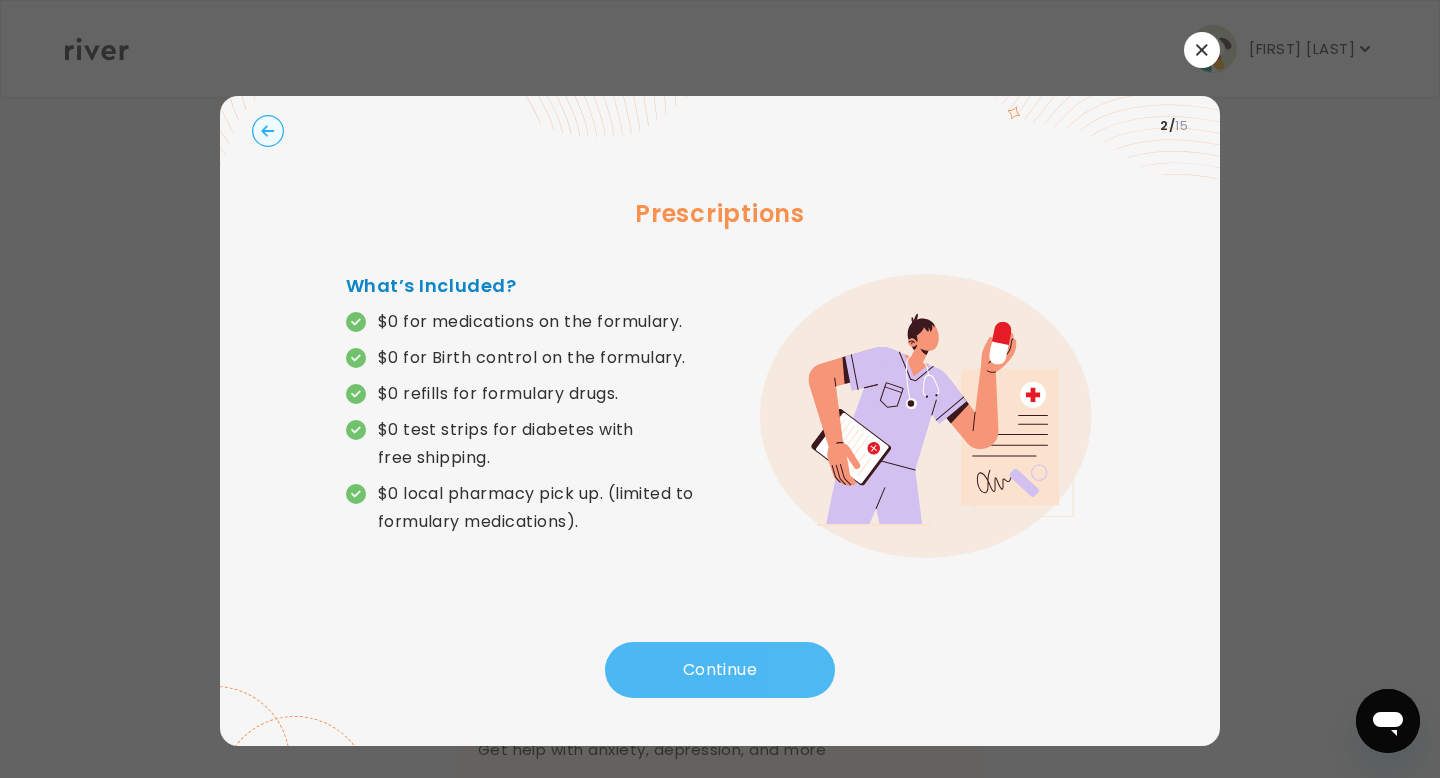click on "Continue" at bounding box center (720, 670) 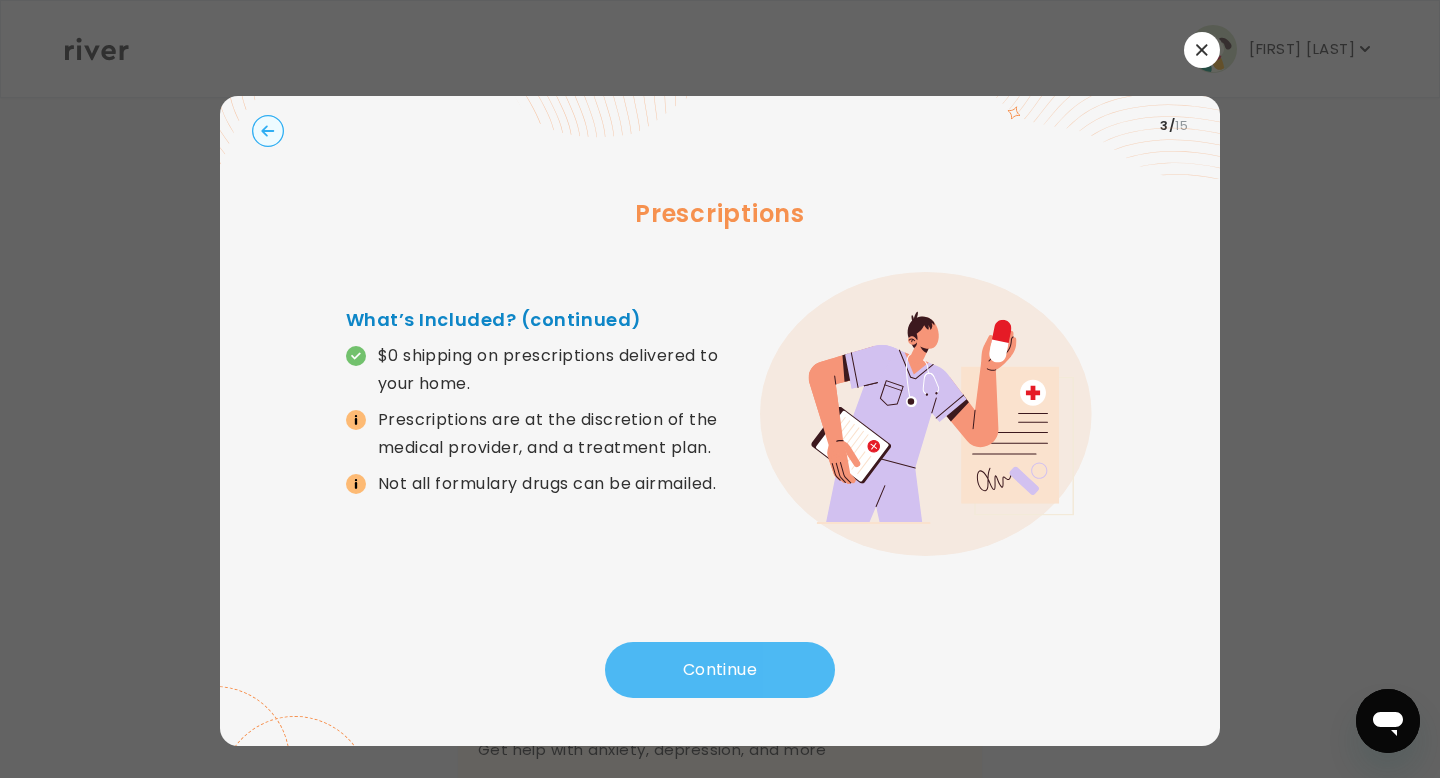 click on "Continue" at bounding box center [720, 670] 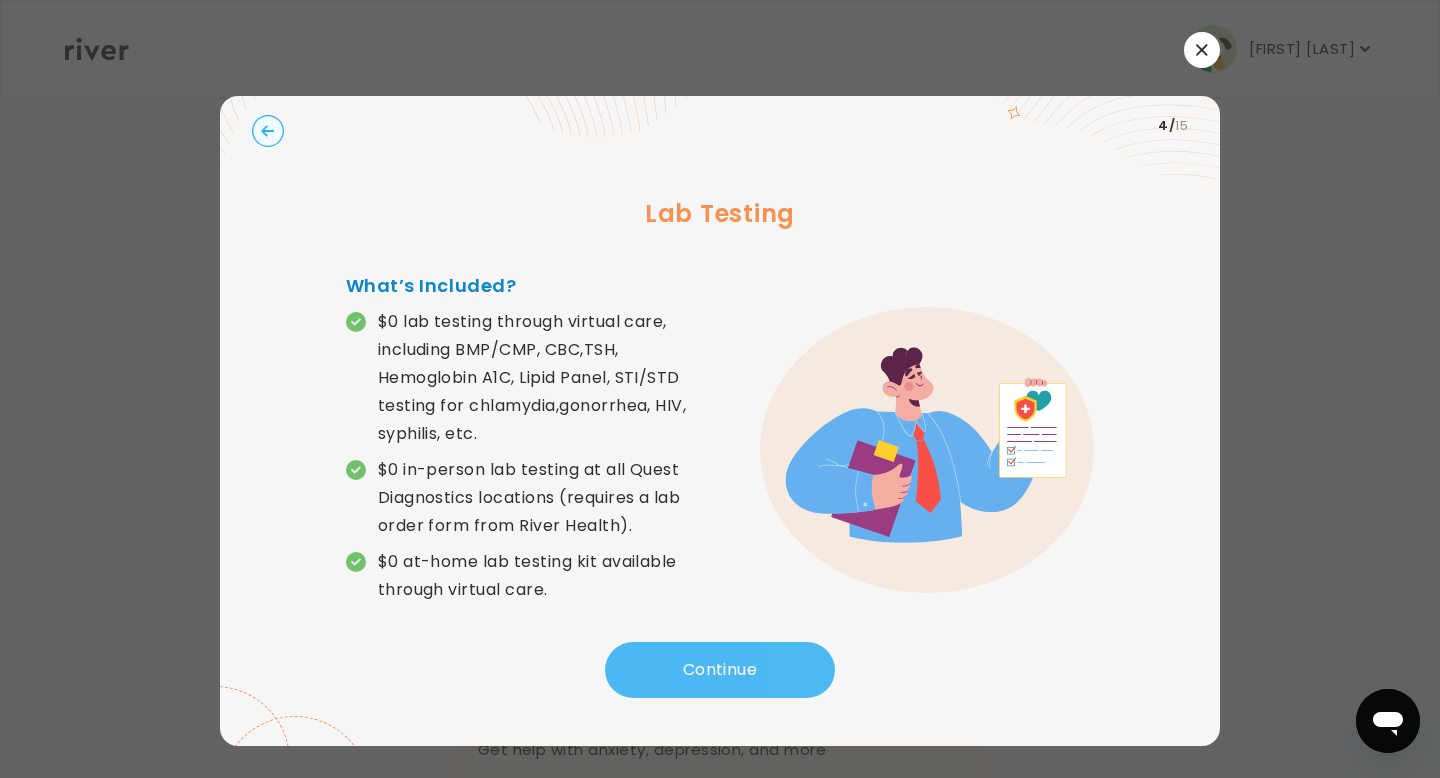 click on "Continue" at bounding box center [720, 670] 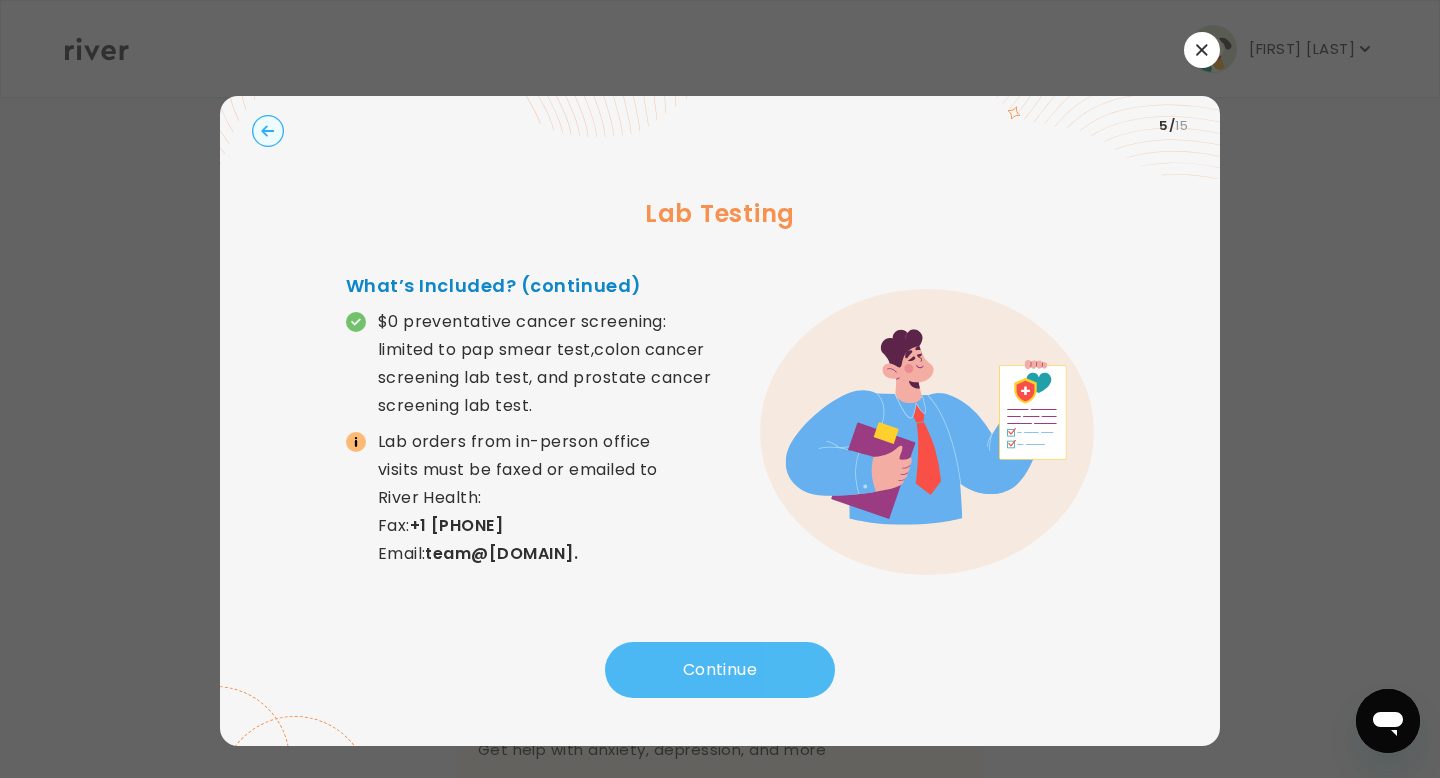click on "Continue" at bounding box center (720, 670) 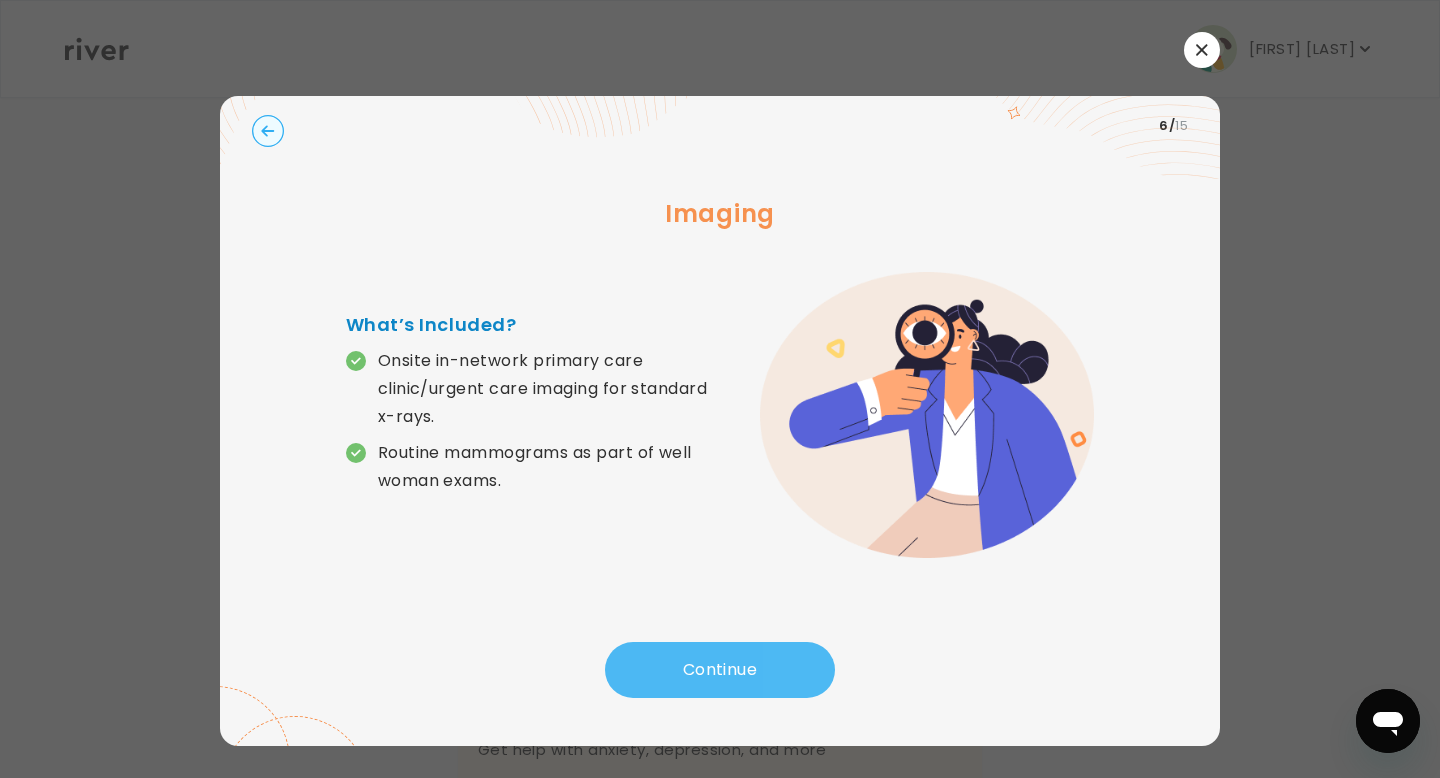 click on "Continue" at bounding box center [720, 670] 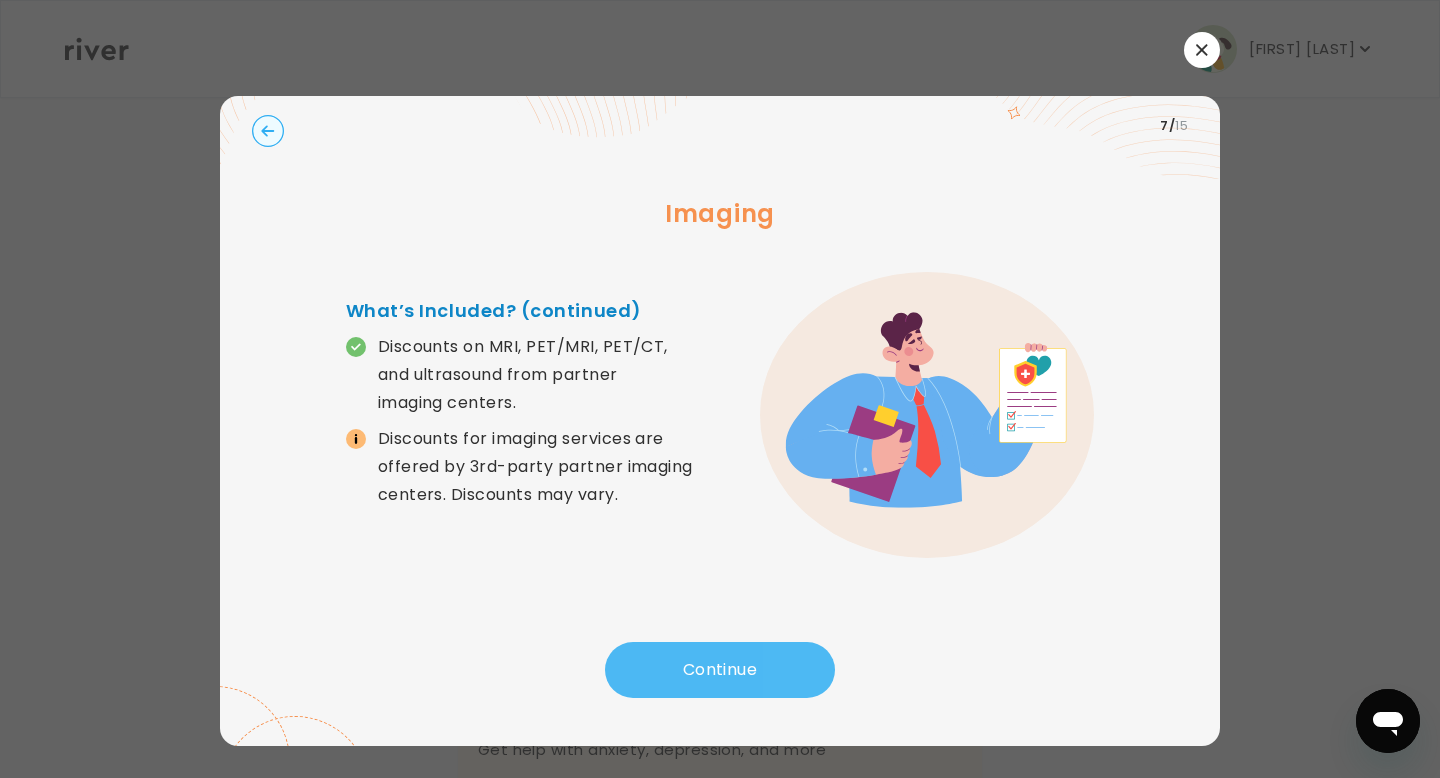 click on "Continue" at bounding box center (720, 670) 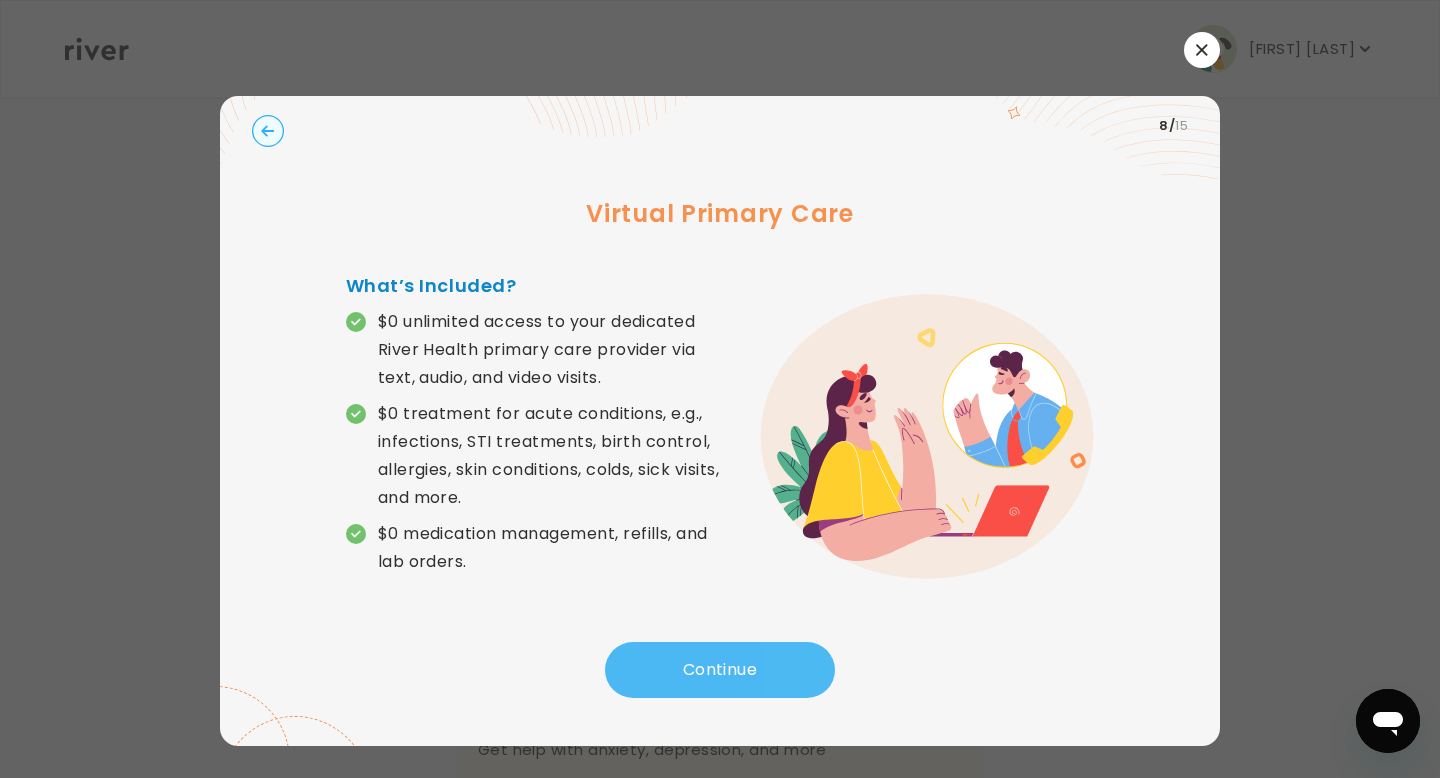 click on "Continue" at bounding box center [720, 670] 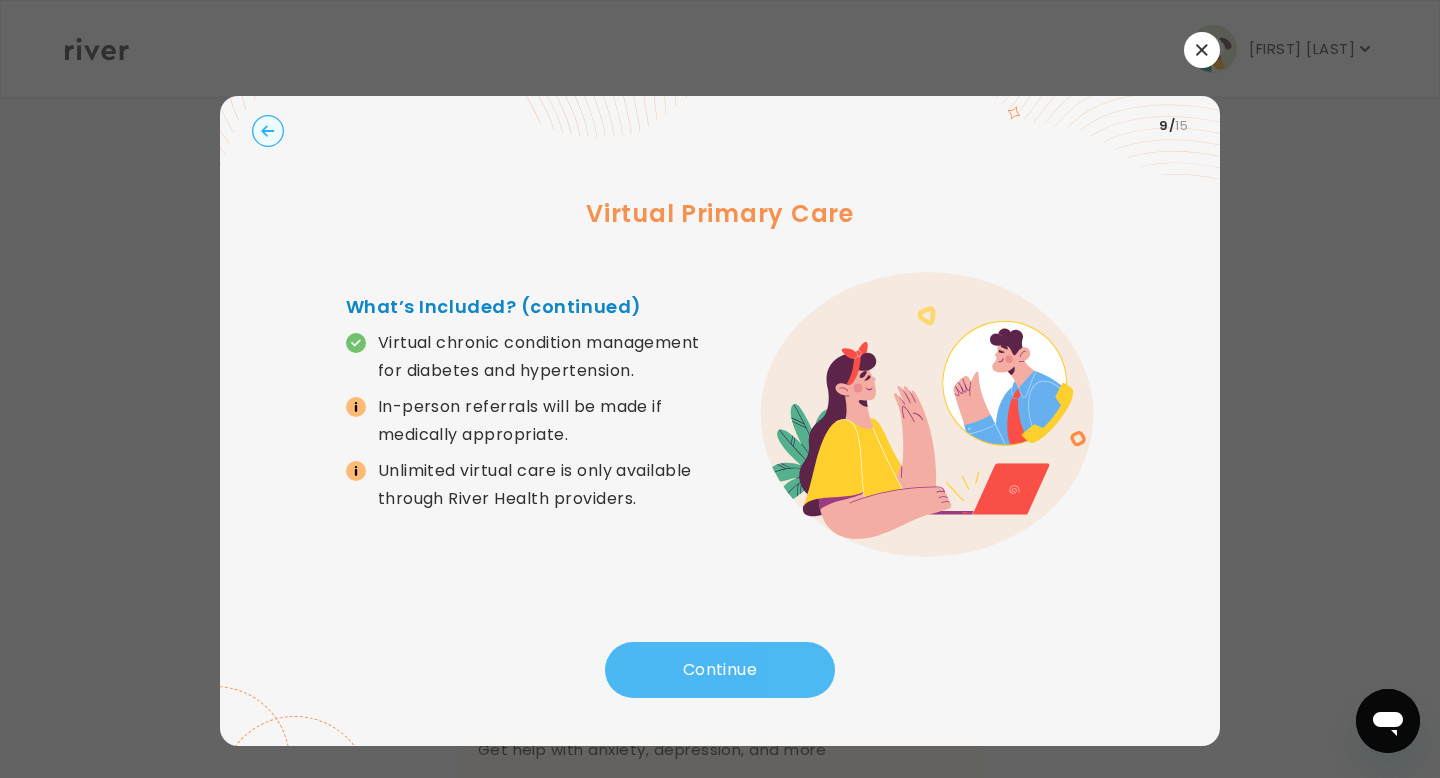 click on "Continue" at bounding box center [720, 670] 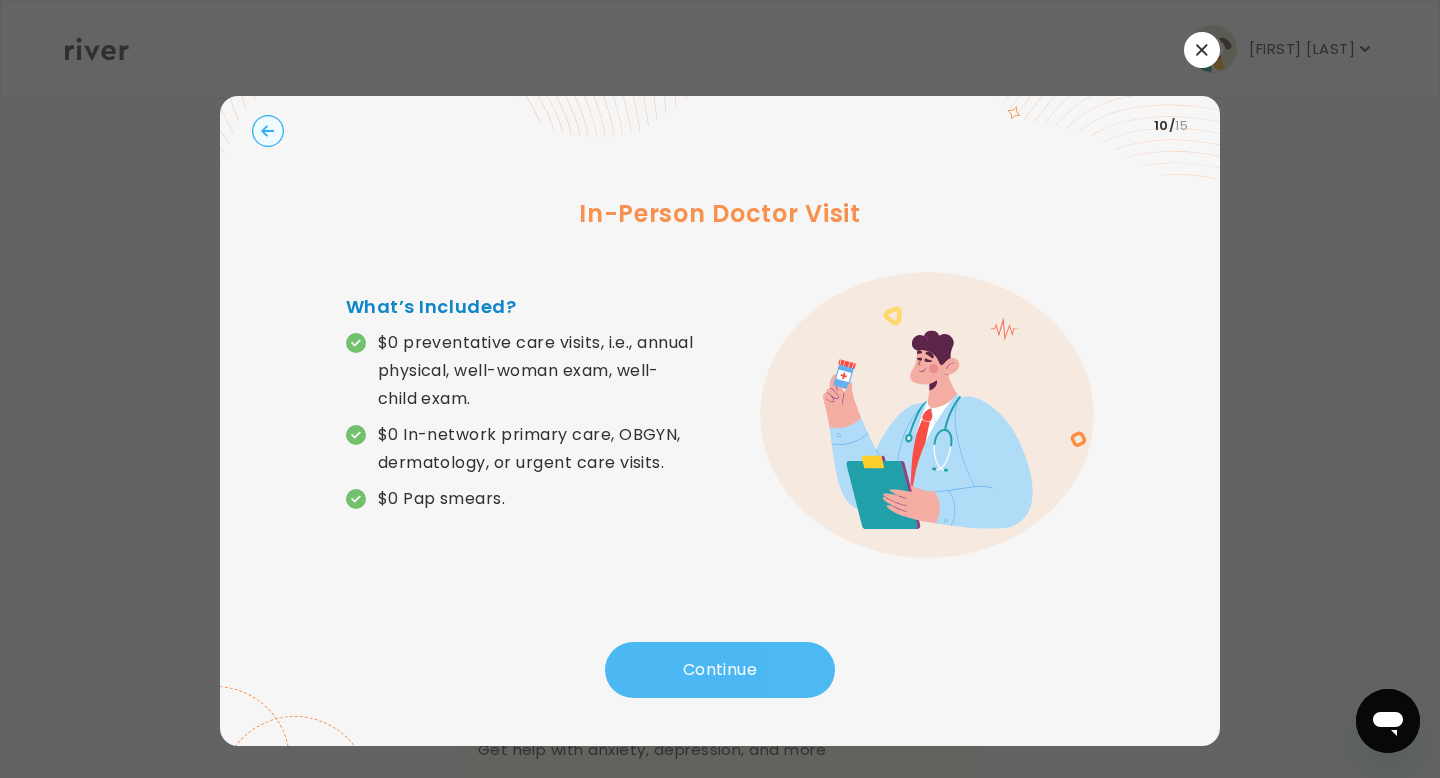 click on "Continue" at bounding box center [720, 670] 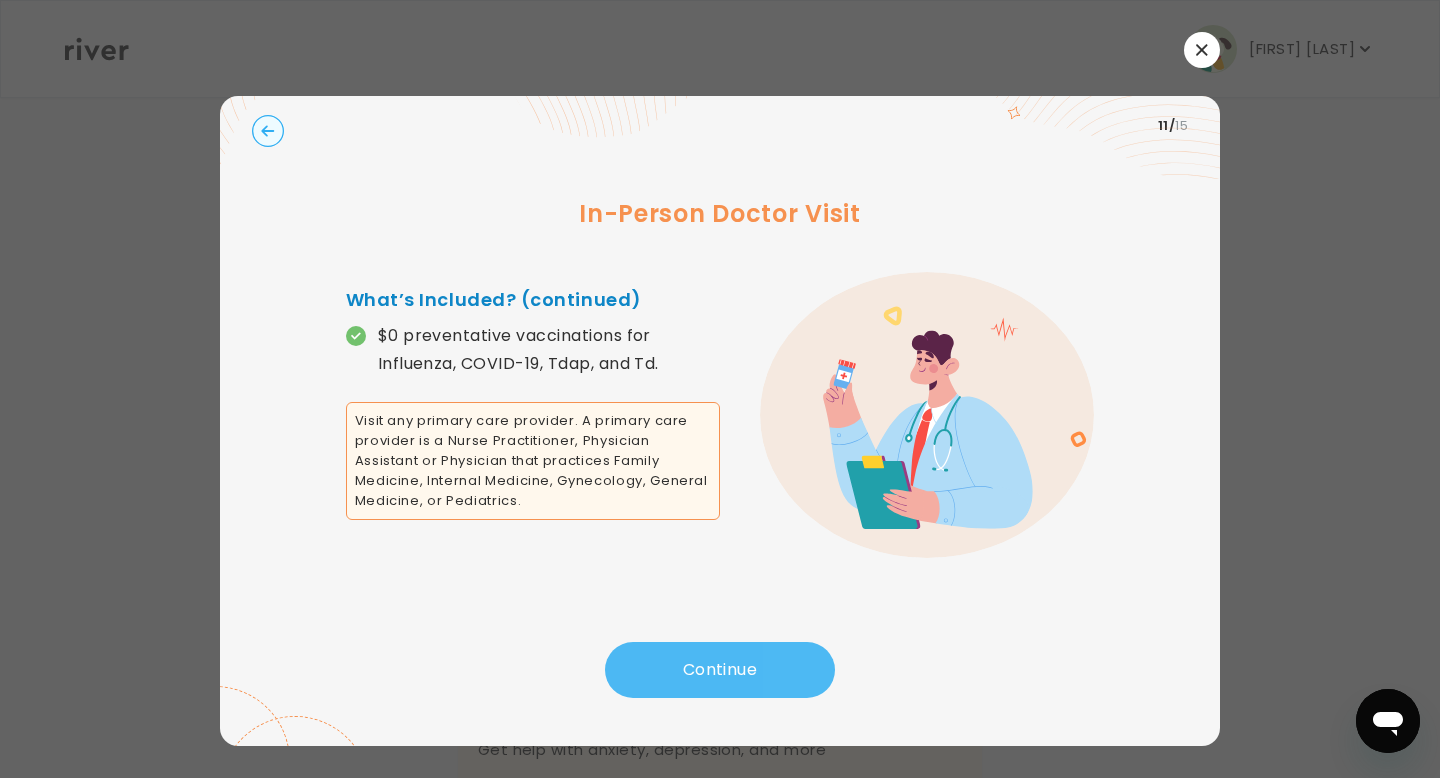 click on "Continue" at bounding box center (720, 670) 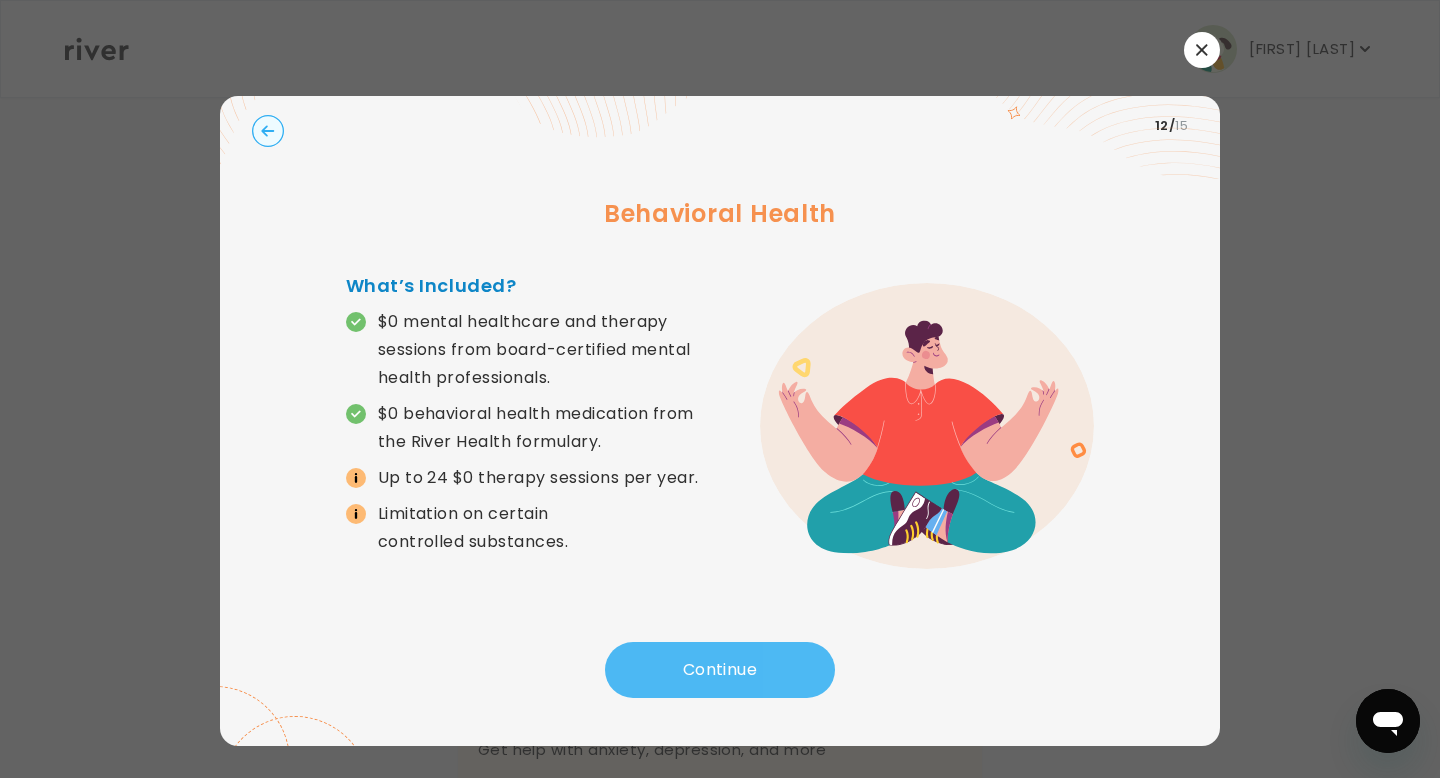 click on "Continue" at bounding box center [720, 670] 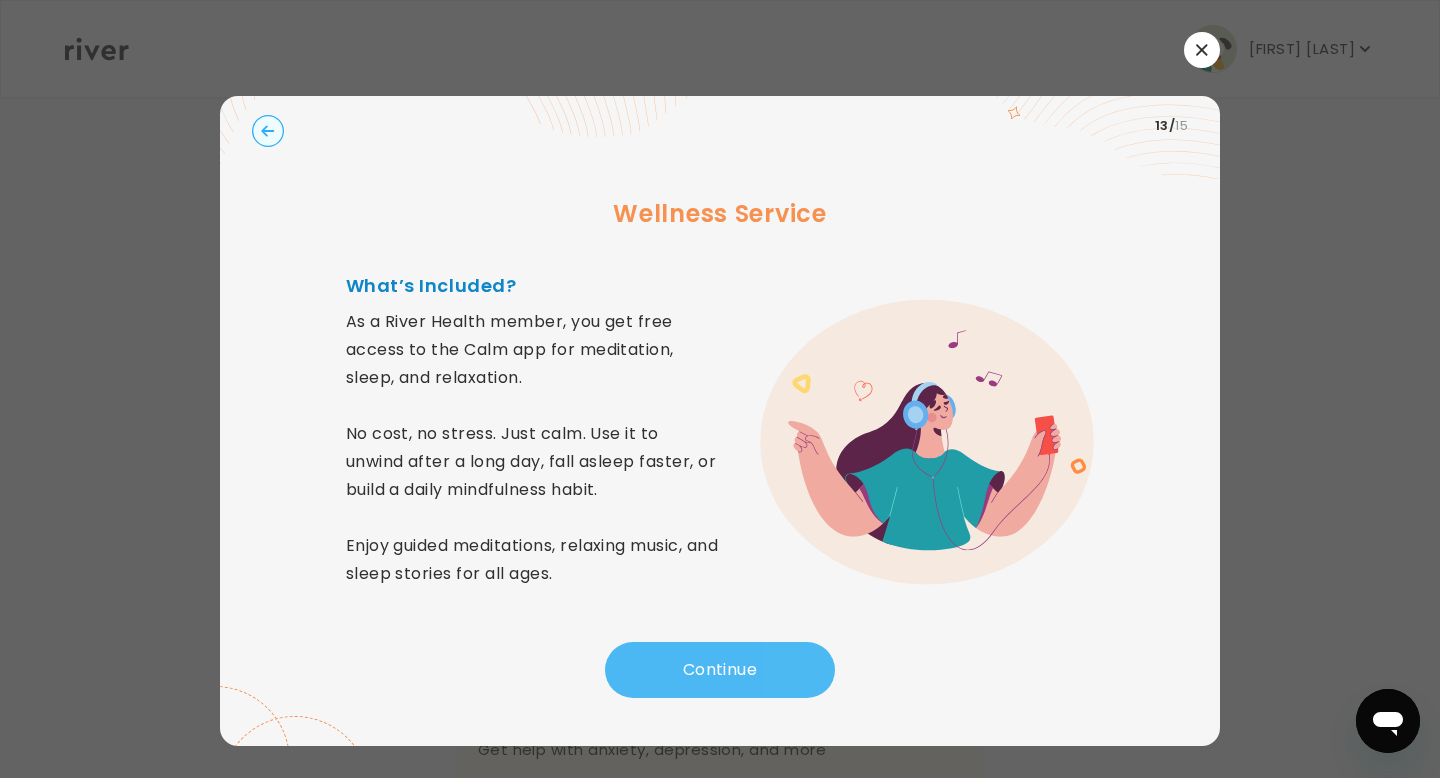 click on "Continue" at bounding box center [720, 670] 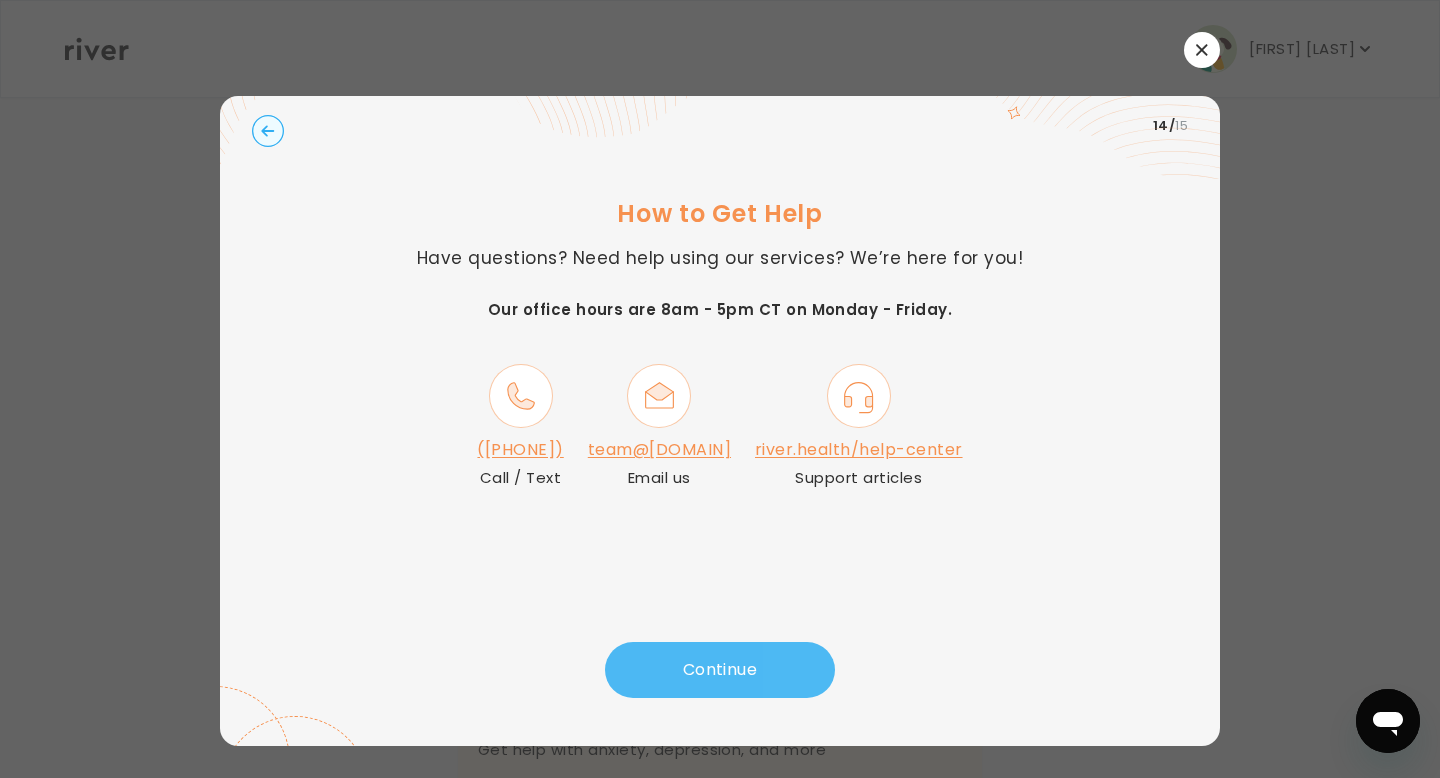 click on "Continue" at bounding box center (720, 670) 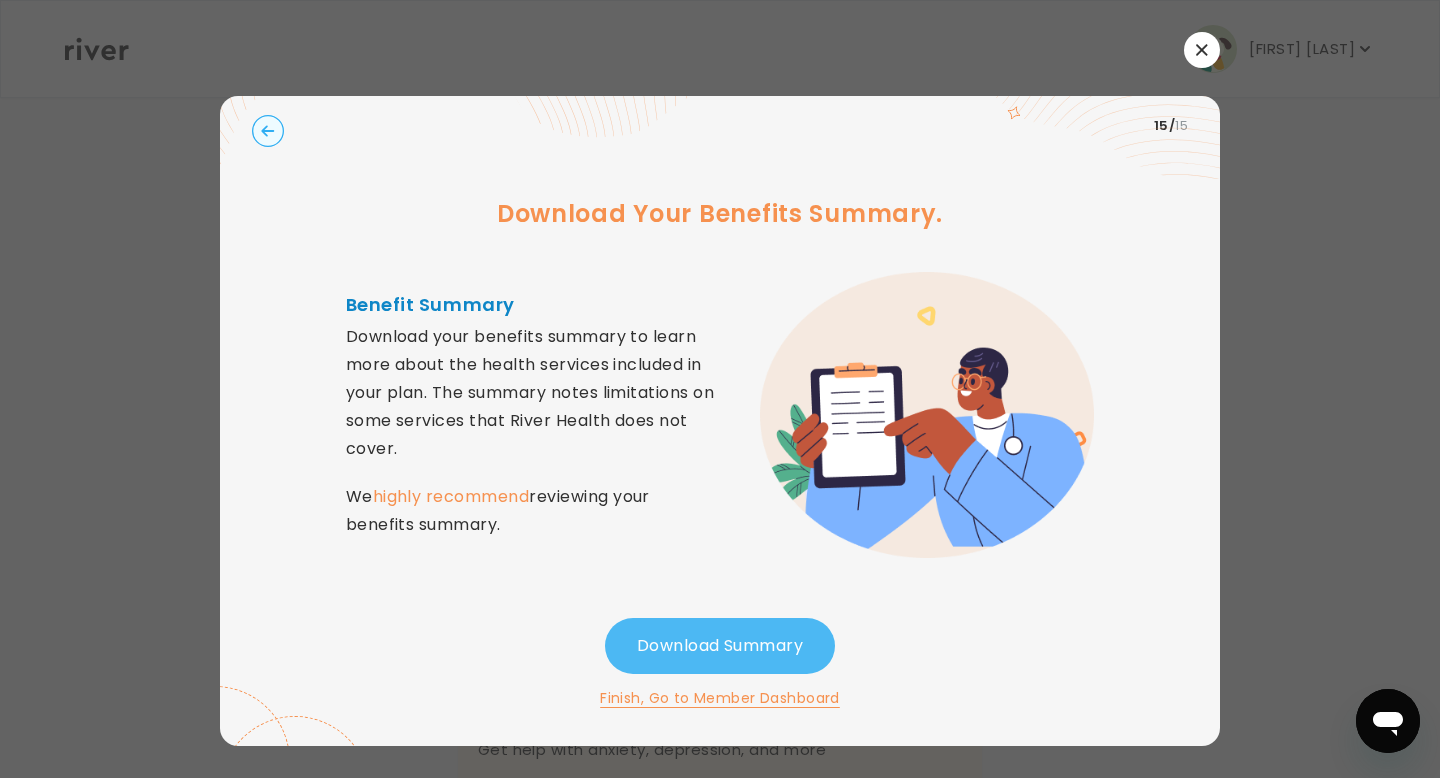 click on "Download Summary" at bounding box center (720, 646) 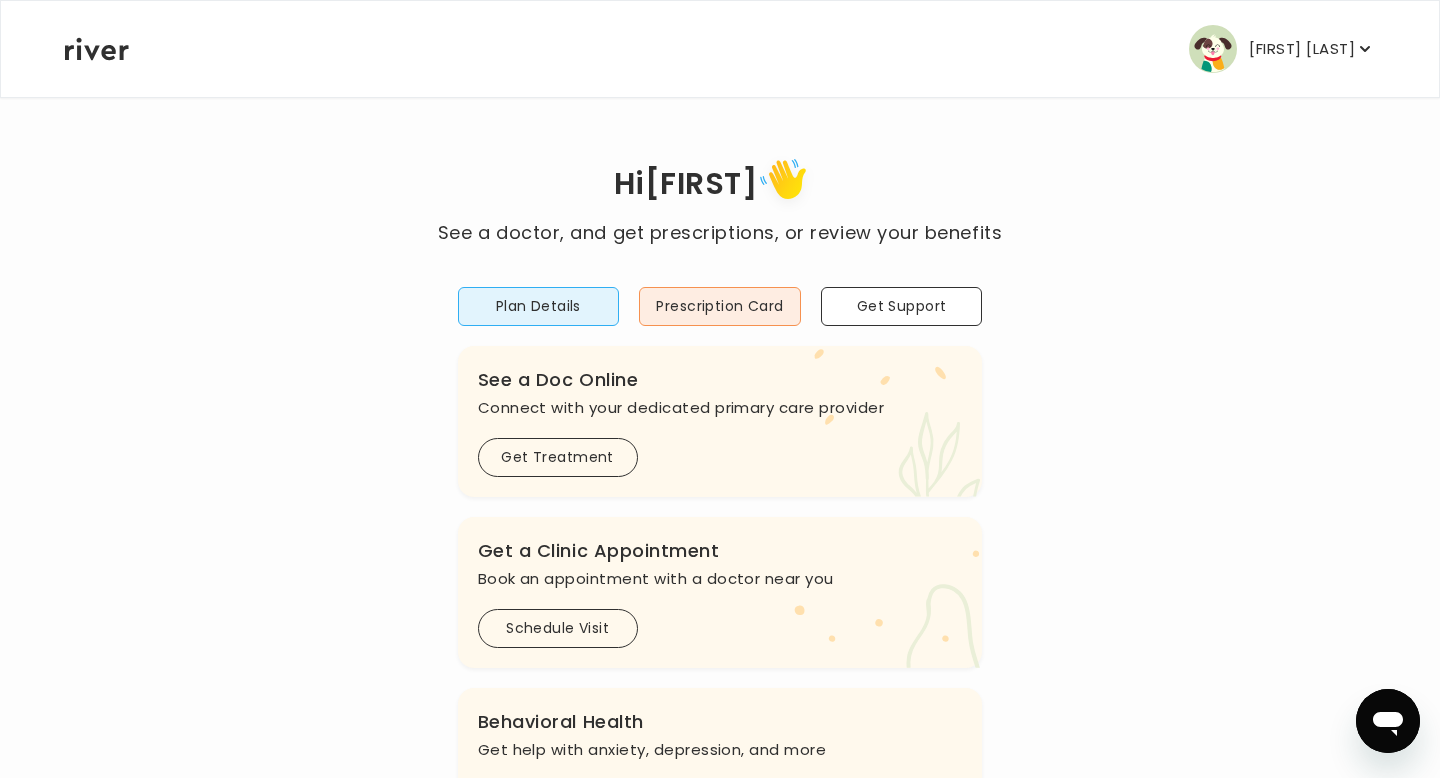 click 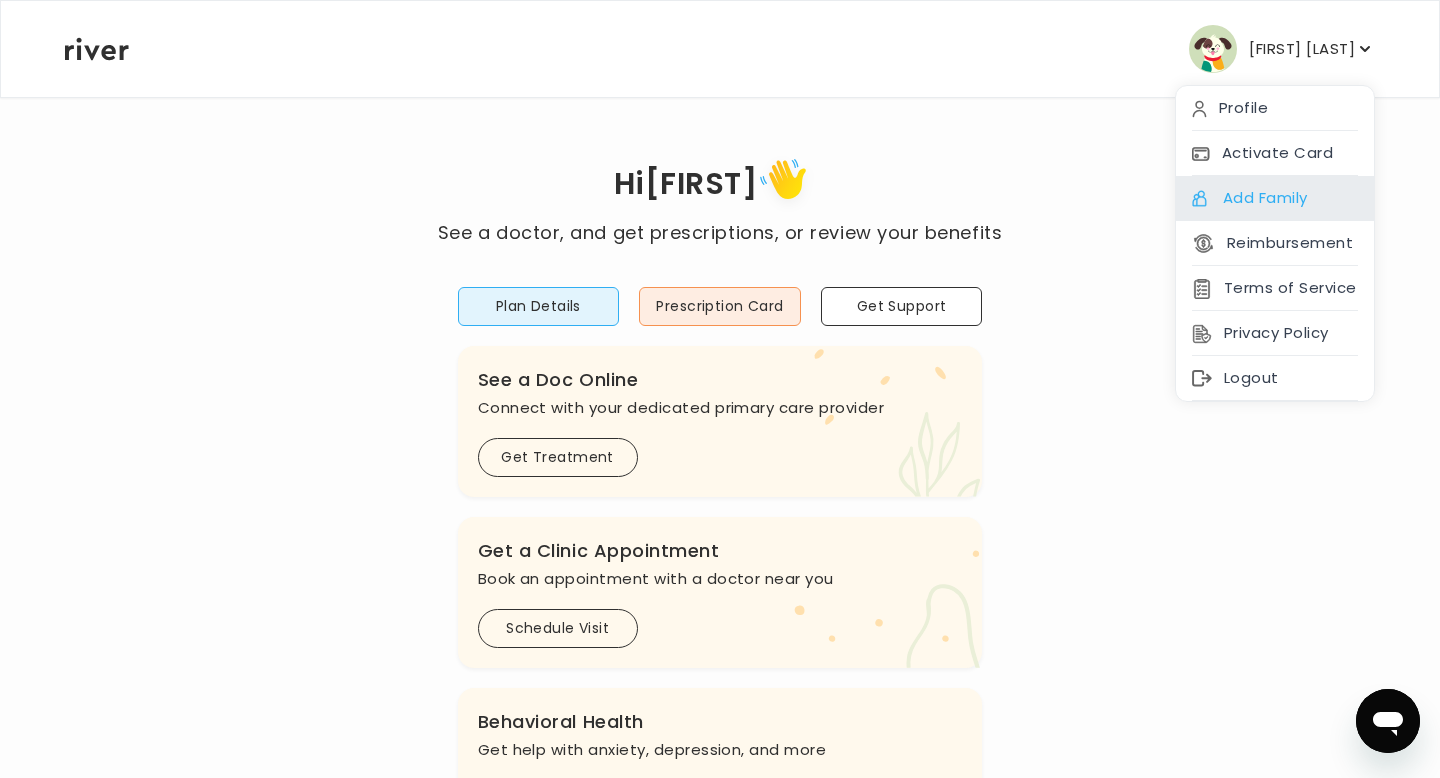 click on "Add Family" at bounding box center (1275, 198) 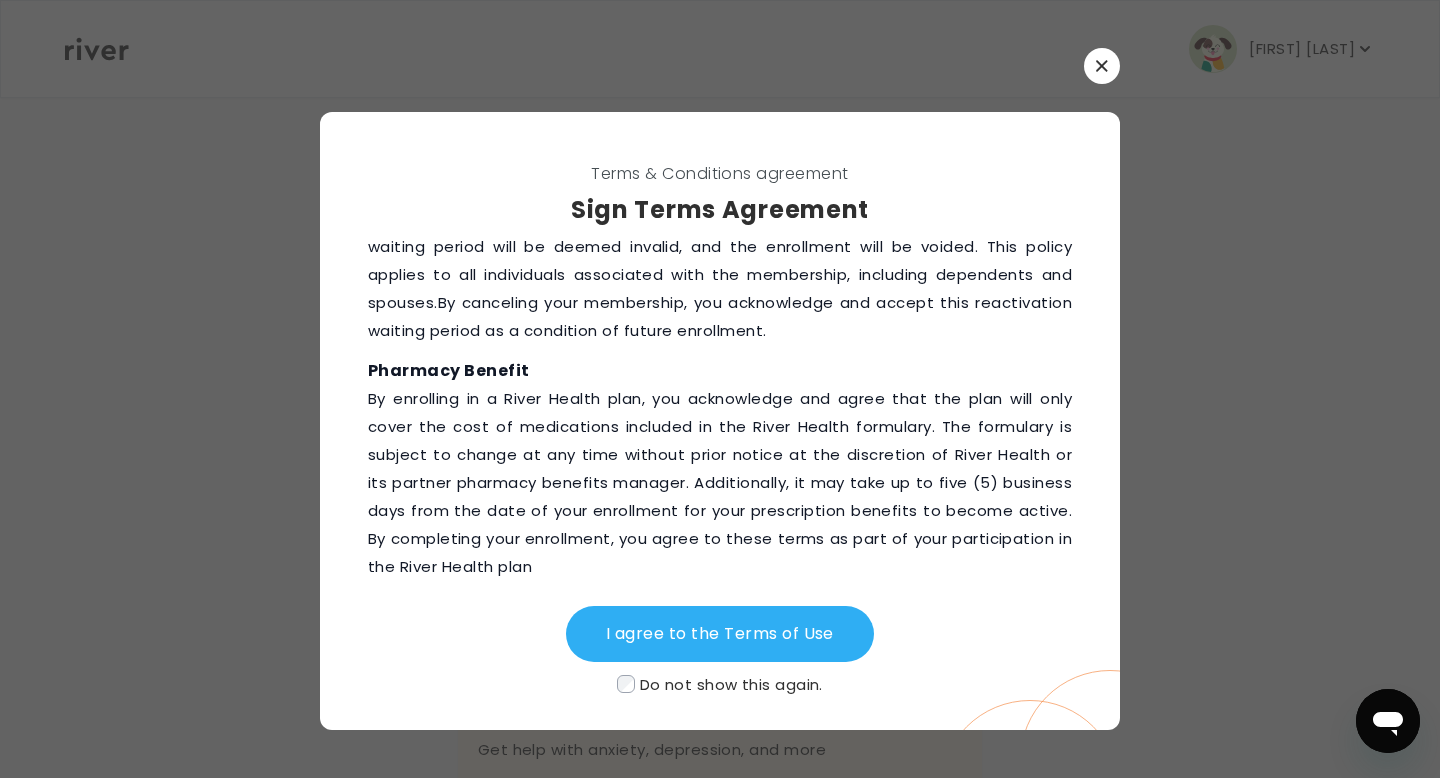 scroll, scrollTop: 2522, scrollLeft: 0, axis: vertical 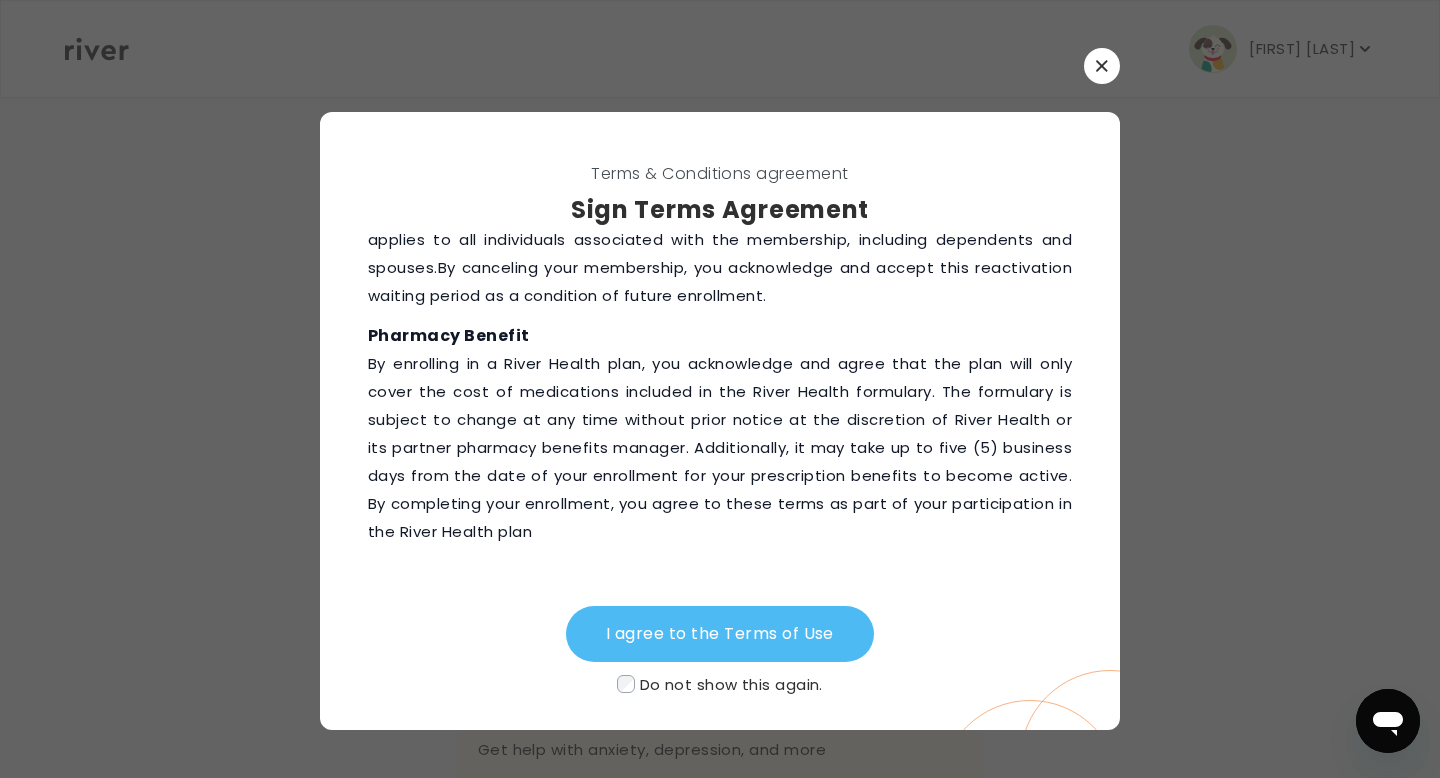 click on "I agree to the Terms of Use" at bounding box center (720, 634) 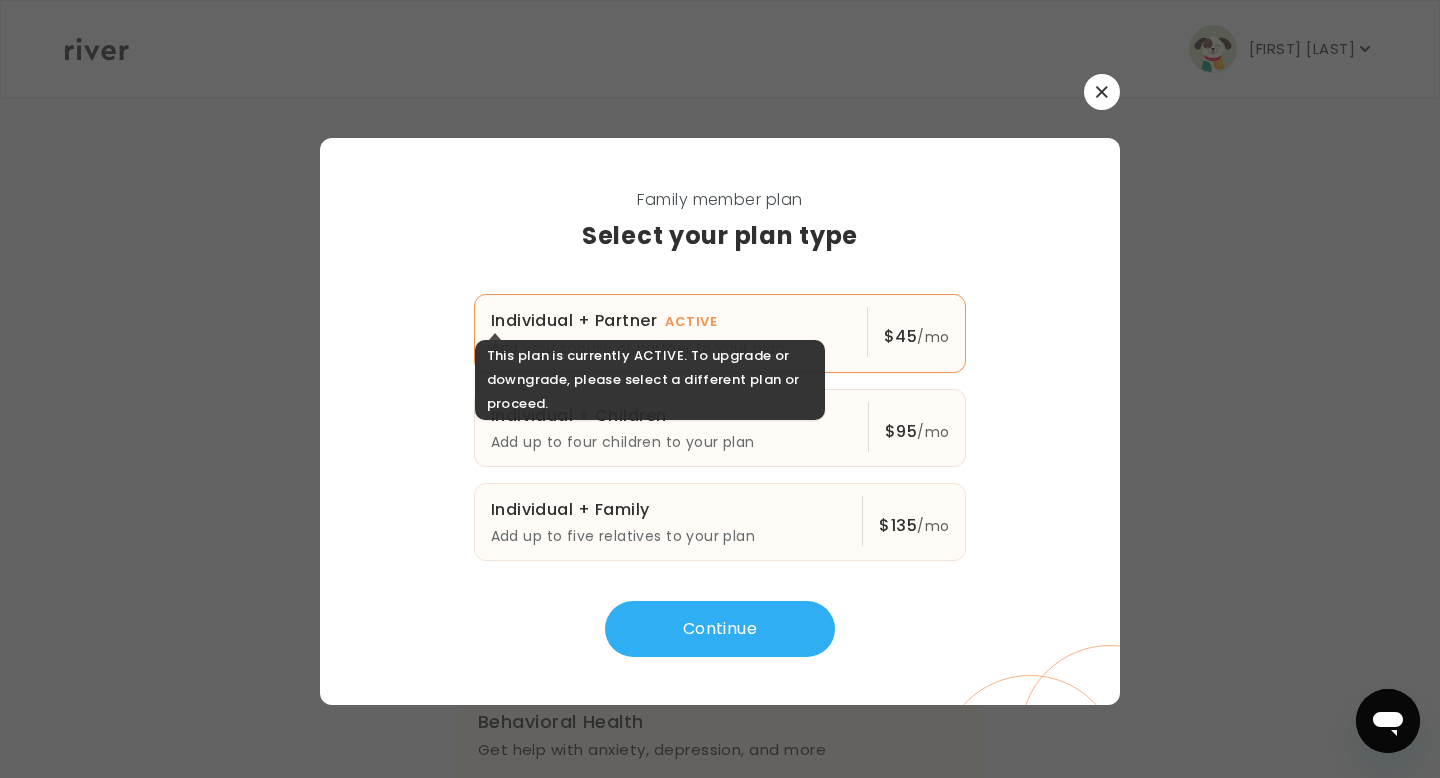click on "Individual + Partner ACTIVE" at bounding box center (671, 321) 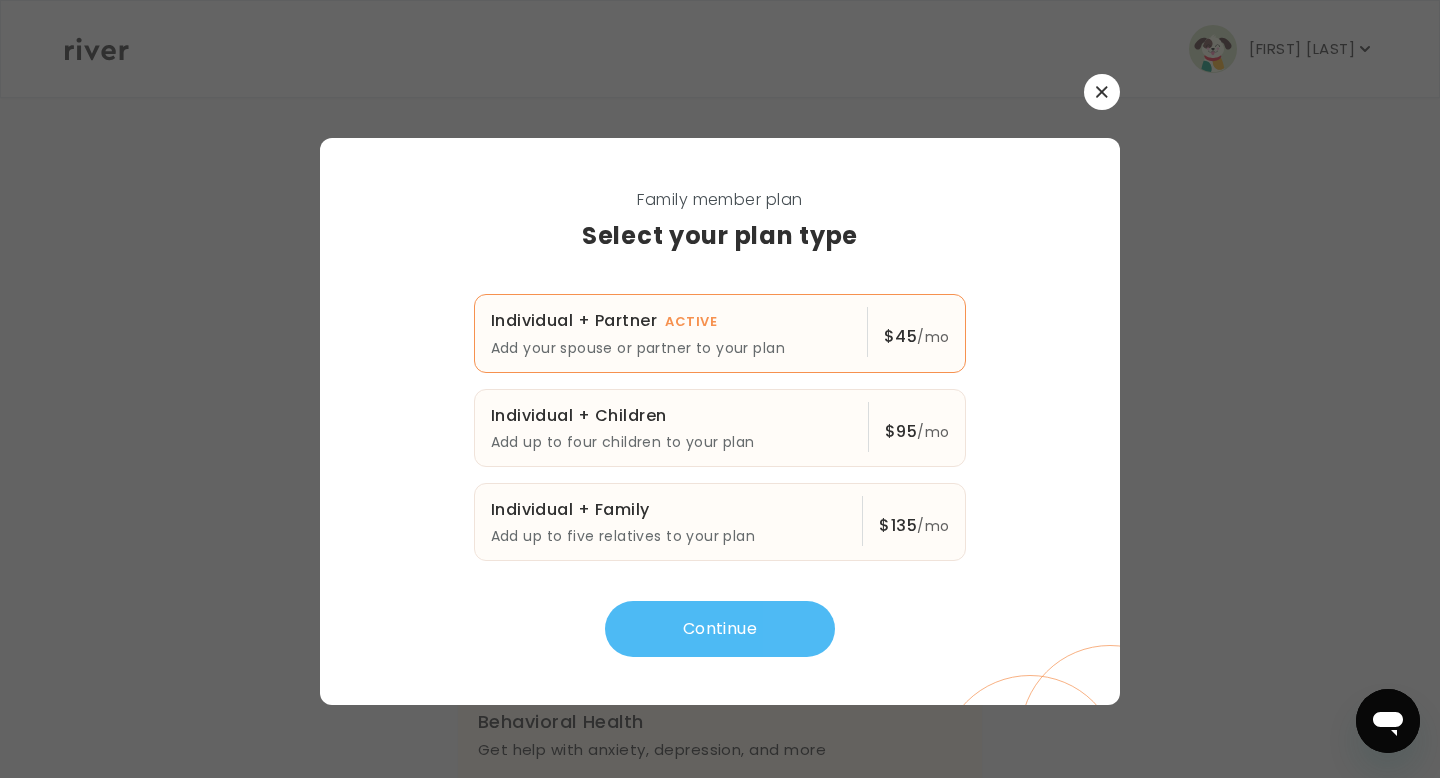 click on "Continue" at bounding box center (720, 629) 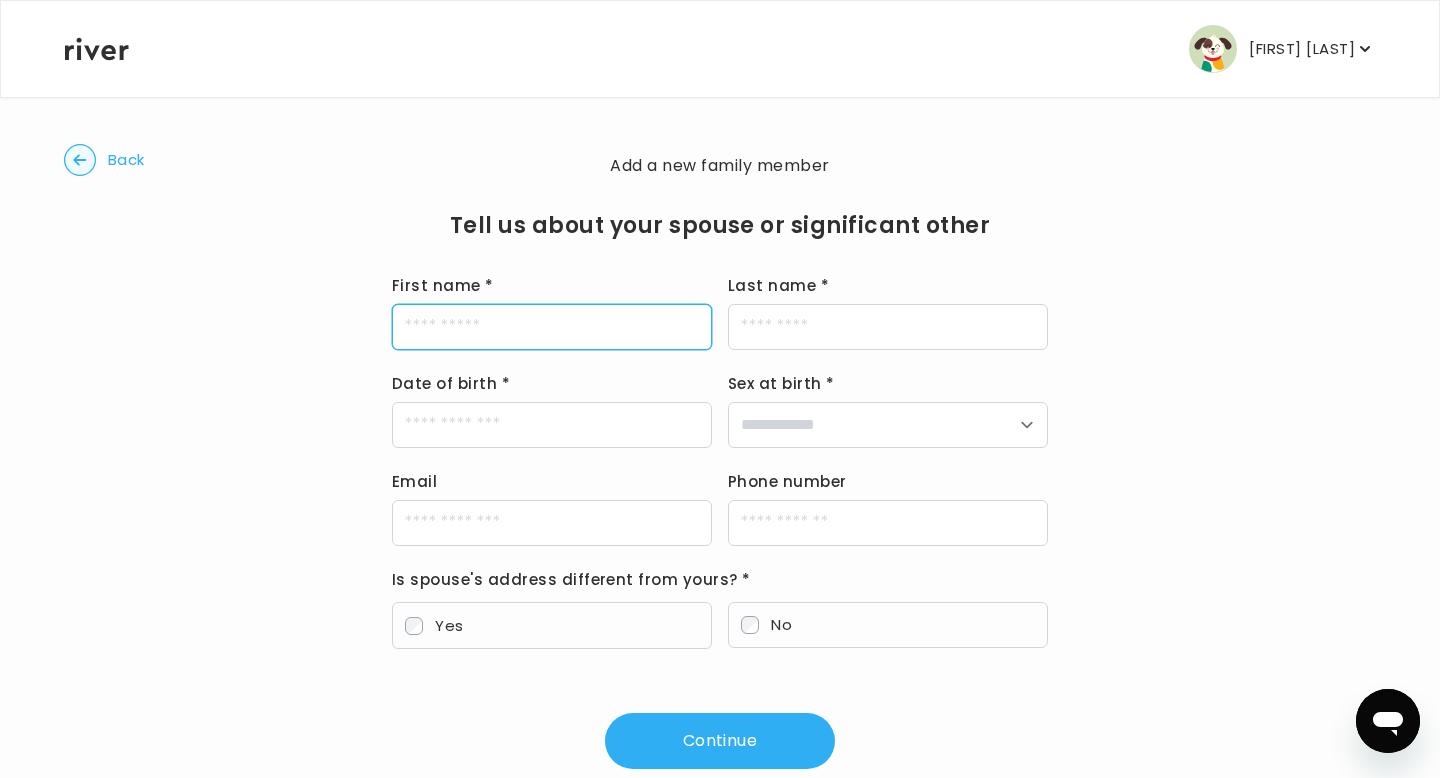 click on "First name *" at bounding box center (552, 327) 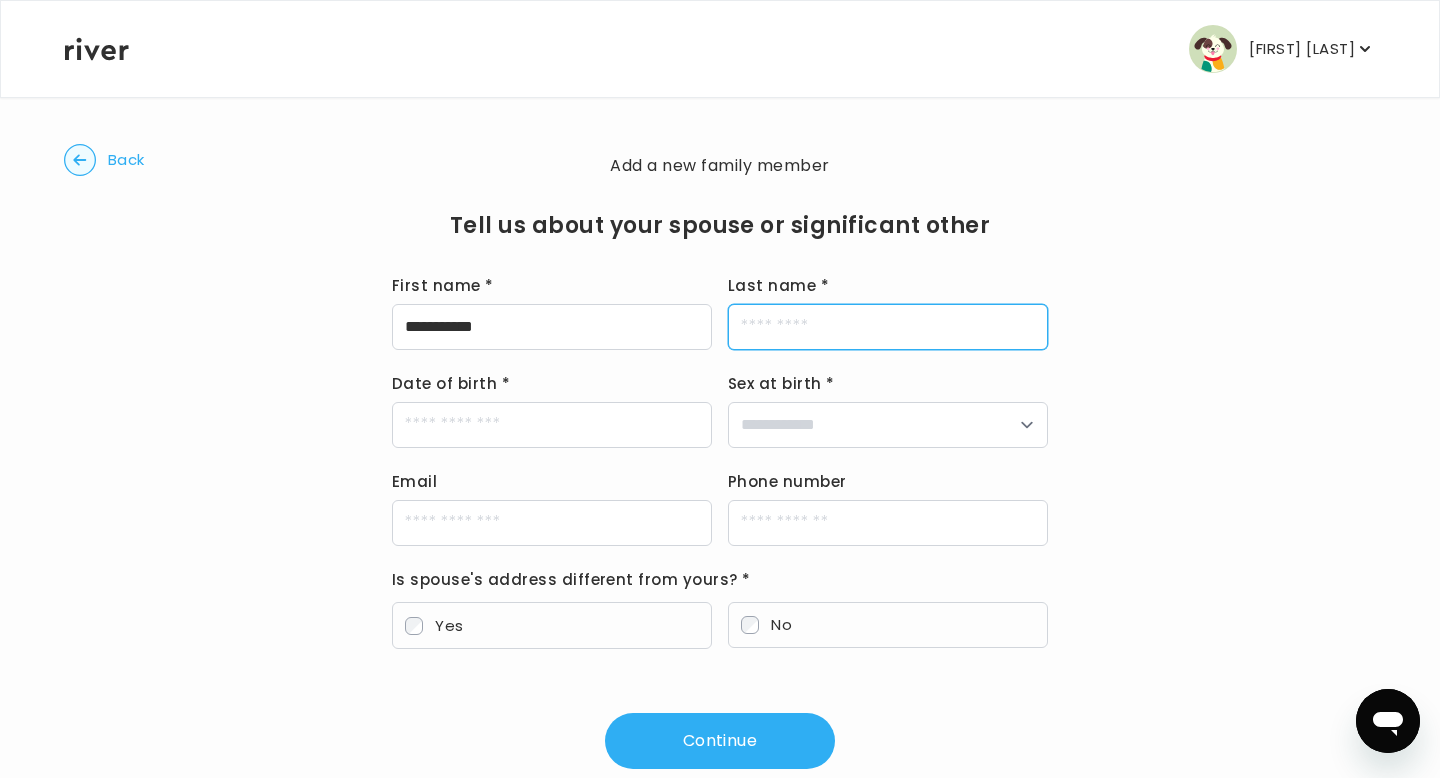 type on "********" 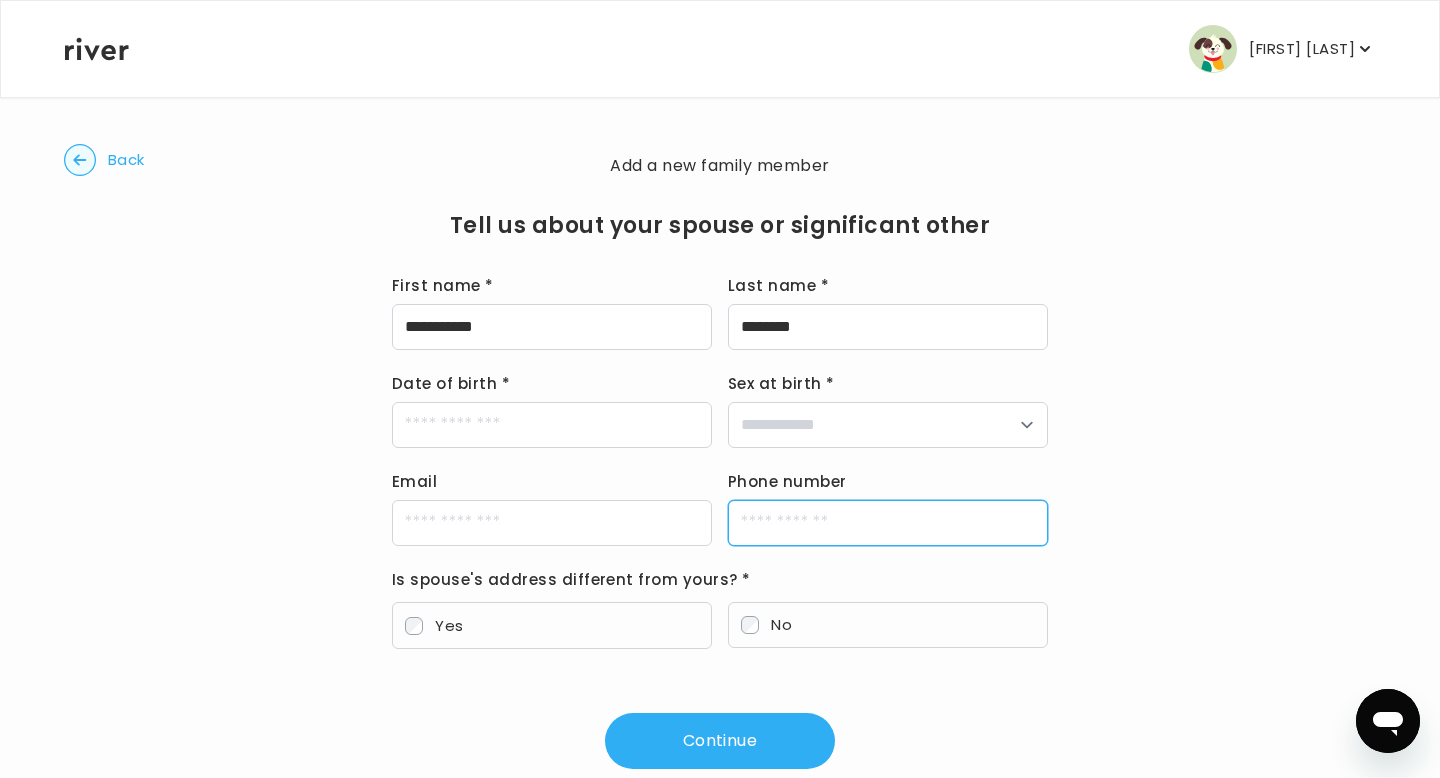 type on "**********" 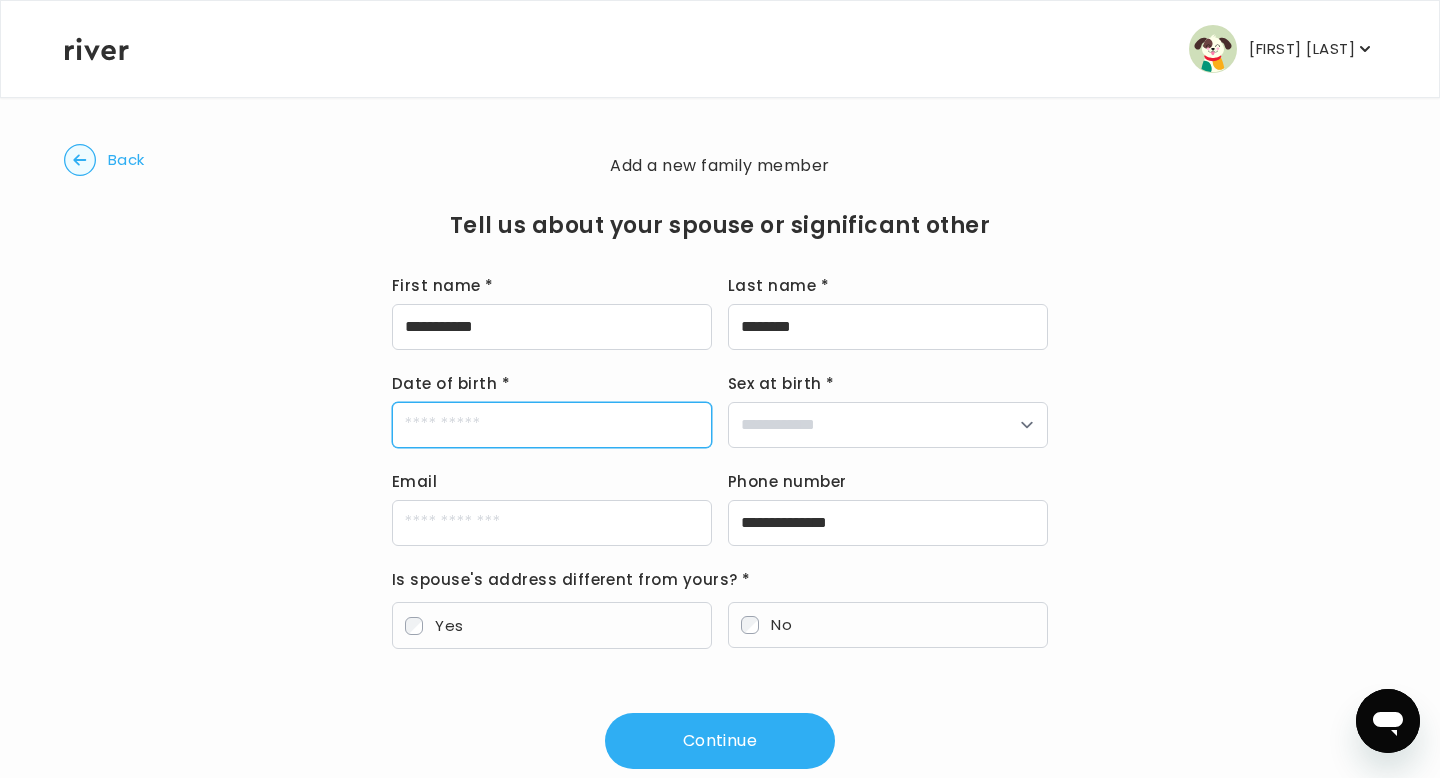 click on "Date of birth *" at bounding box center [552, 425] 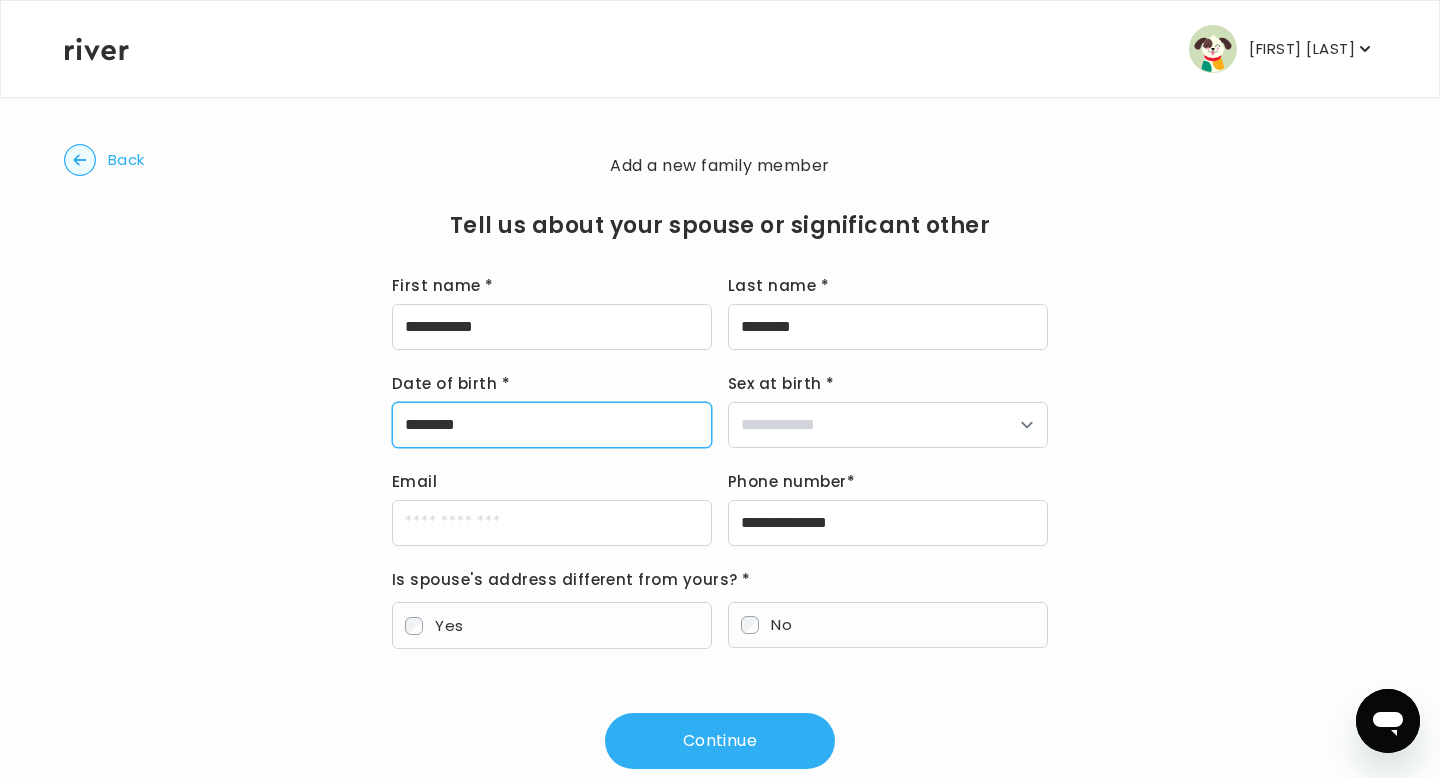 type on "********" 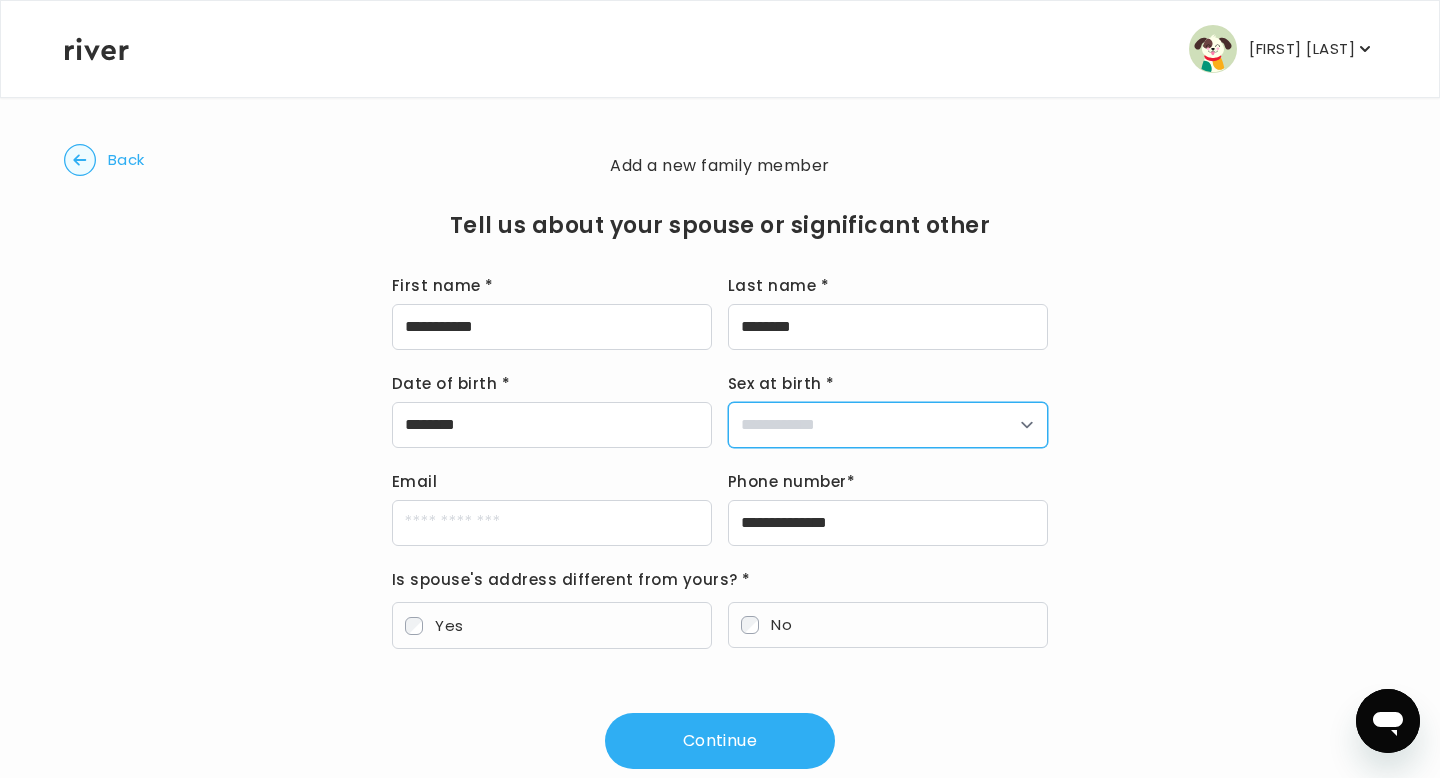 click on "**********" at bounding box center (888, 425) 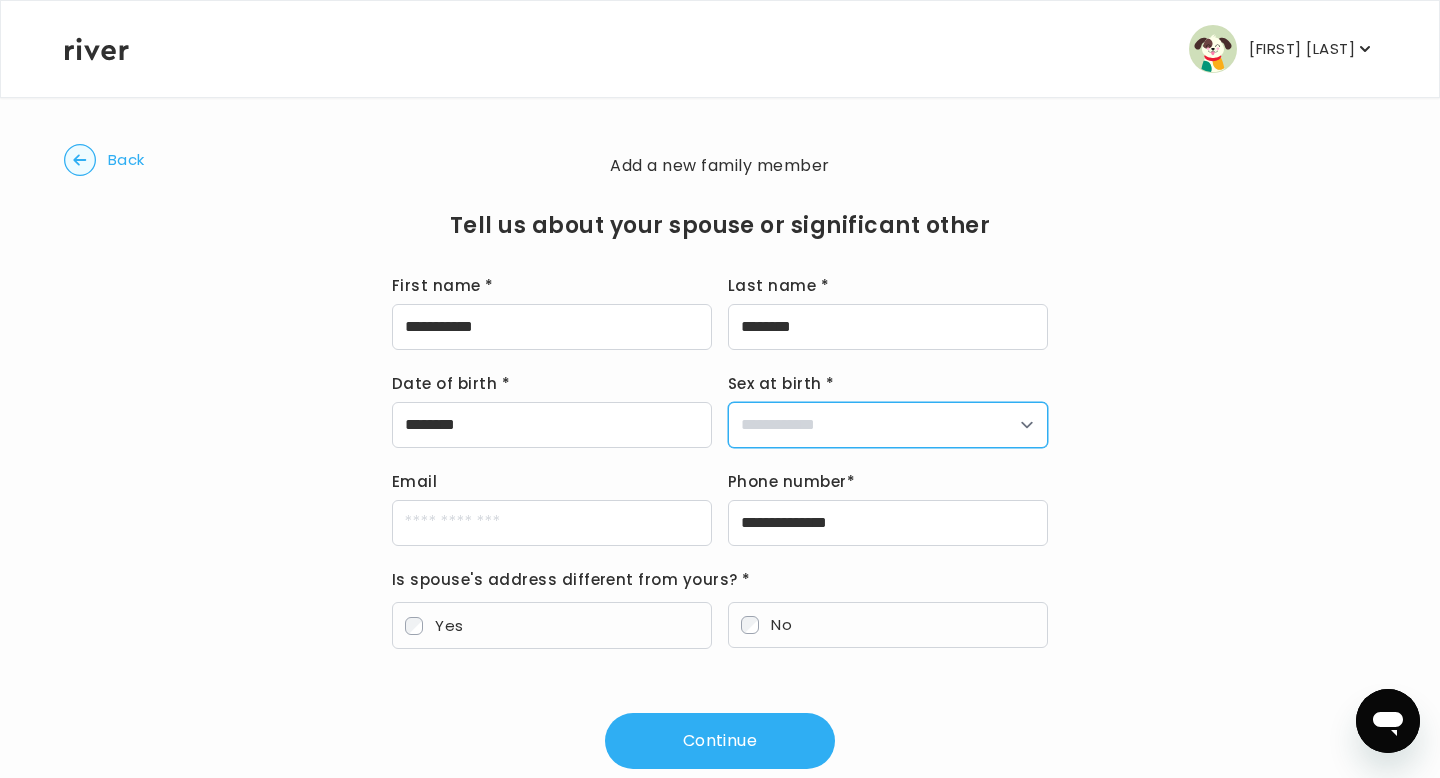 select on "****" 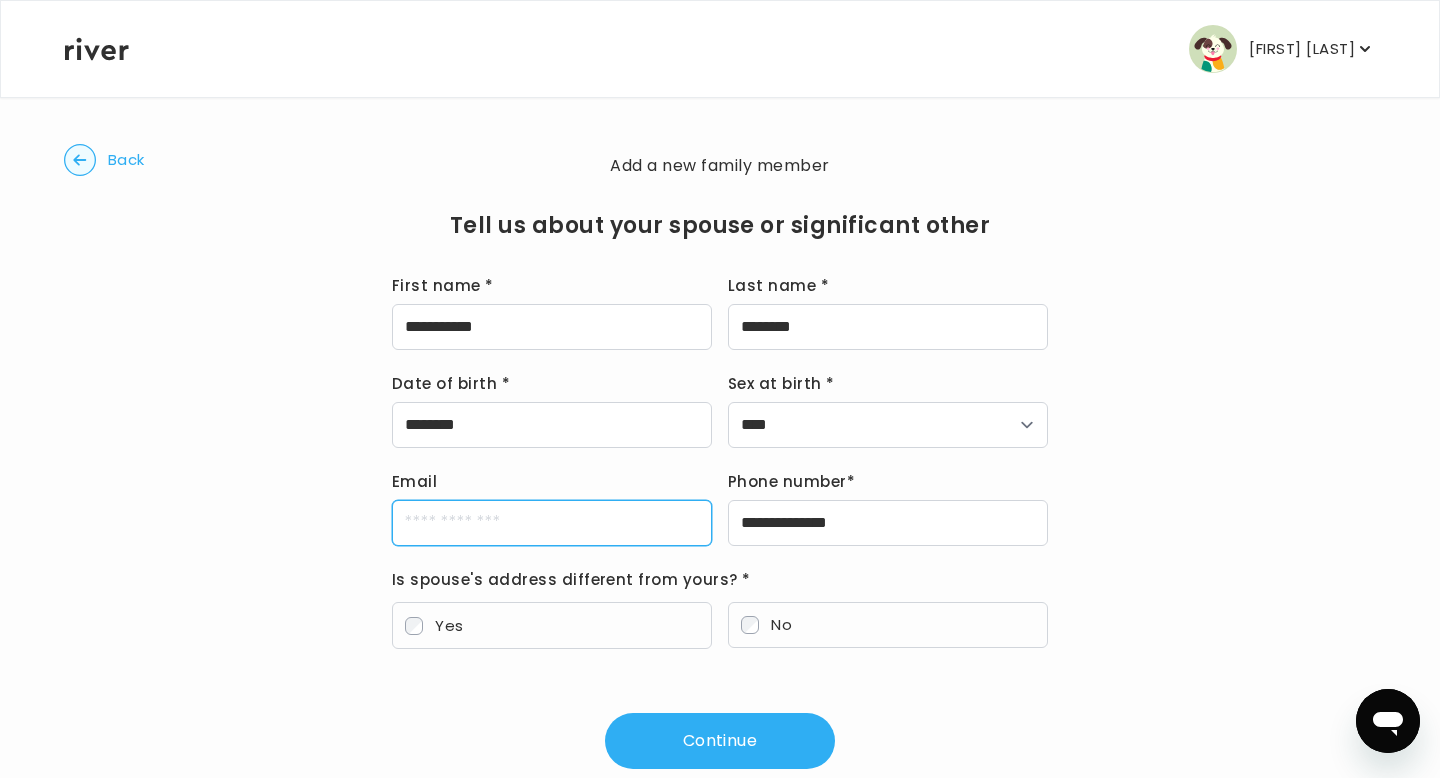 click on "Email" at bounding box center [552, 523] 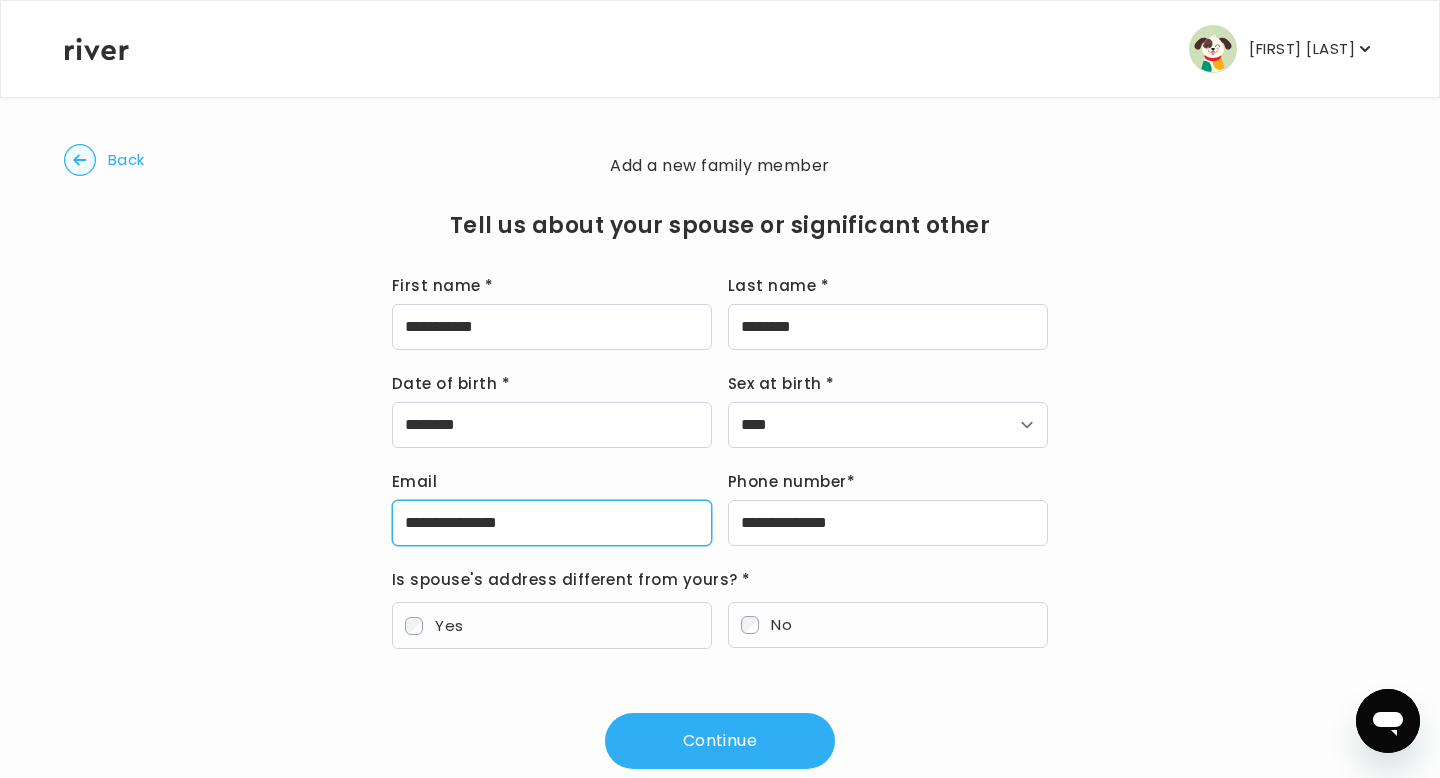 type on "**********" 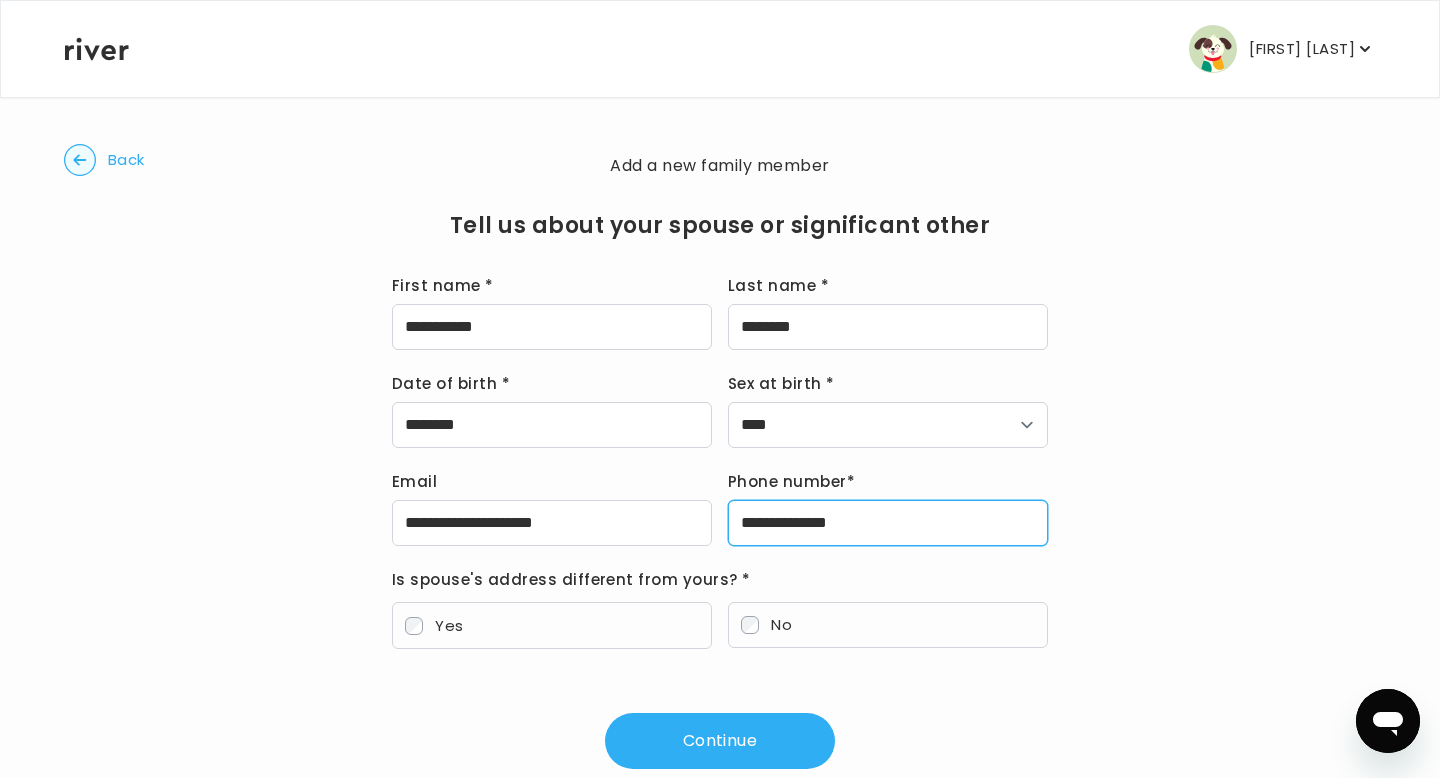 click on "**********" at bounding box center (888, 523) 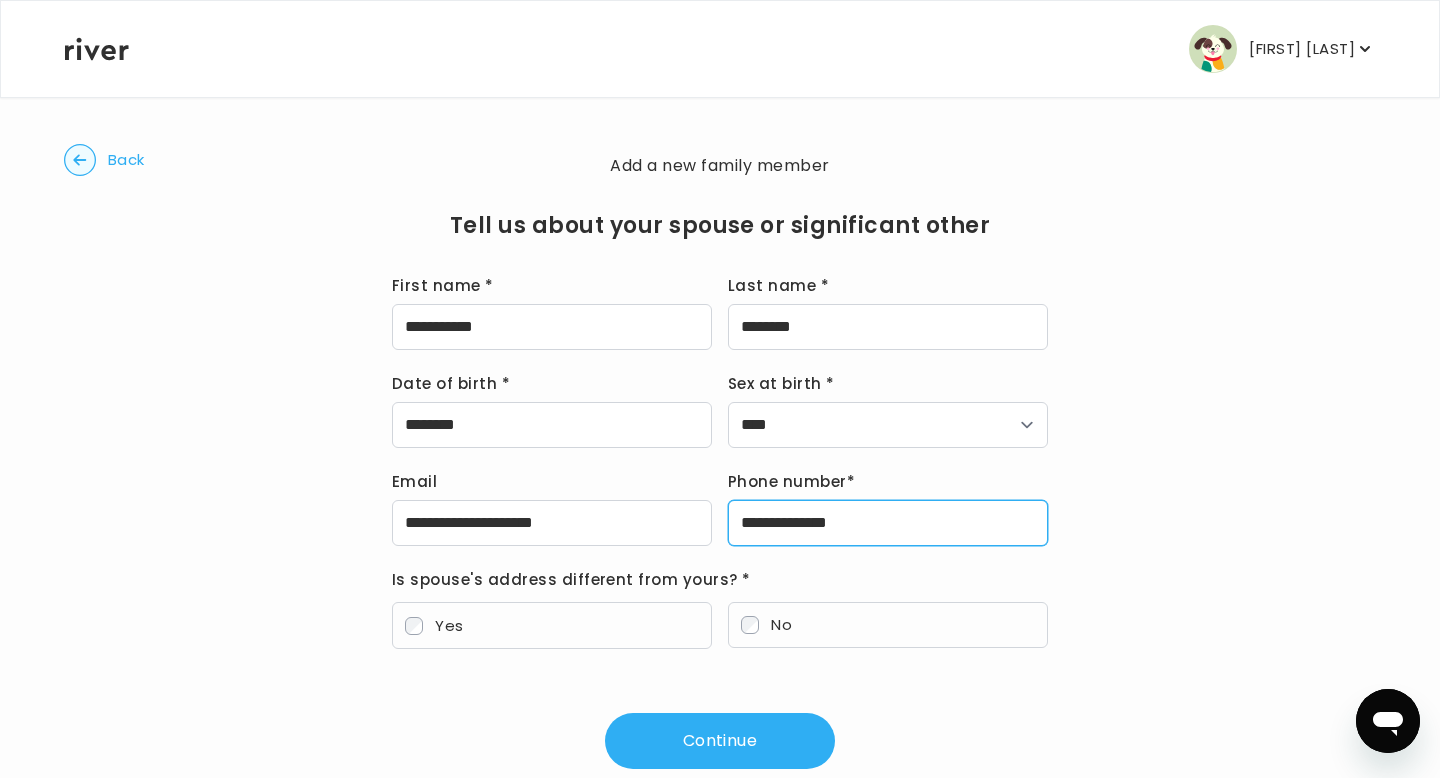 type on "**********" 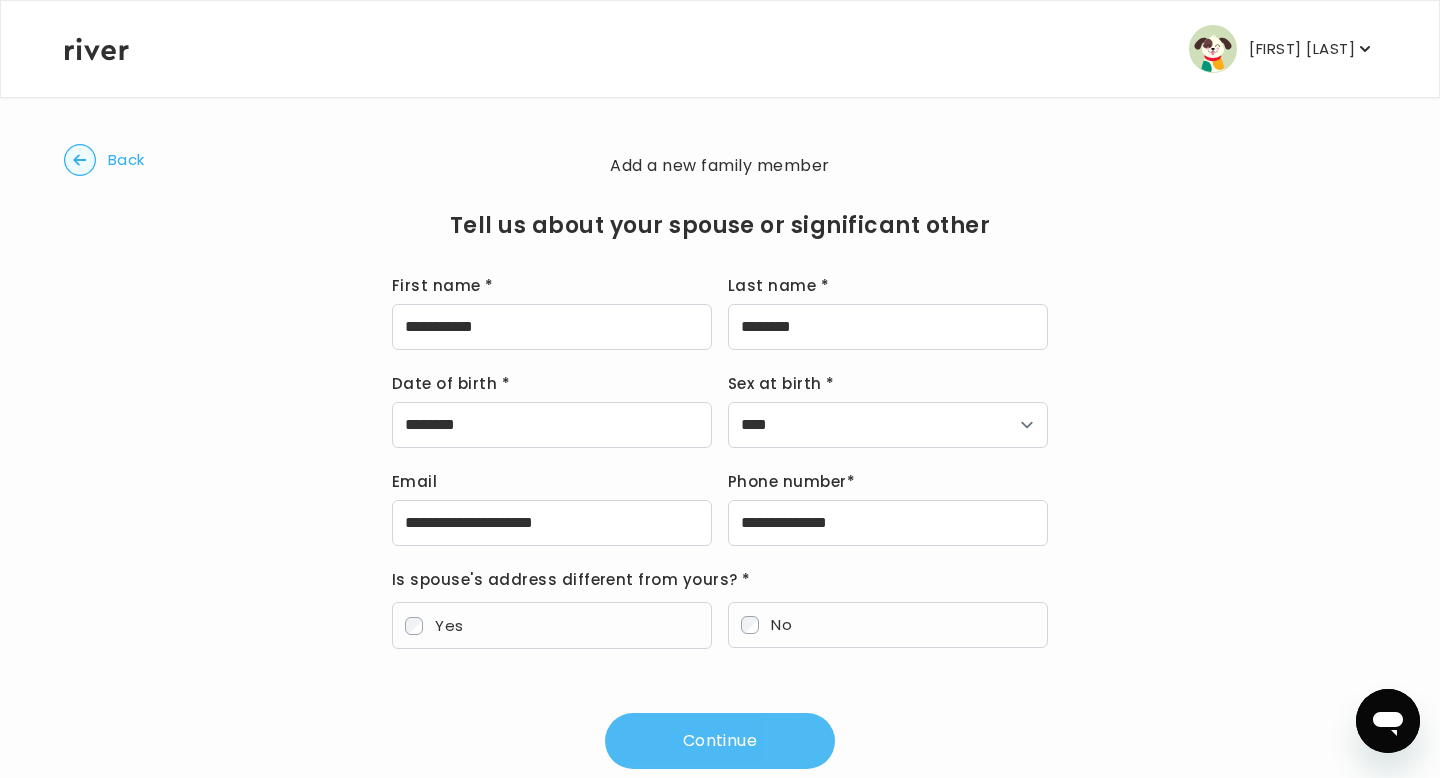 click on "Continue" at bounding box center (720, 741) 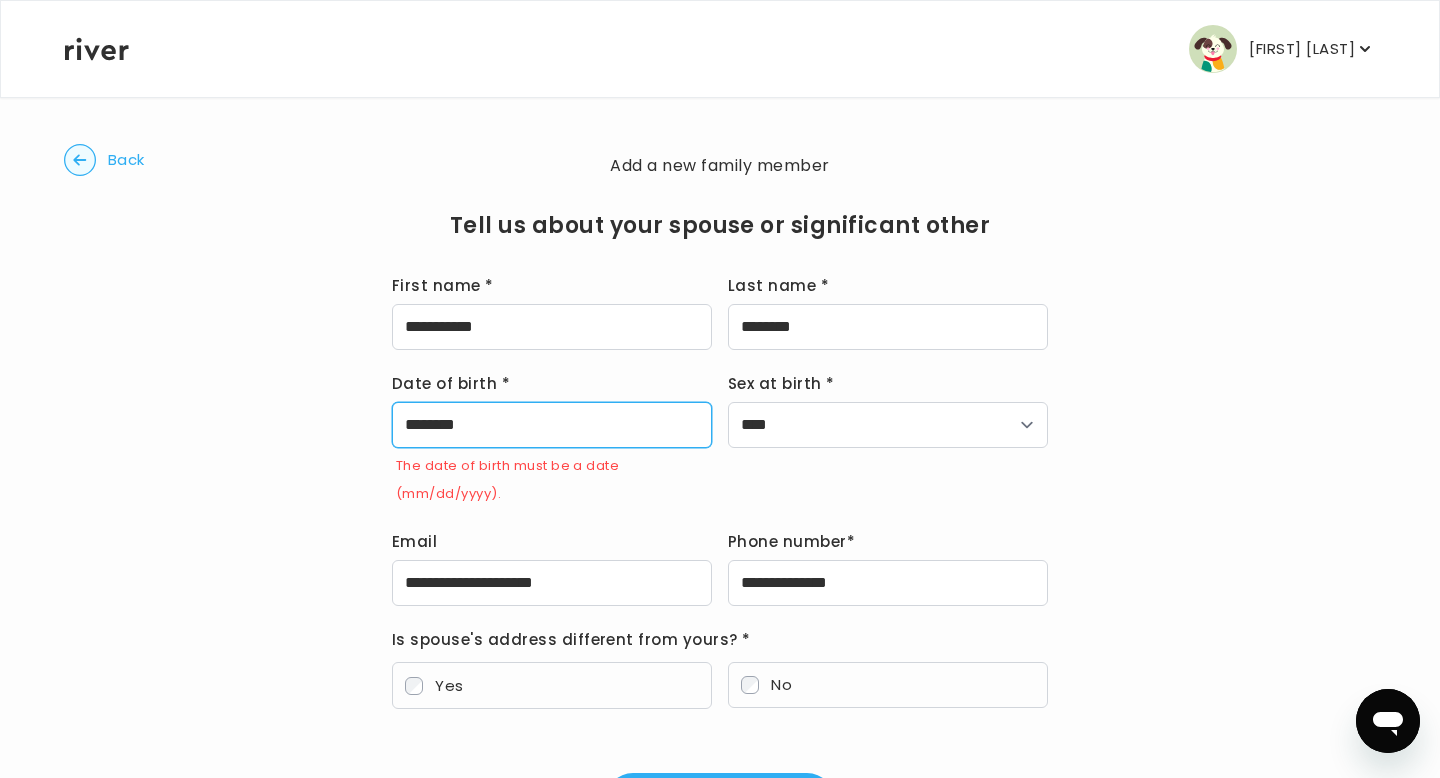 click on "********" at bounding box center (552, 425) 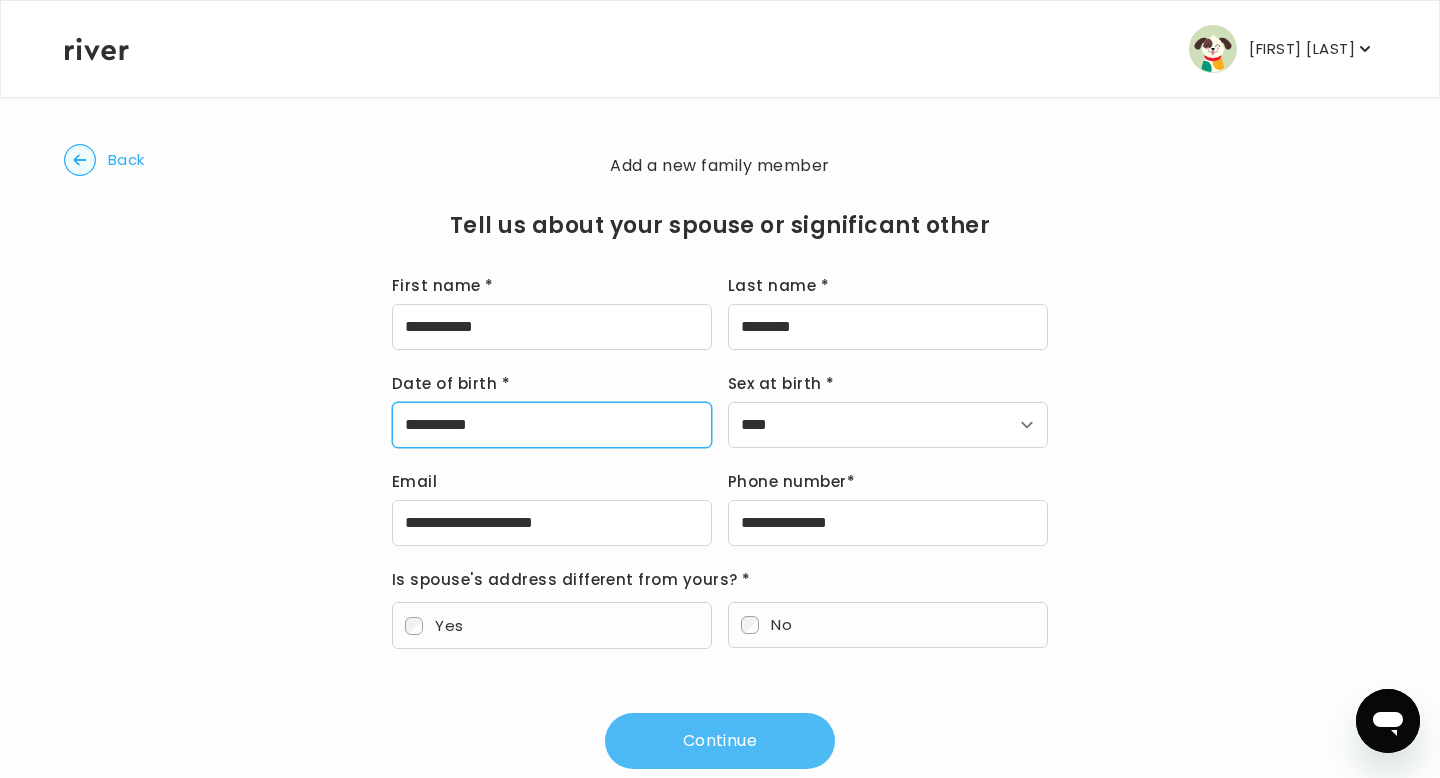 type on "**********" 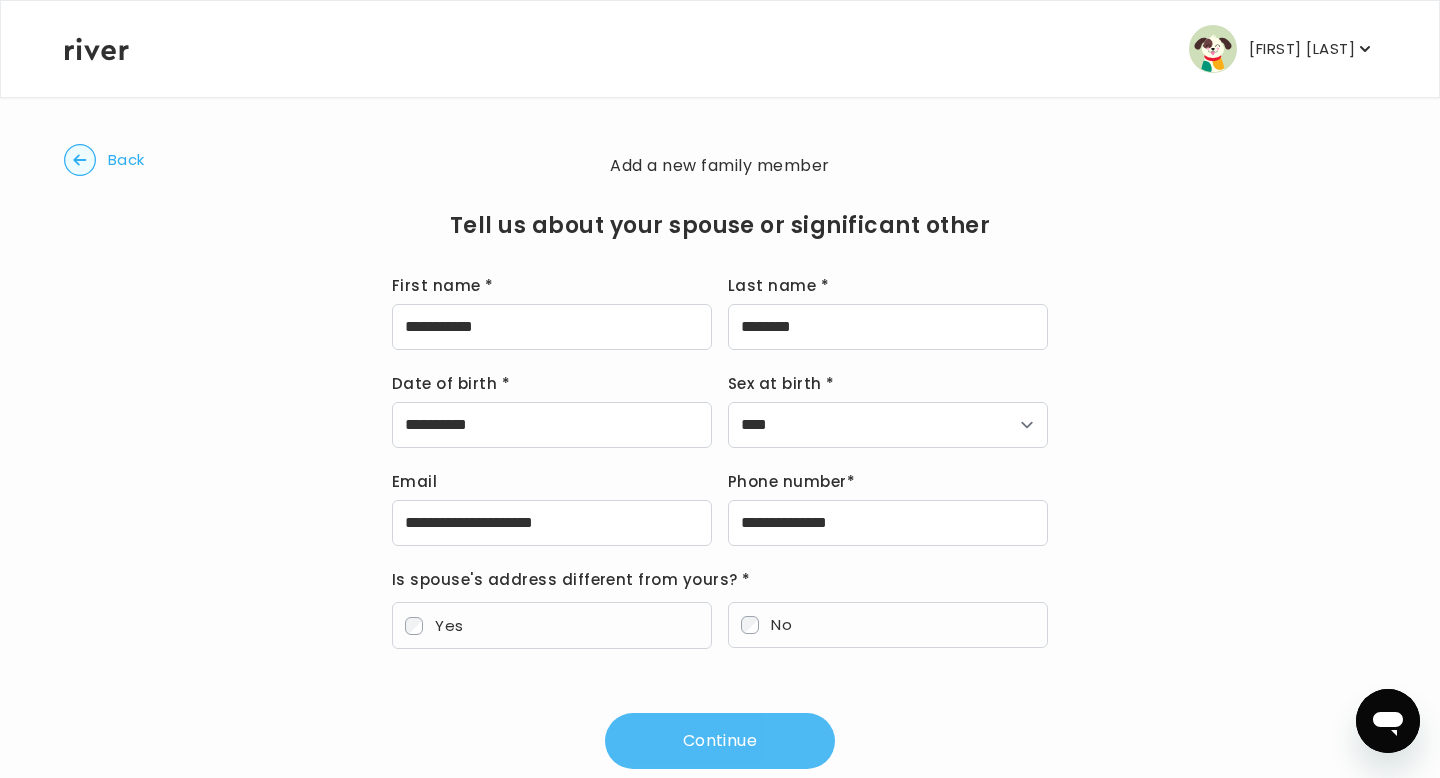 click on "Continue" at bounding box center [720, 741] 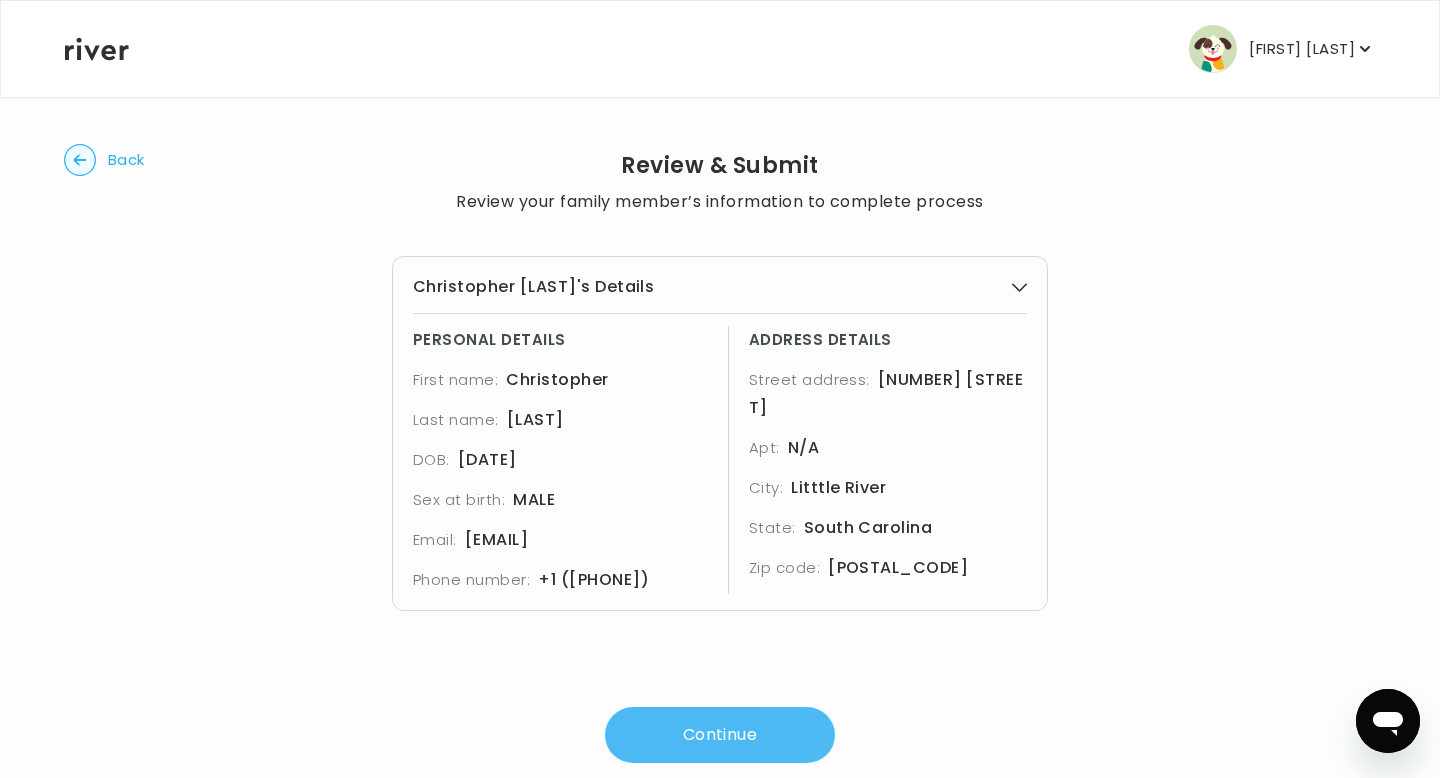 click on "Continue" at bounding box center [720, 735] 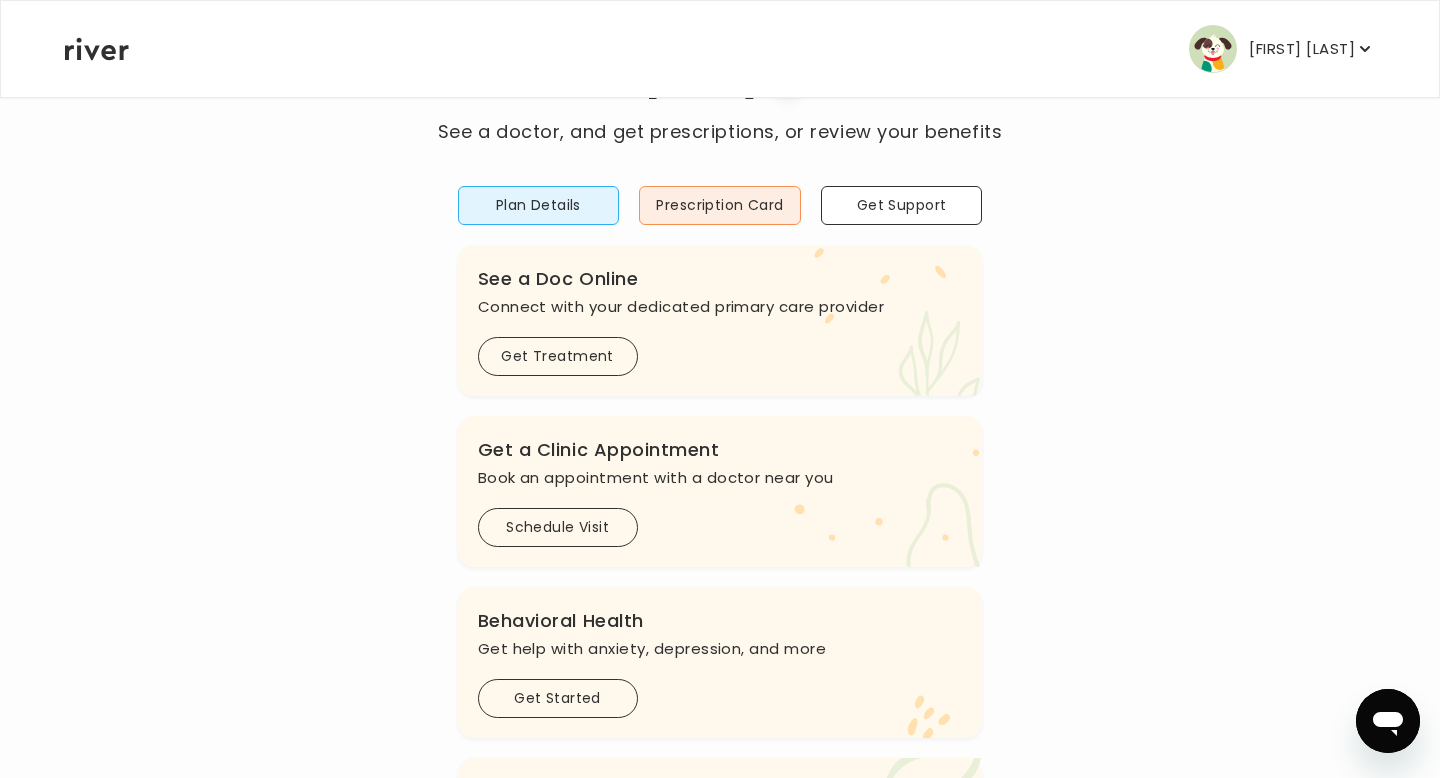 scroll, scrollTop: 105, scrollLeft: 0, axis: vertical 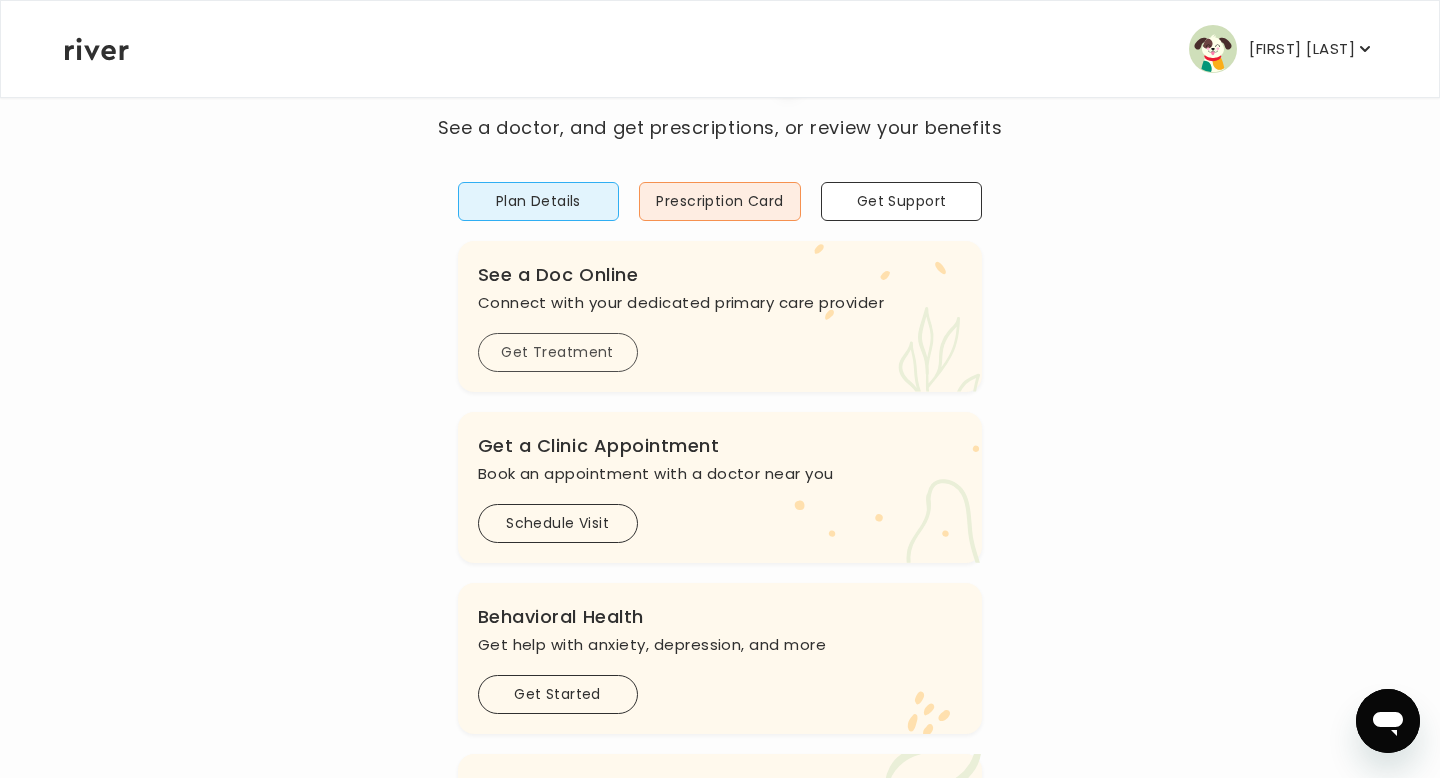 click on "Get Treatment" at bounding box center (558, 352) 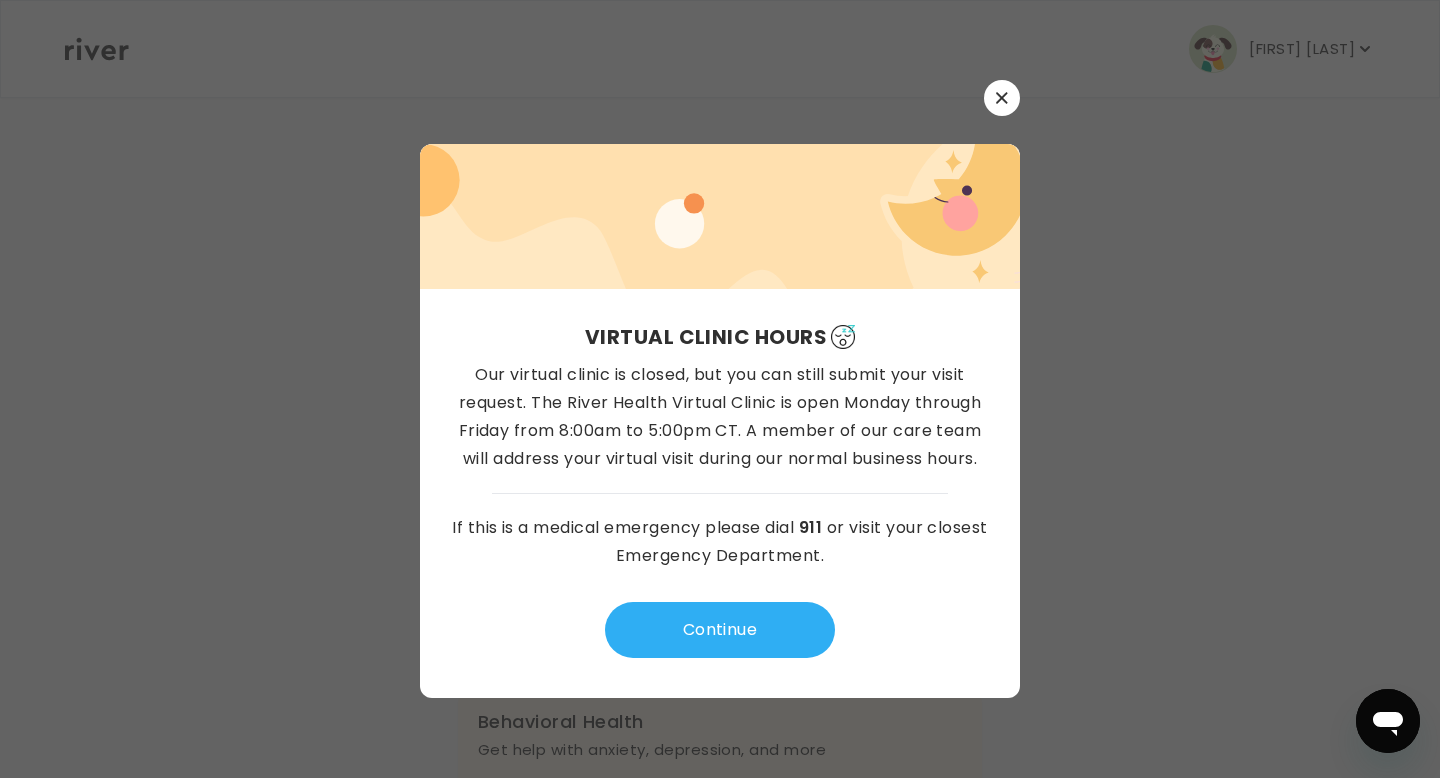 scroll, scrollTop: 0, scrollLeft: 0, axis: both 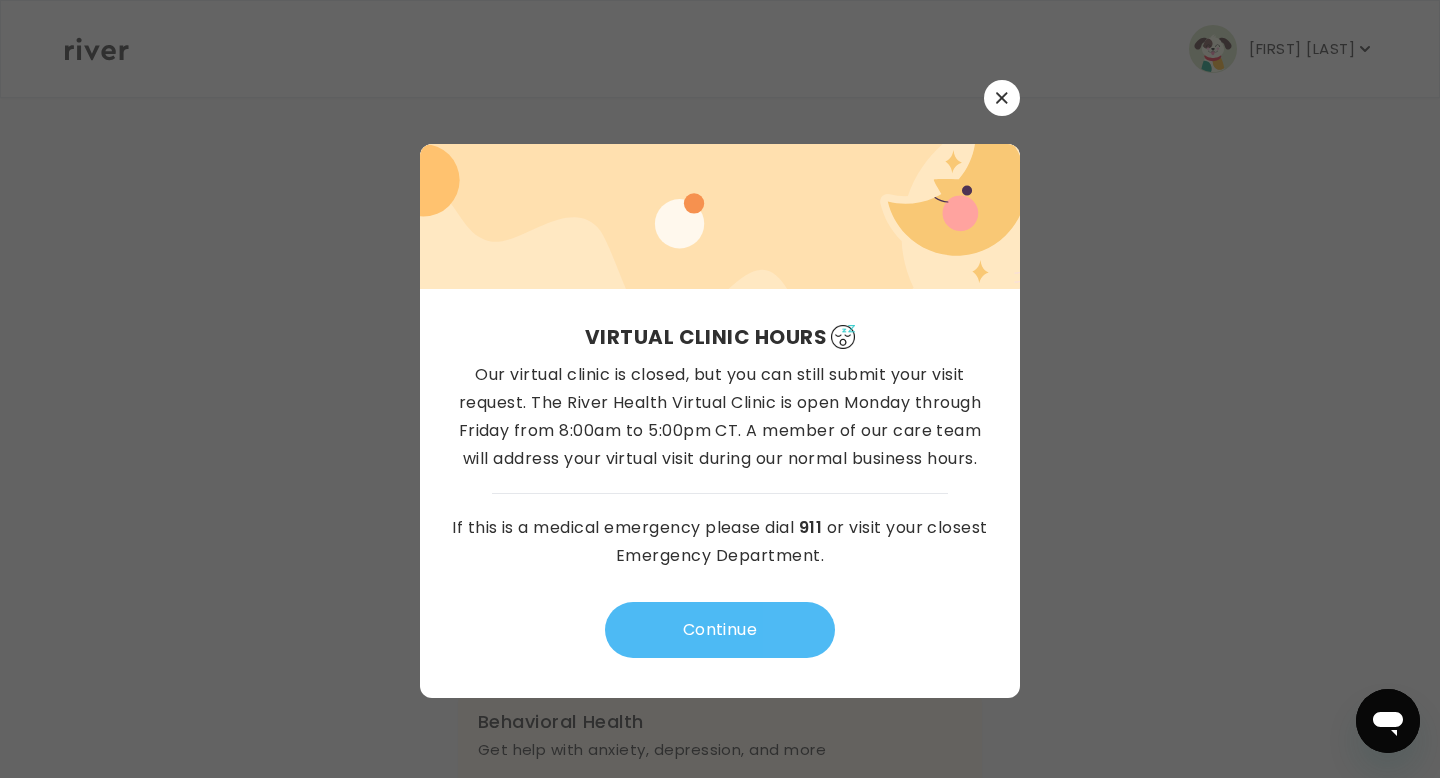 click on "Continue" at bounding box center [720, 630] 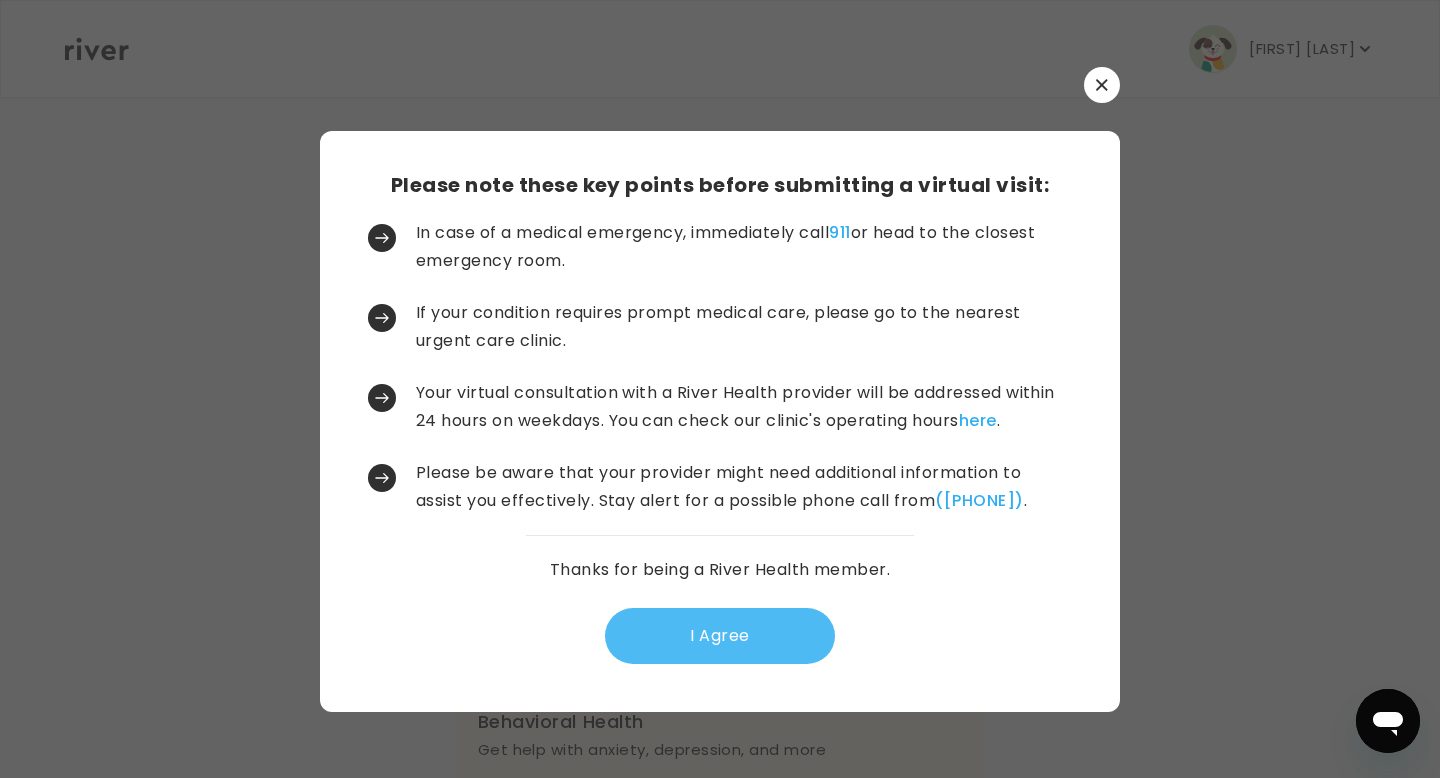 click on "I Agree" at bounding box center [720, 636] 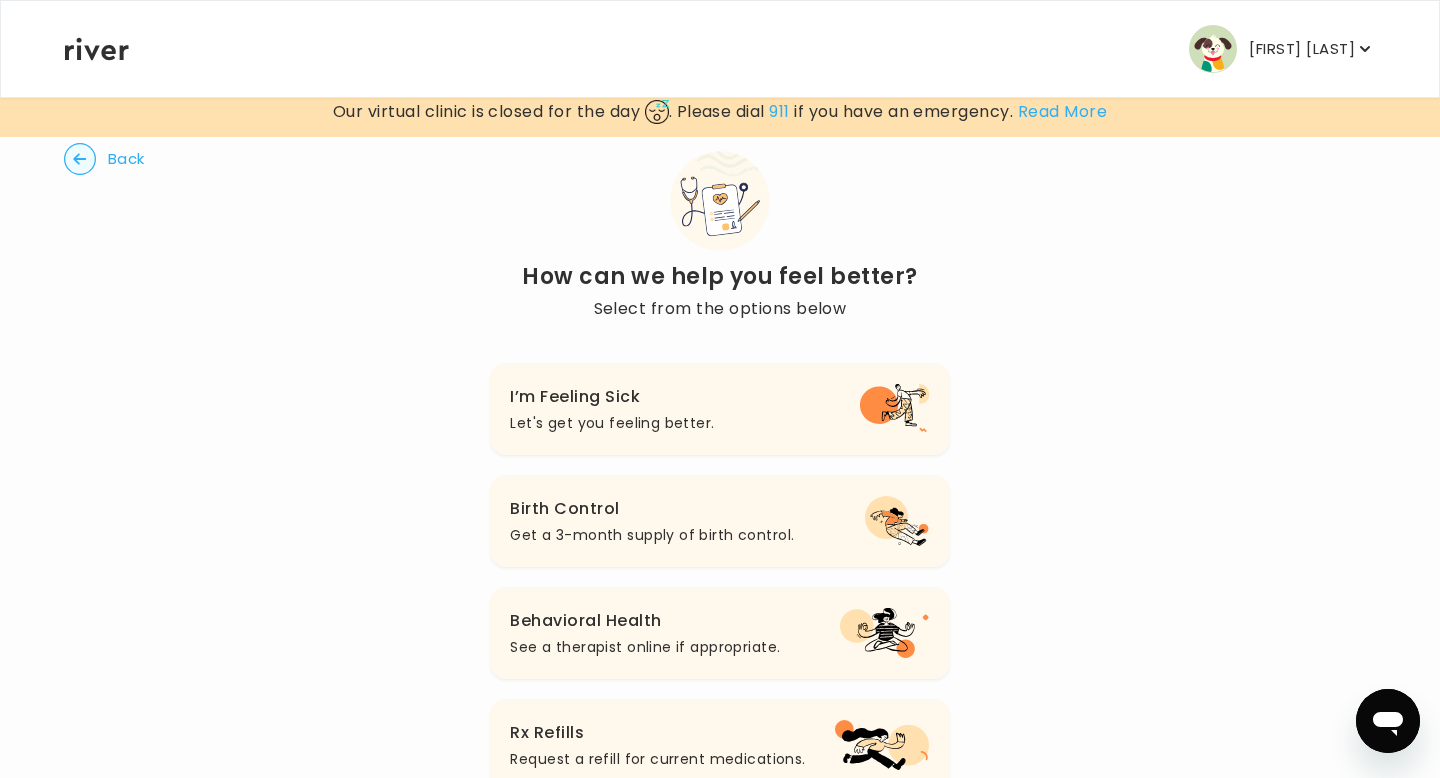 scroll, scrollTop: 0, scrollLeft: 0, axis: both 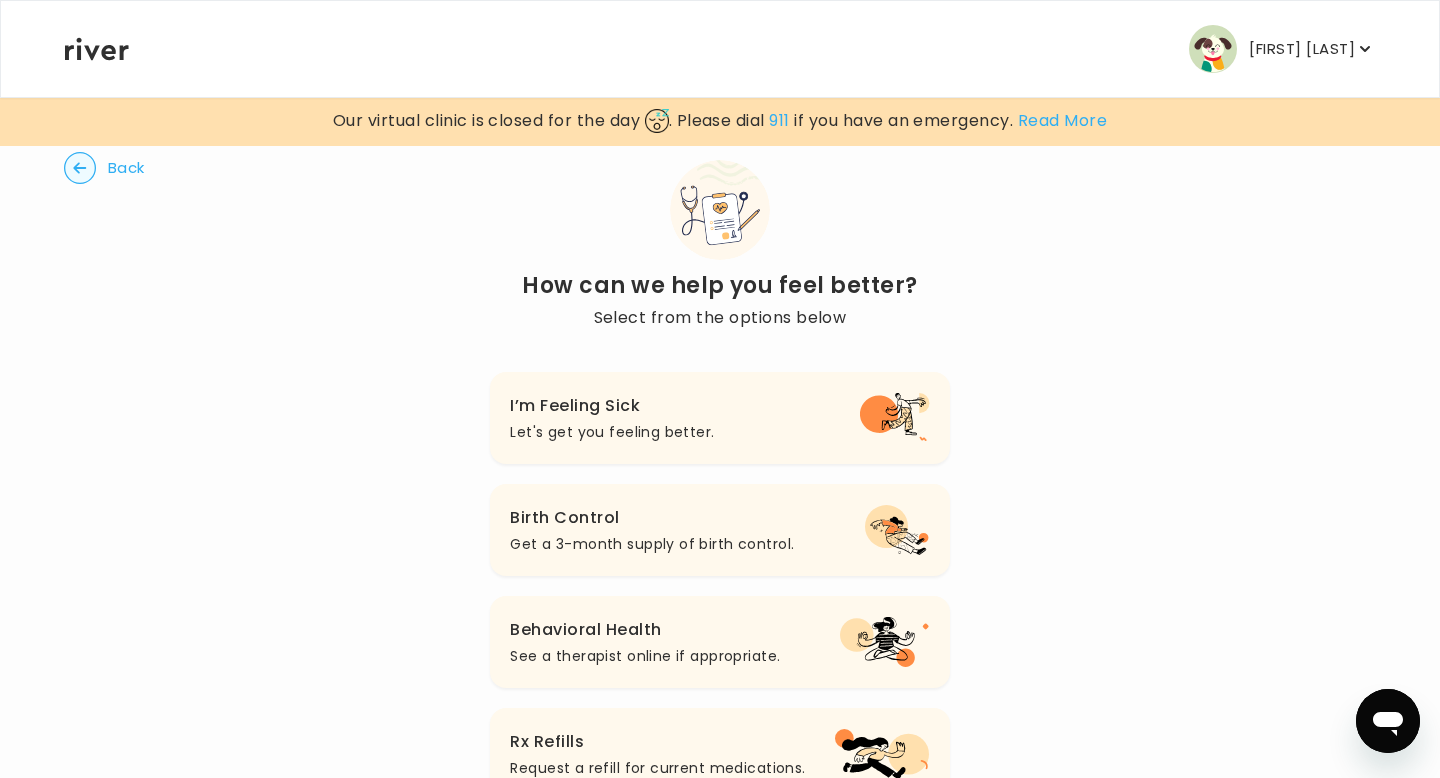 click 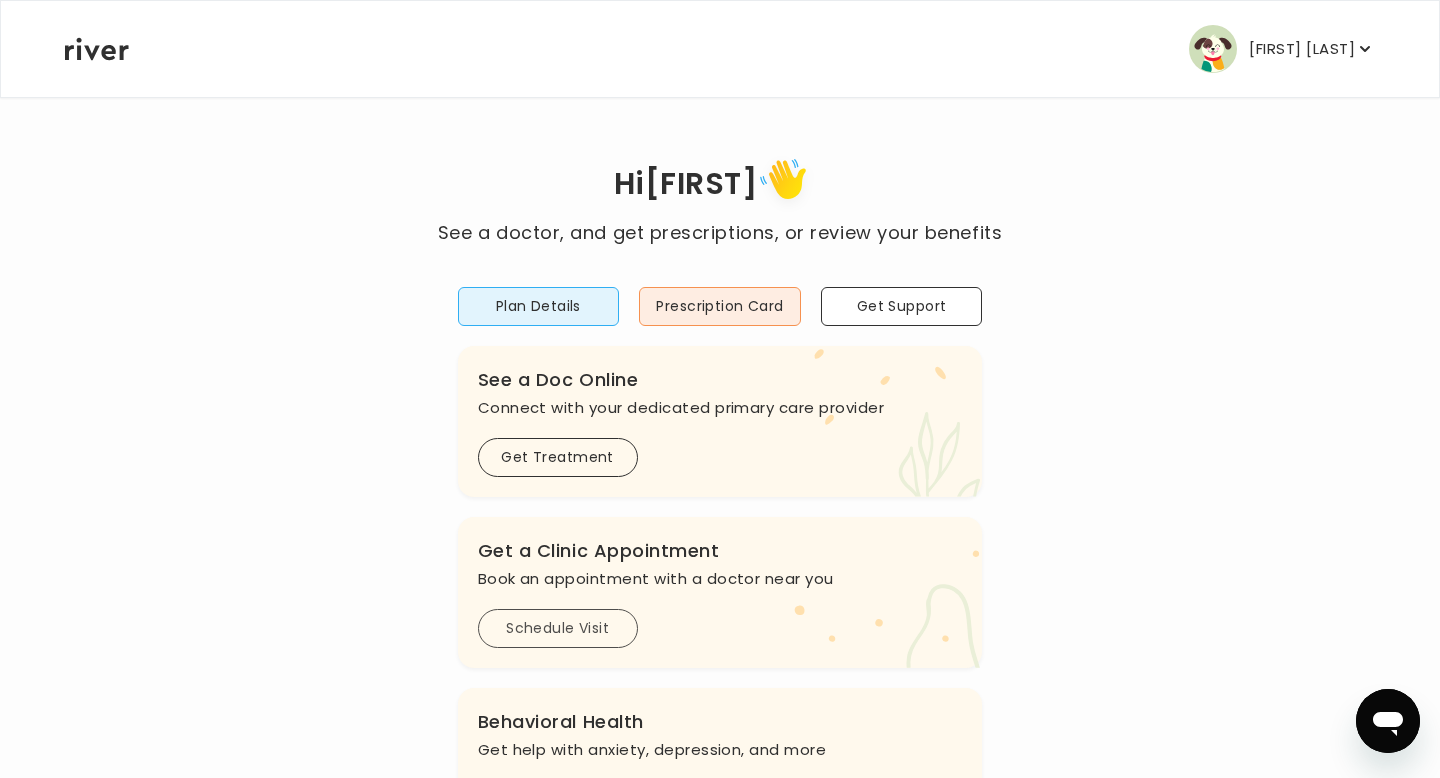 click on "Schedule Visit" at bounding box center [558, 628] 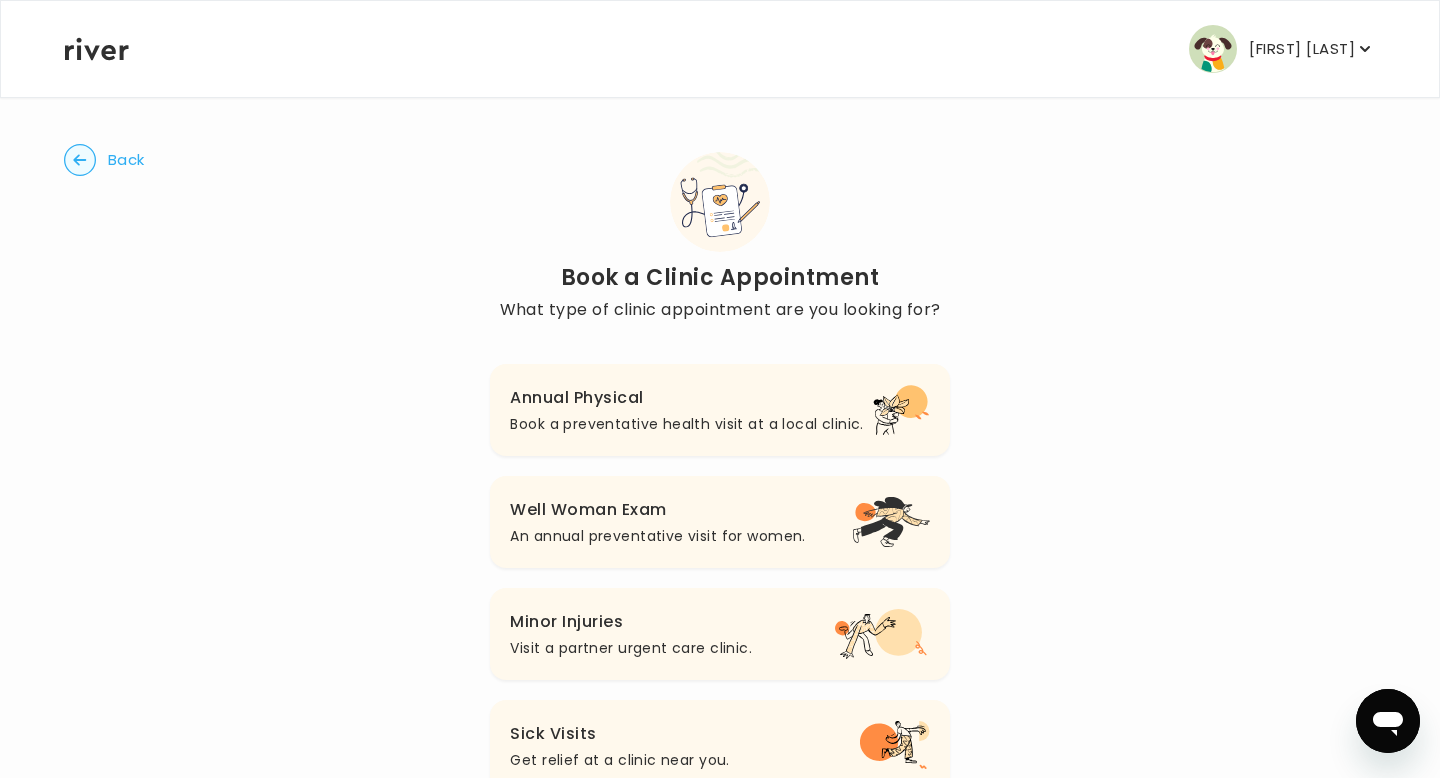 scroll, scrollTop: 70, scrollLeft: 0, axis: vertical 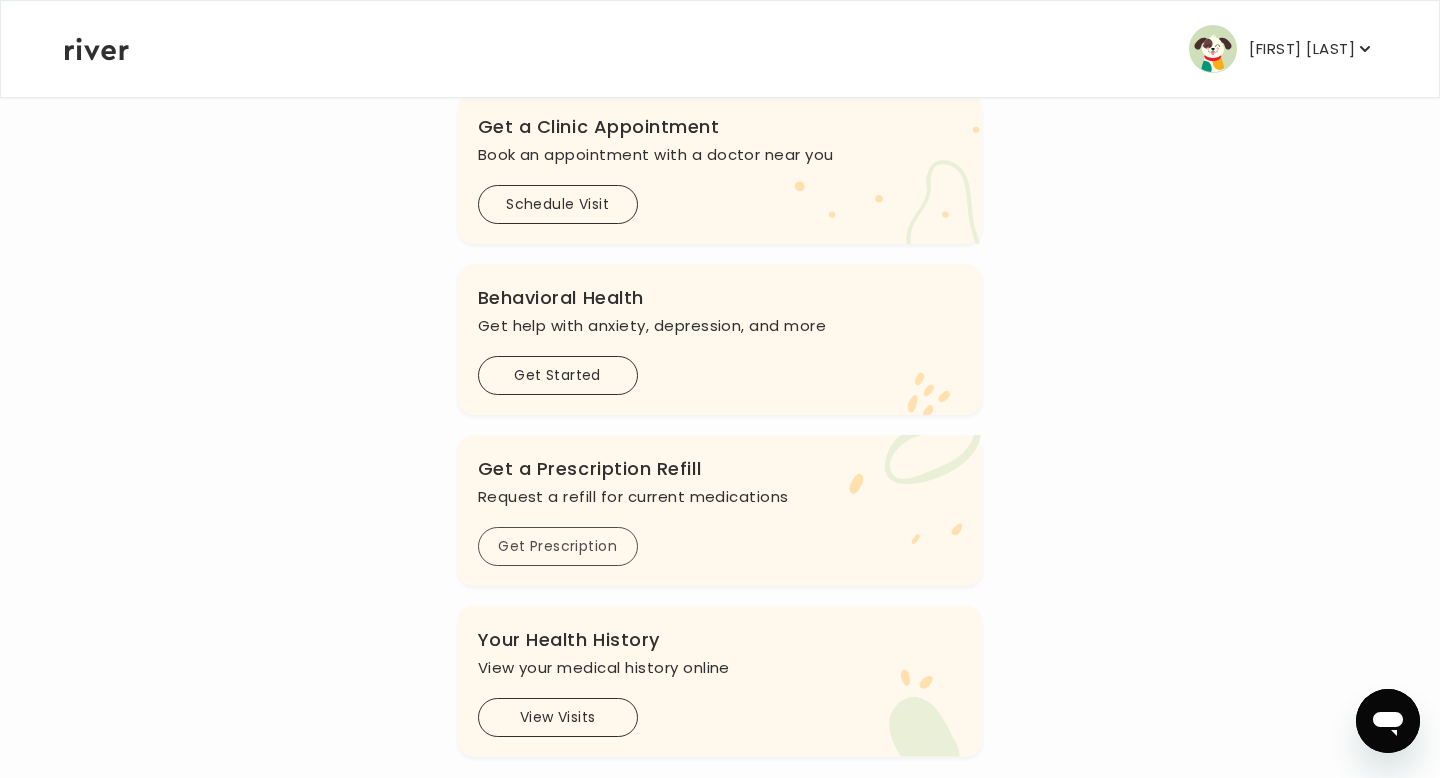 click on "Get Prescription" at bounding box center (558, 546) 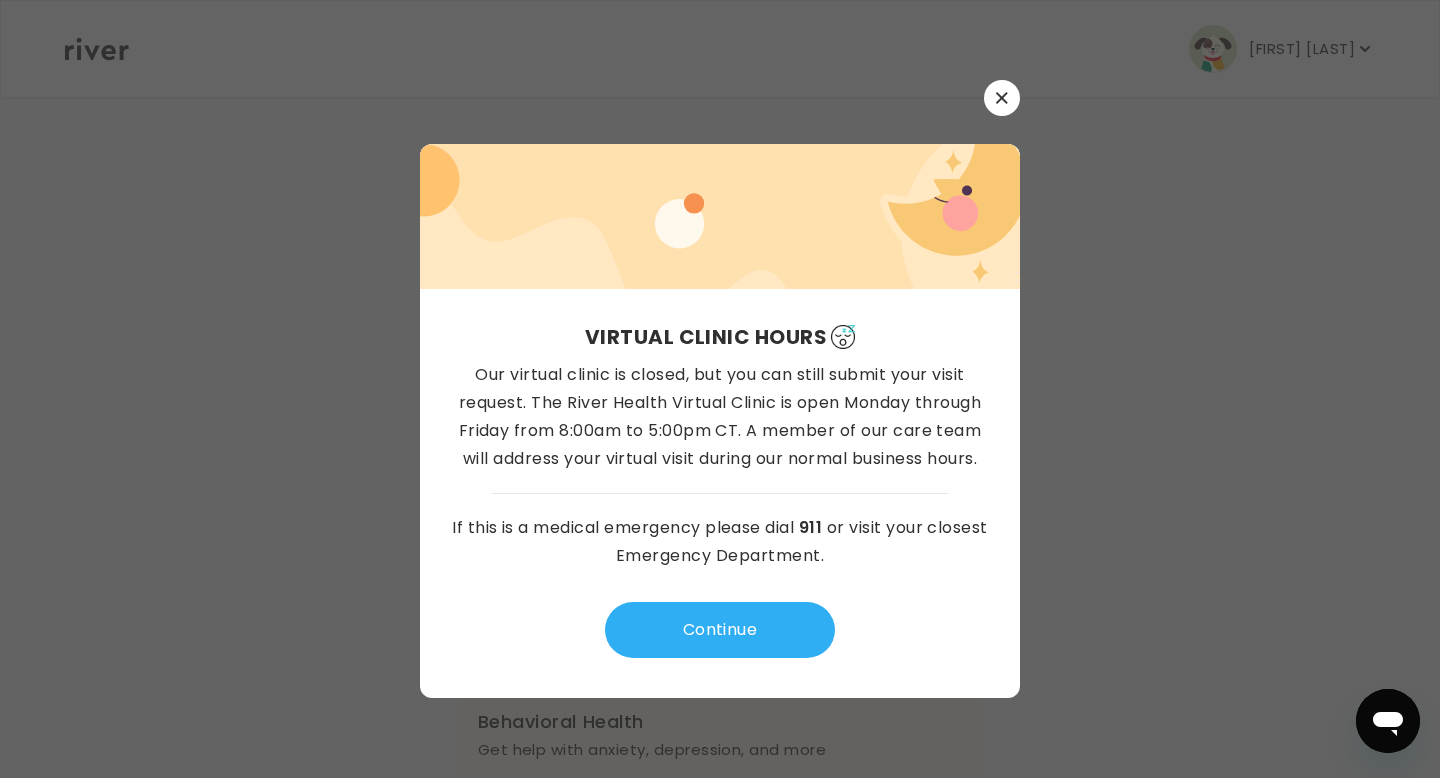 scroll, scrollTop: 0, scrollLeft: 0, axis: both 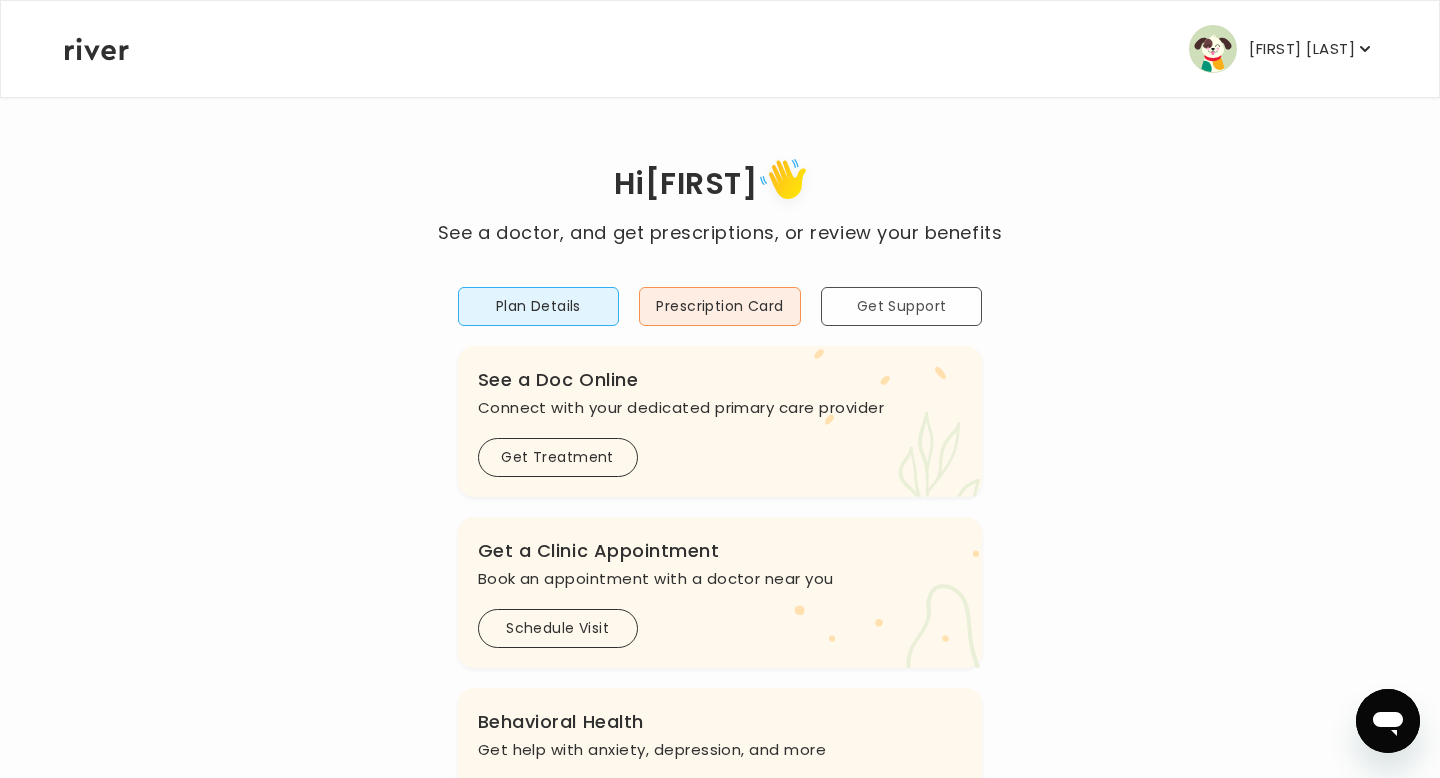 click on "Get Support" at bounding box center [902, 306] 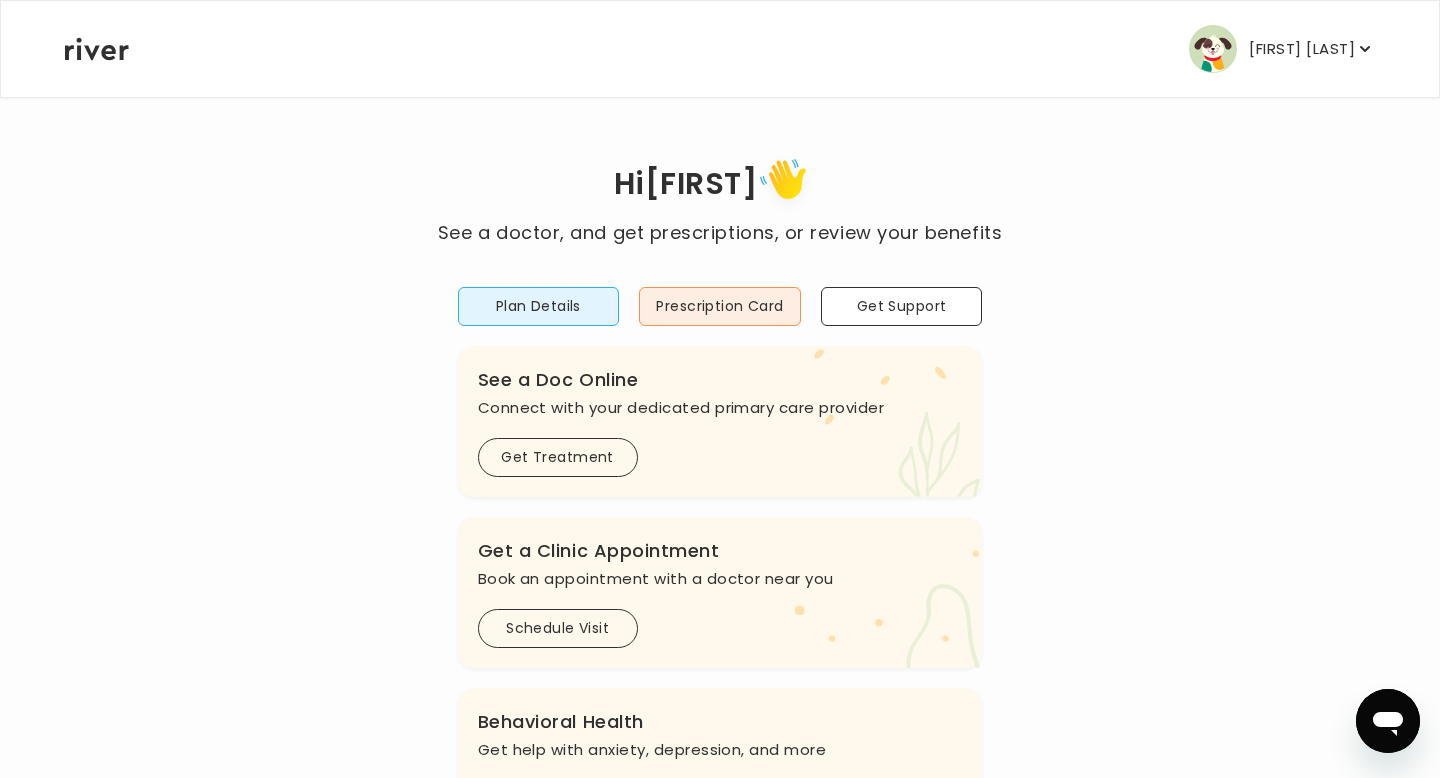 click 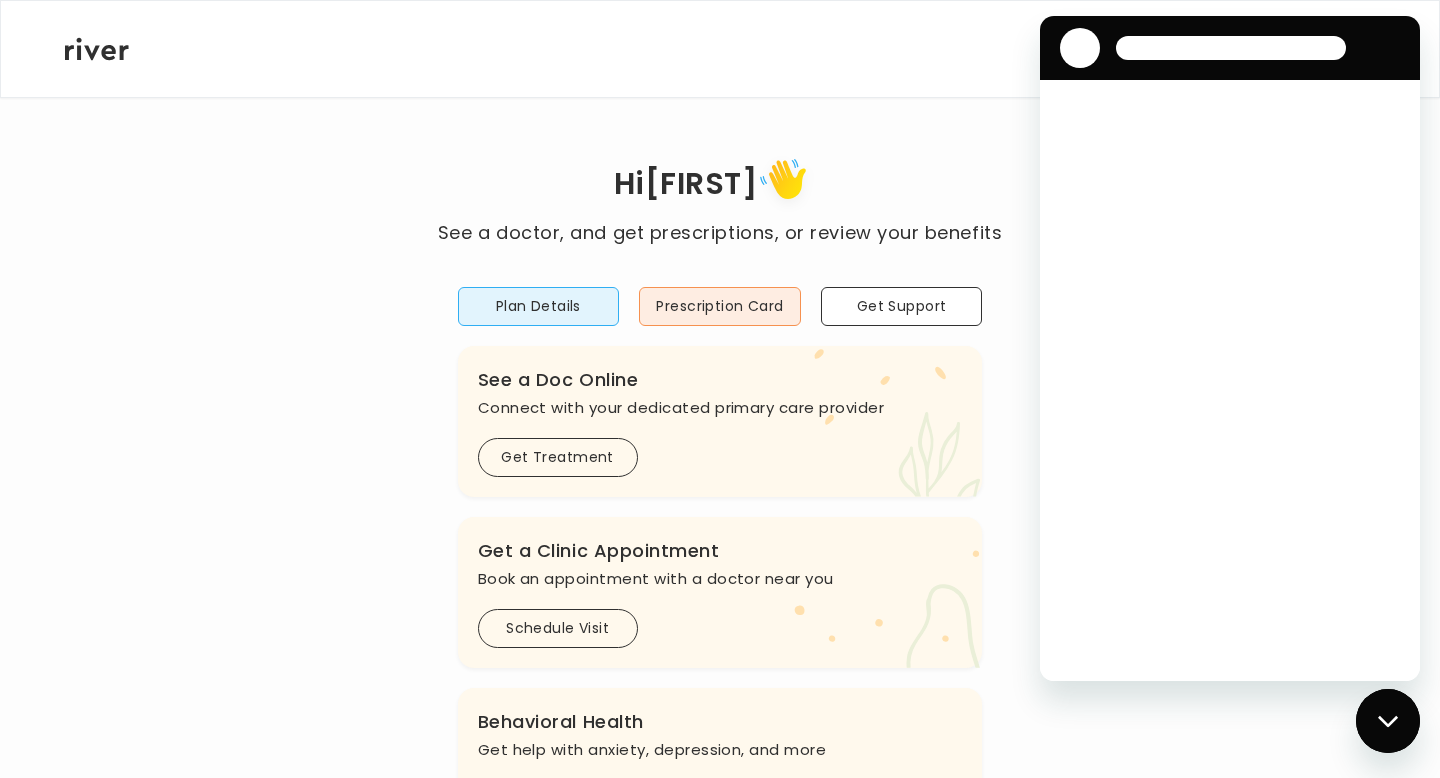click on "GENEVIEVE [LAST] Profile Activate Card Add Family Reimbursement Terms of Service Privacy Policy Logout" at bounding box center (720, 49) 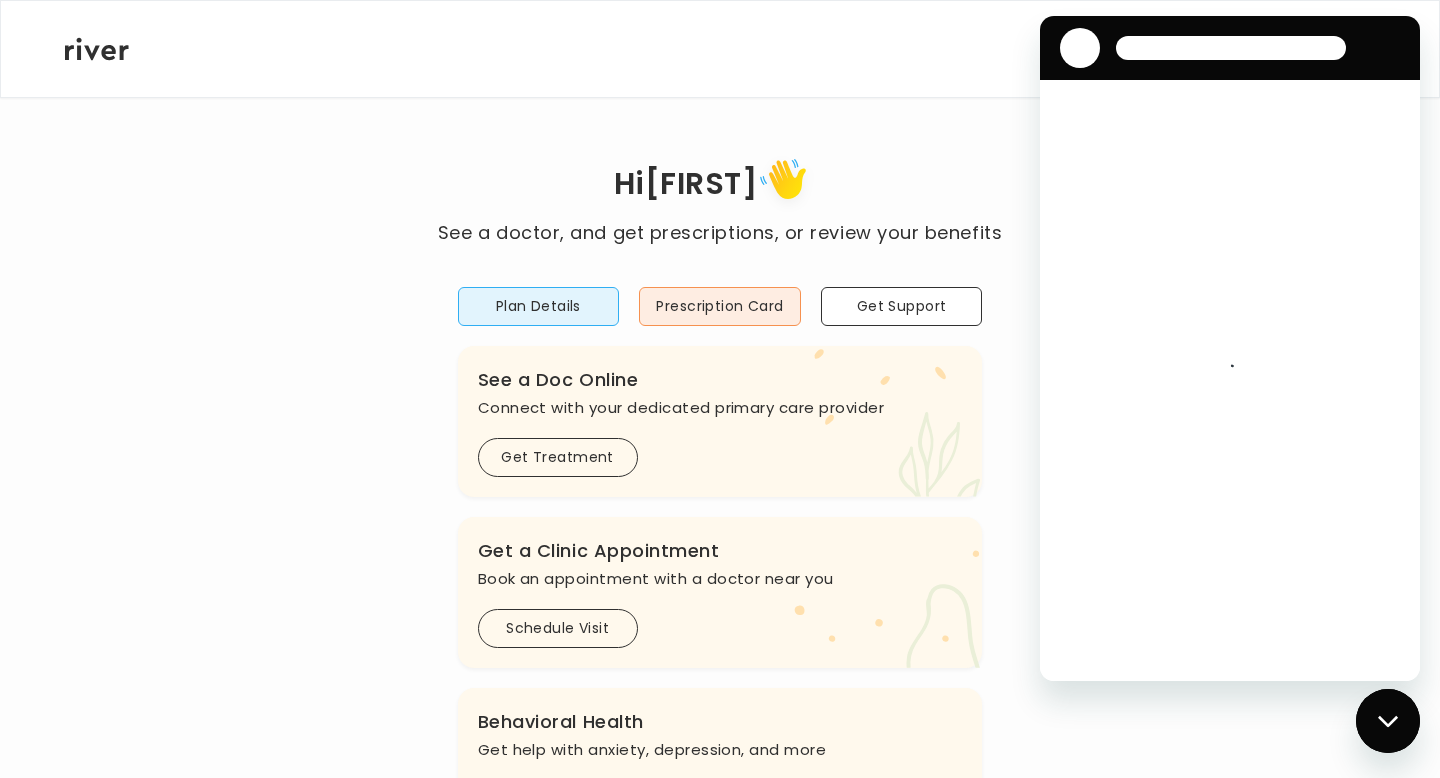 click on "Hi [NAME] See a doctor, and get prescriptions, or review your benefits Plan Details Prescription Card Get Support
.cls-1 {
fill: #ffe0ae;
}
.cls-2 {
fill: #eaefd8;
}
River Health Essential ACTIVE Employer Sponsored: Kohl's
.cls-see {
fill: #eaefd8;
}
.cls-see-doctor {
fill: #ffe0ae;
}
See a Doc Online Connect with your dedicated primary care provider Get Treatment
.cls-clinic {
fill: #eaefd8;
}
.cls-clinic-appt {
fill: #ffe0ae;
}
Get a Clinic Appointment Book an appointment with a doctor near you Schedule Visit
.cls-1 {
fill: #ffe0ae;
}
Behavioral Health Get help with anxiety, depression, and more Get Started .cls-1{fill:#ffe0ae} Get a Prescription Refill Request a refill for current medications Get Prescription Your Health History View your medical history online View Visits" at bounding box center (720, 666) 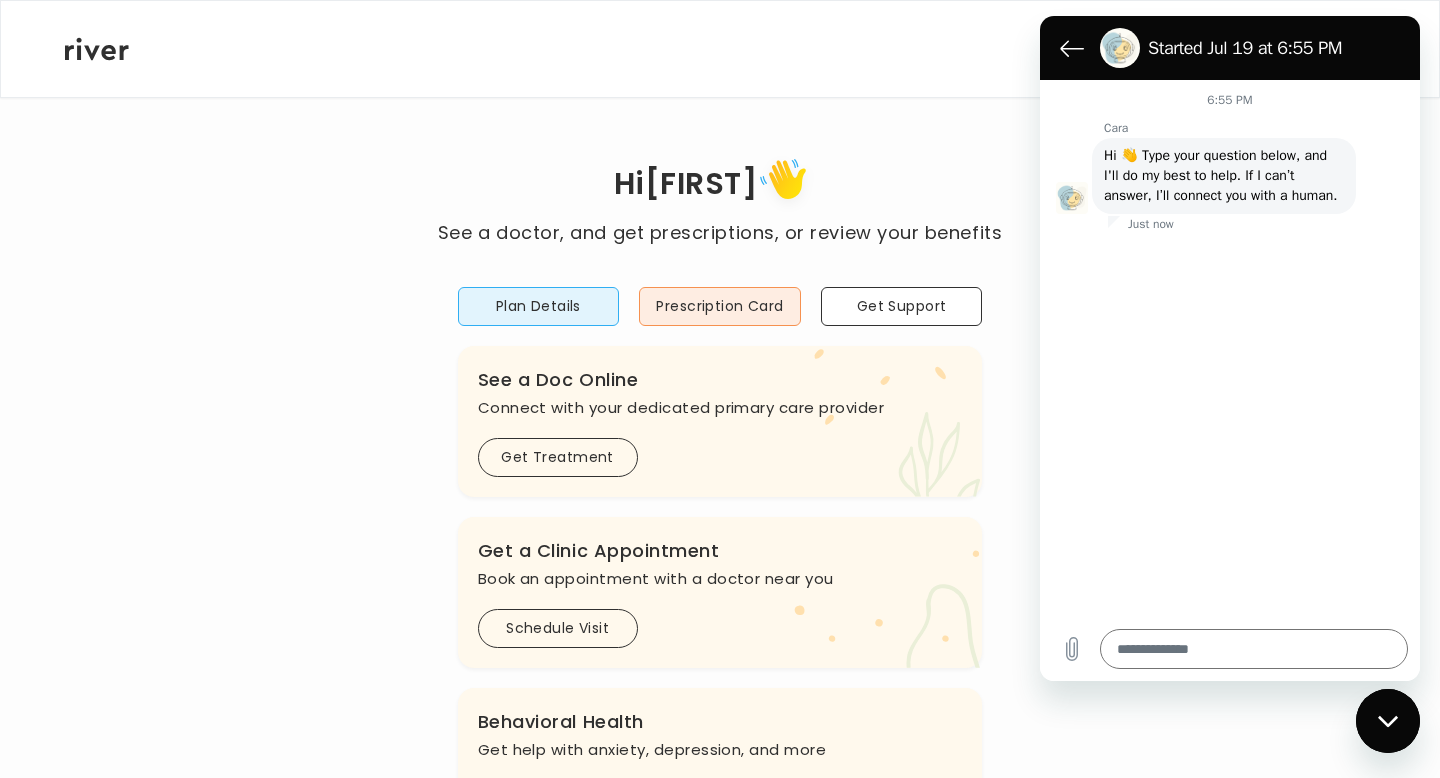 click on "Hi [NAME] See a doctor, and get prescriptions, or review your benefits Plan Details Prescription Card Get Support
.cls-1 {
fill: #ffe0ae;
}
.cls-2 {
fill: #eaefd8;
}
River Health Essential ACTIVE Employer Sponsored: Kohl's
.cls-see {
fill: #eaefd8;
}
.cls-see-doctor {
fill: #ffe0ae;
}
See a Doc Online Connect with your dedicated primary care provider Get Treatment
.cls-clinic {
fill: #eaefd8;
}
.cls-clinic-appt {
fill: #ffe0ae;
}
Get a Clinic Appointment Book an appointment with a doctor near you Schedule Visit
.cls-1 {
fill: #ffe0ae;
}
Behavioral Health Get help with anxiety, depression, and more Get Started .cls-1{fill:#ffe0ae} Get a Prescription Refill Request a refill for current medications Get Prescription Your Health History View your medical history online View Visits" at bounding box center (720, 666) 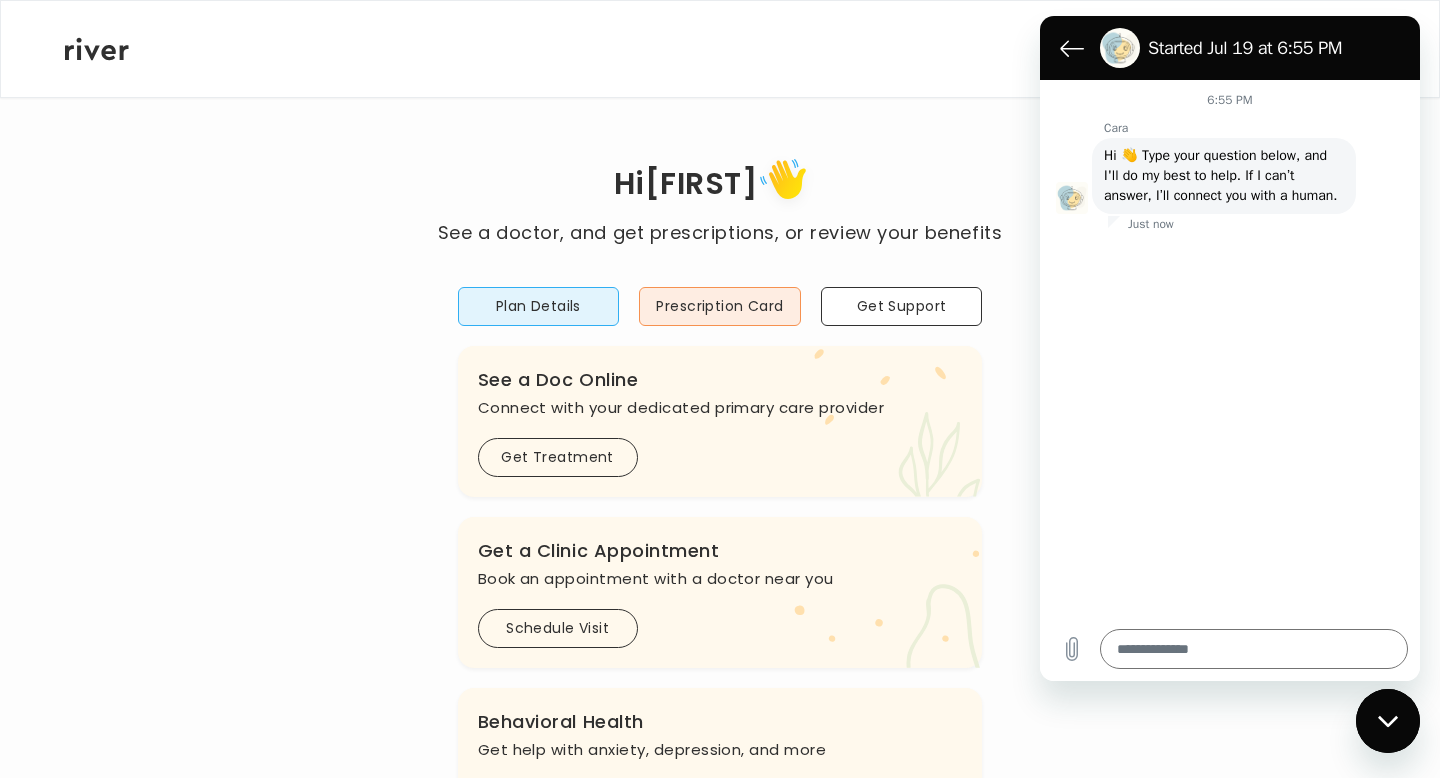 click on "GENEVIEVE [LAST] Profile Activate Card Add Family Reimbursement Terms of Service Privacy Policy Logout" at bounding box center (720, 49) 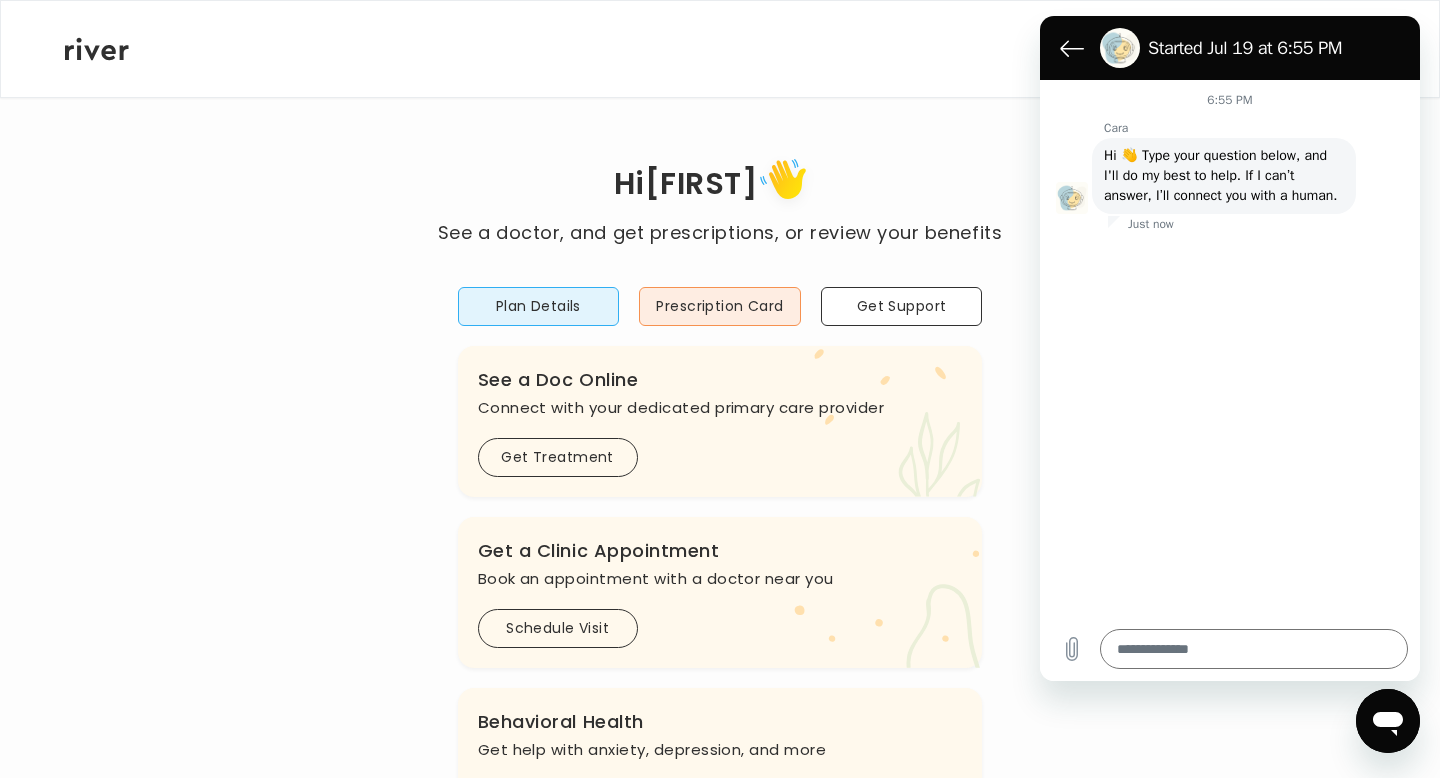 type on "*" 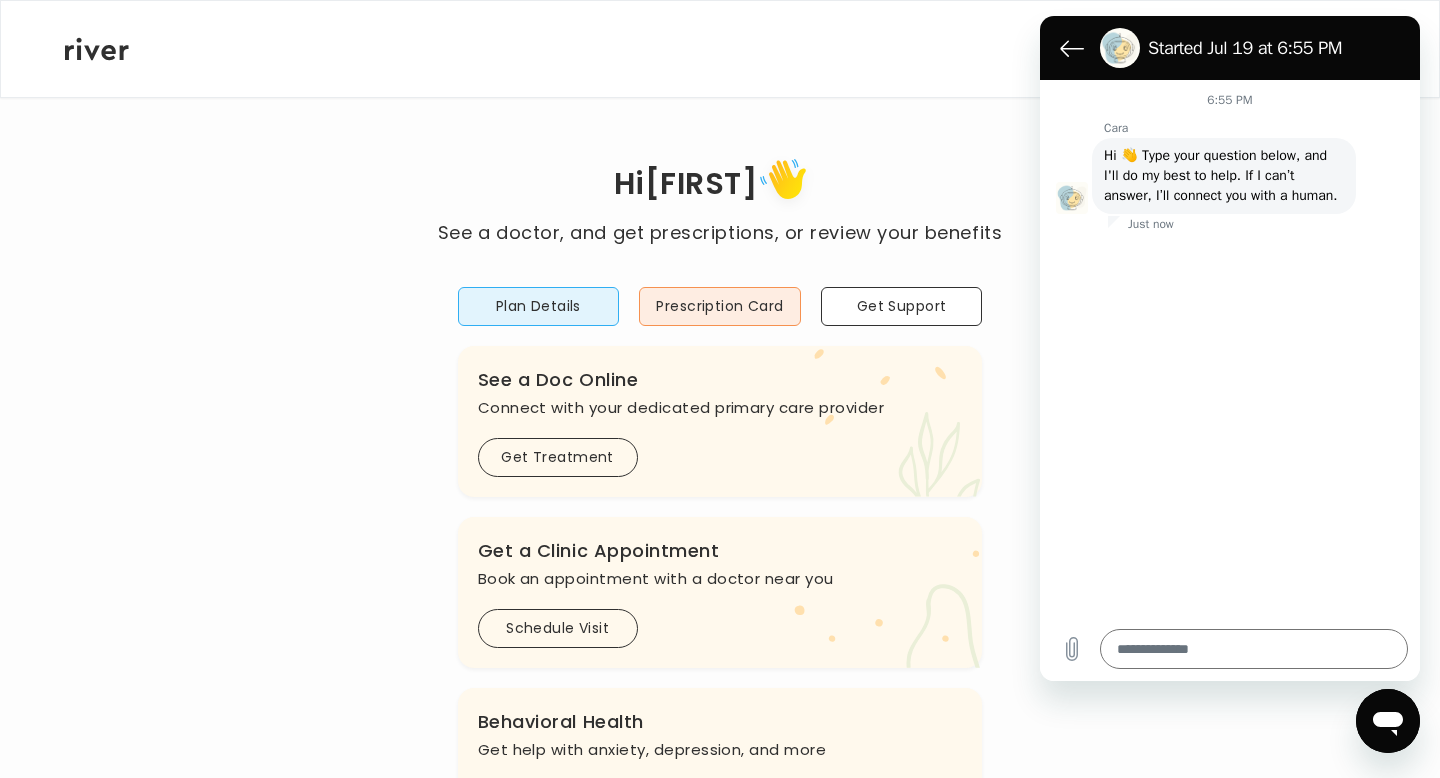 click on "Hi [NAME] See a doctor, and get prescriptions, or review your benefits Plan Details Prescription Card Get Support
.cls-1 {
fill: #ffe0ae;
}
.cls-2 {
fill: #eaefd8;
}
River Health Essential ACTIVE Employer Sponsored: Kohl's
.cls-see {
fill: #eaefd8;
}
.cls-see-doctor {
fill: #ffe0ae;
}
See a Doc Online Connect with your dedicated primary care provider Get Treatment
.cls-clinic {
fill: #eaefd8;
}
.cls-clinic-appt {
fill: #ffe0ae;
}
Get a Clinic Appointment Book an appointment with a doctor near you Schedule Visit
.cls-1 {
fill: #ffe0ae;
}
Behavioral Health Get help with anxiety, depression, and more Get Started .cls-1{fill:#ffe0ae} Get a Prescription Refill Request a refill for current medications Get Prescription Your Health History View your medical history online View Visits" at bounding box center (720, 666) 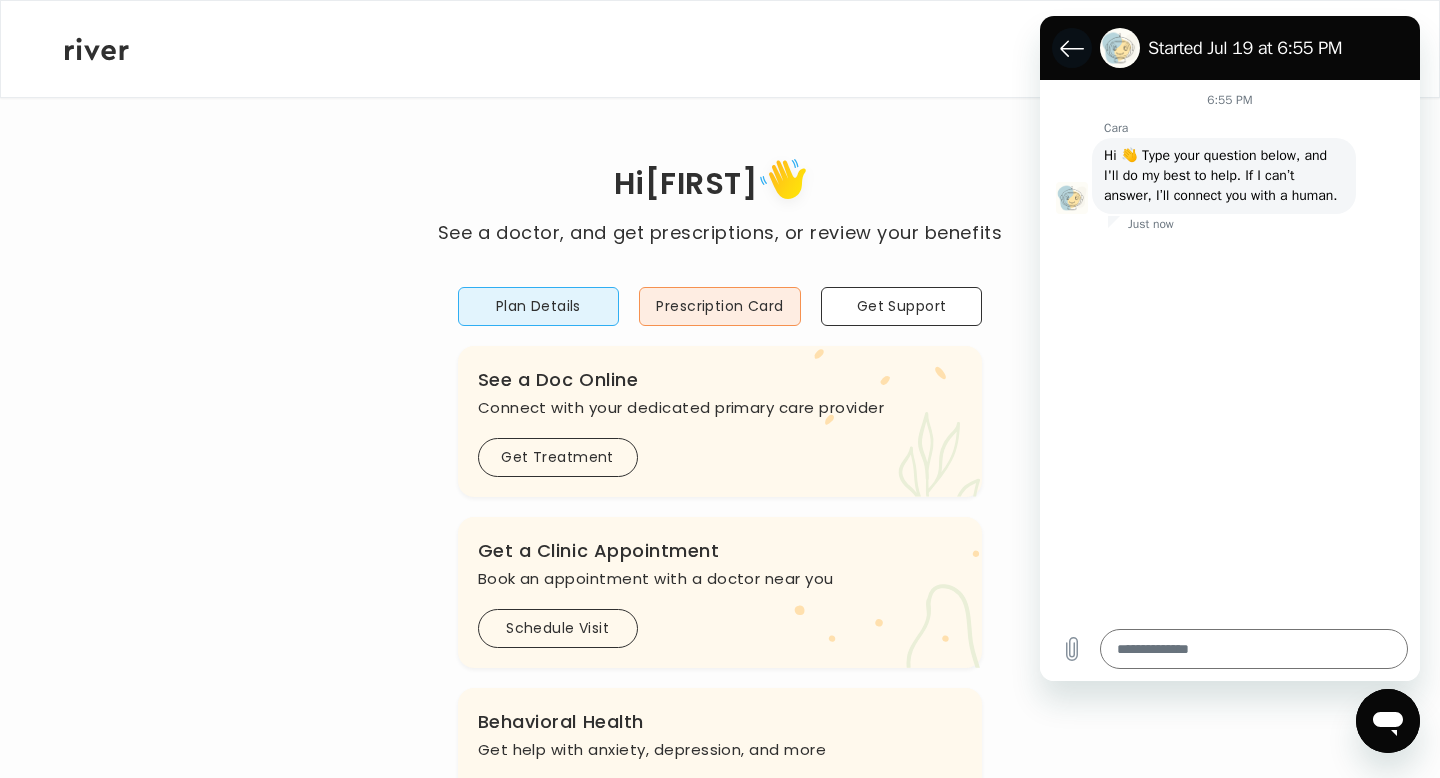 click 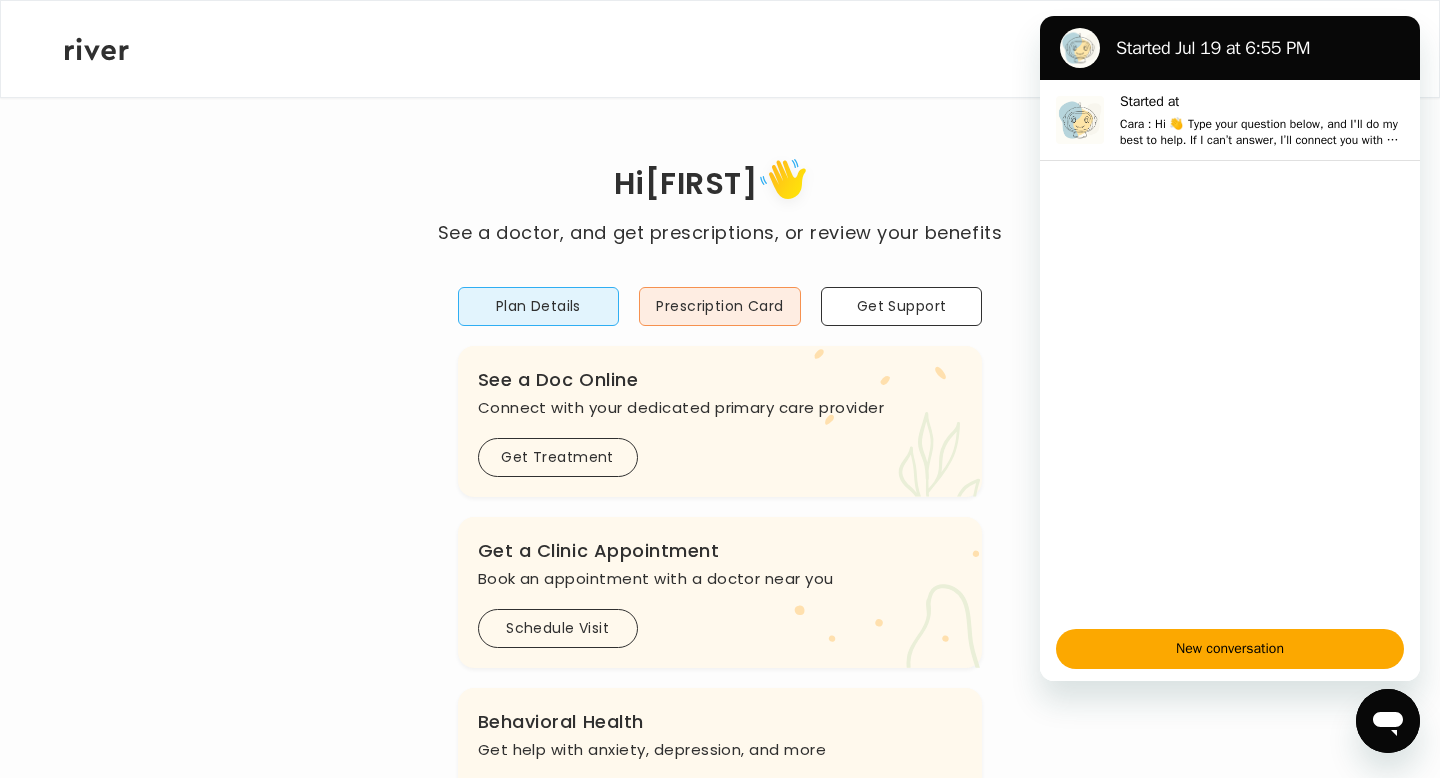 click on "GENEVIEVE [LAST] Profile Activate Card Add Family Reimbursement Terms of Service Privacy Policy Logout" at bounding box center (720, 49) 